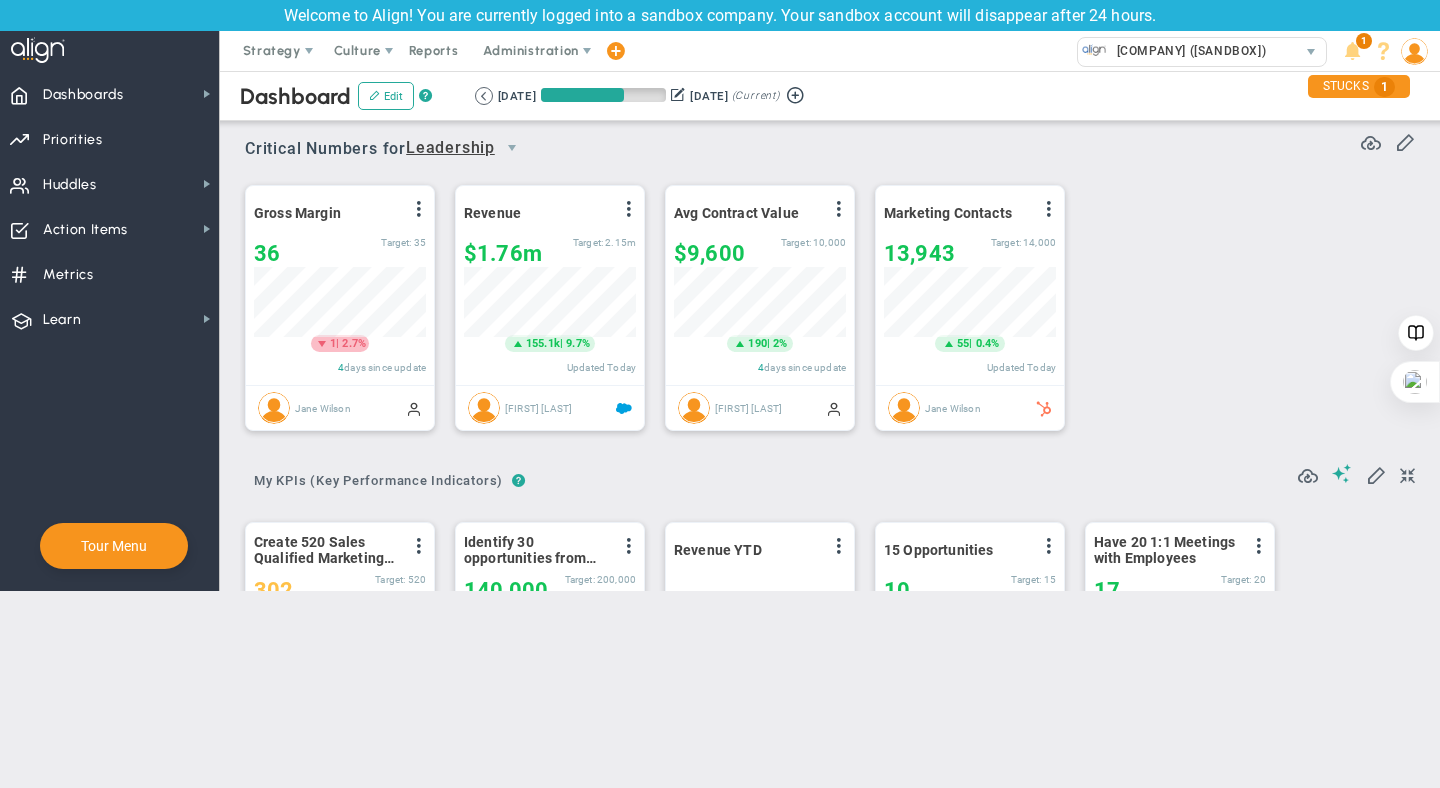 scroll, scrollTop: 0, scrollLeft: 0, axis: both 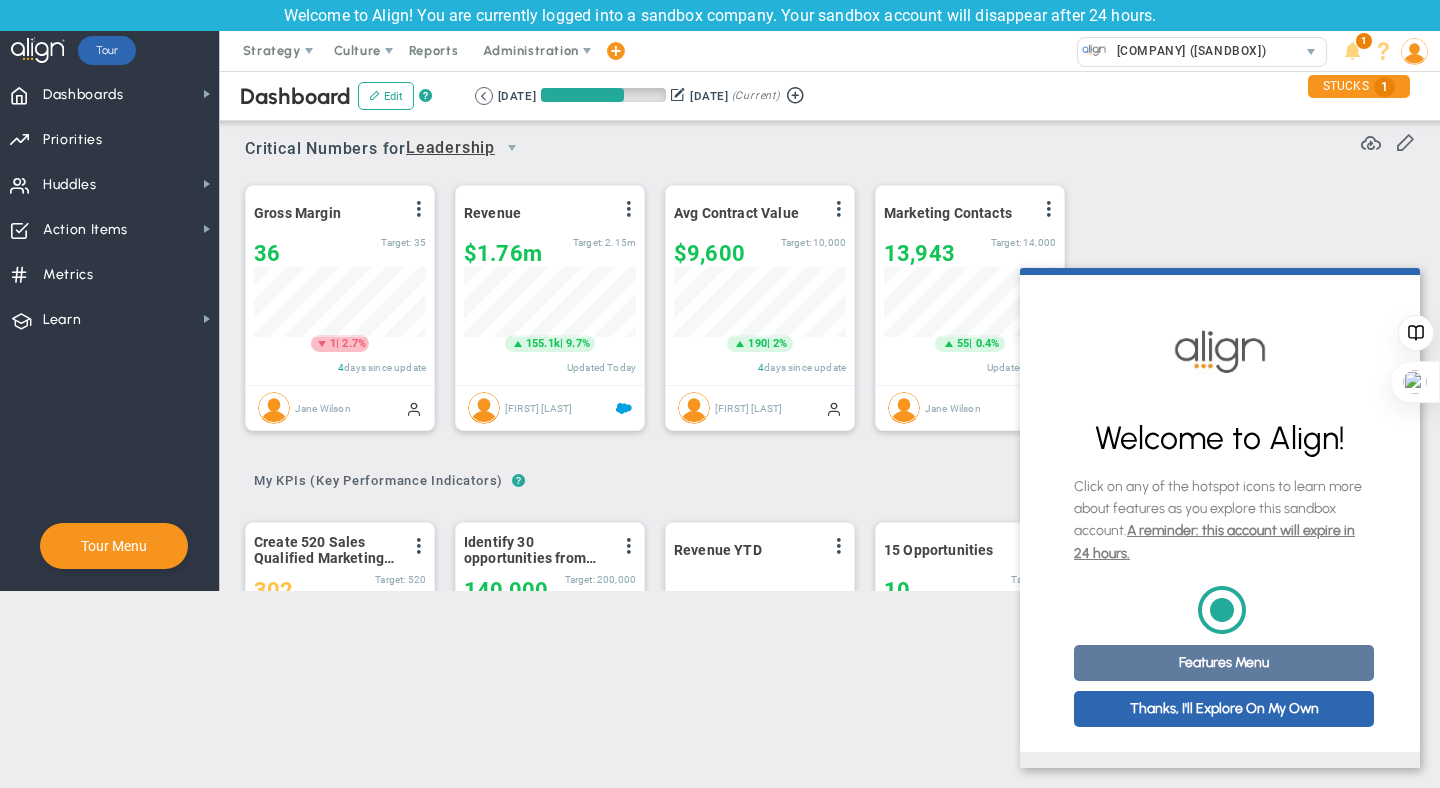 click on "Features Menu" at bounding box center [1224, 663] 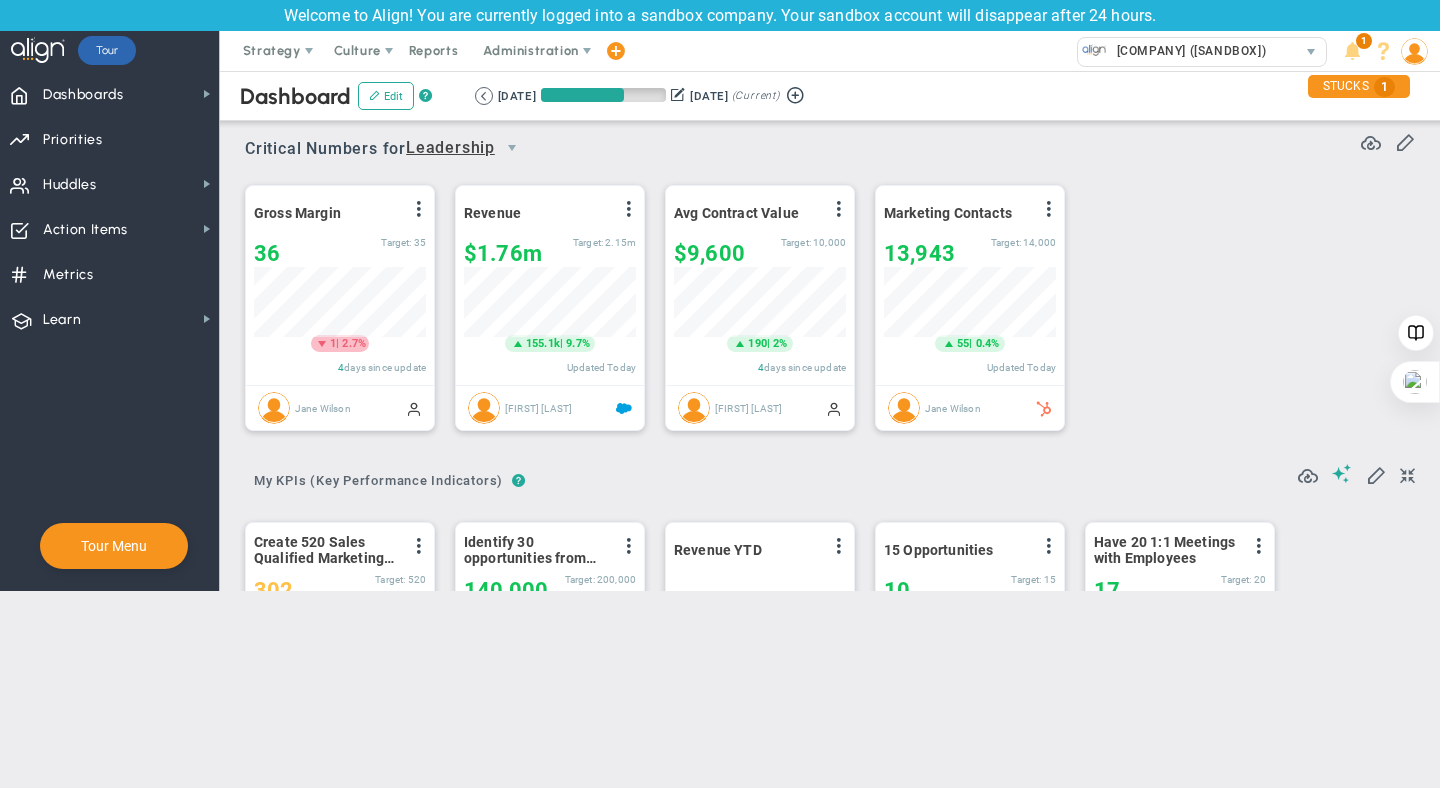 scroll, scrollTop: 0, scrollLeft: 0, axis: both 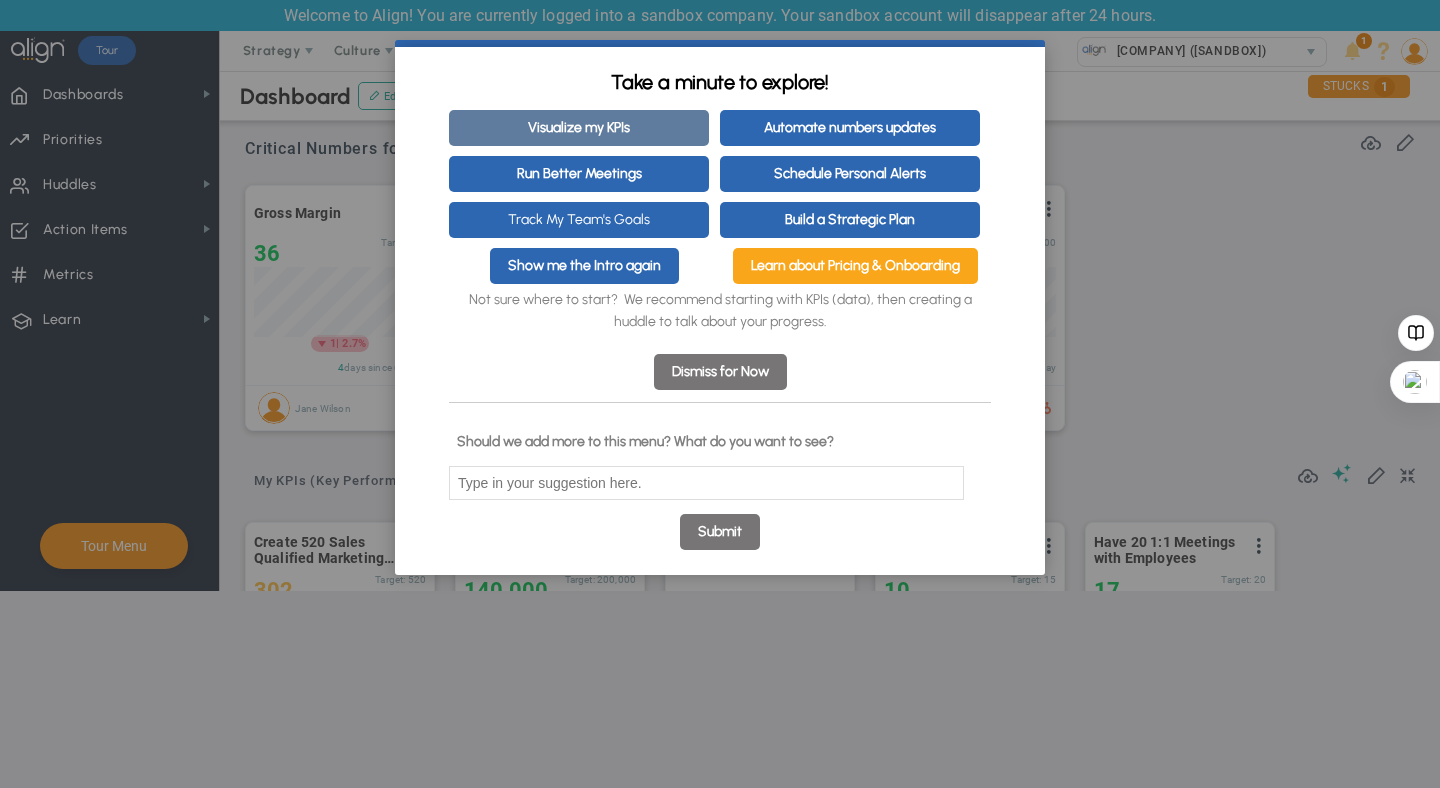 click on "Visualize my KPIs" at bounding box center [579, 128] 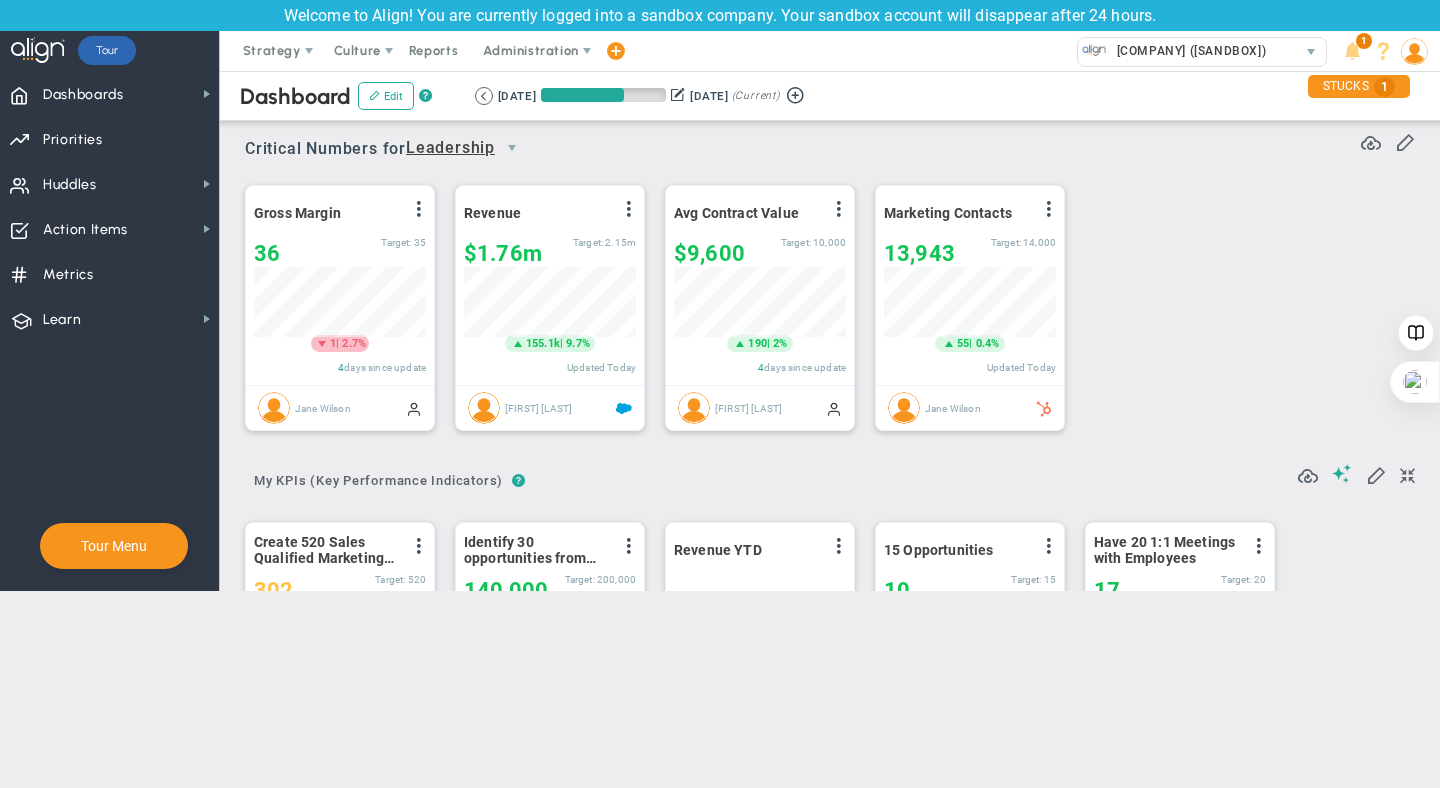 scroll, scrollTop: 0, scrollLeft: 0, axis: both 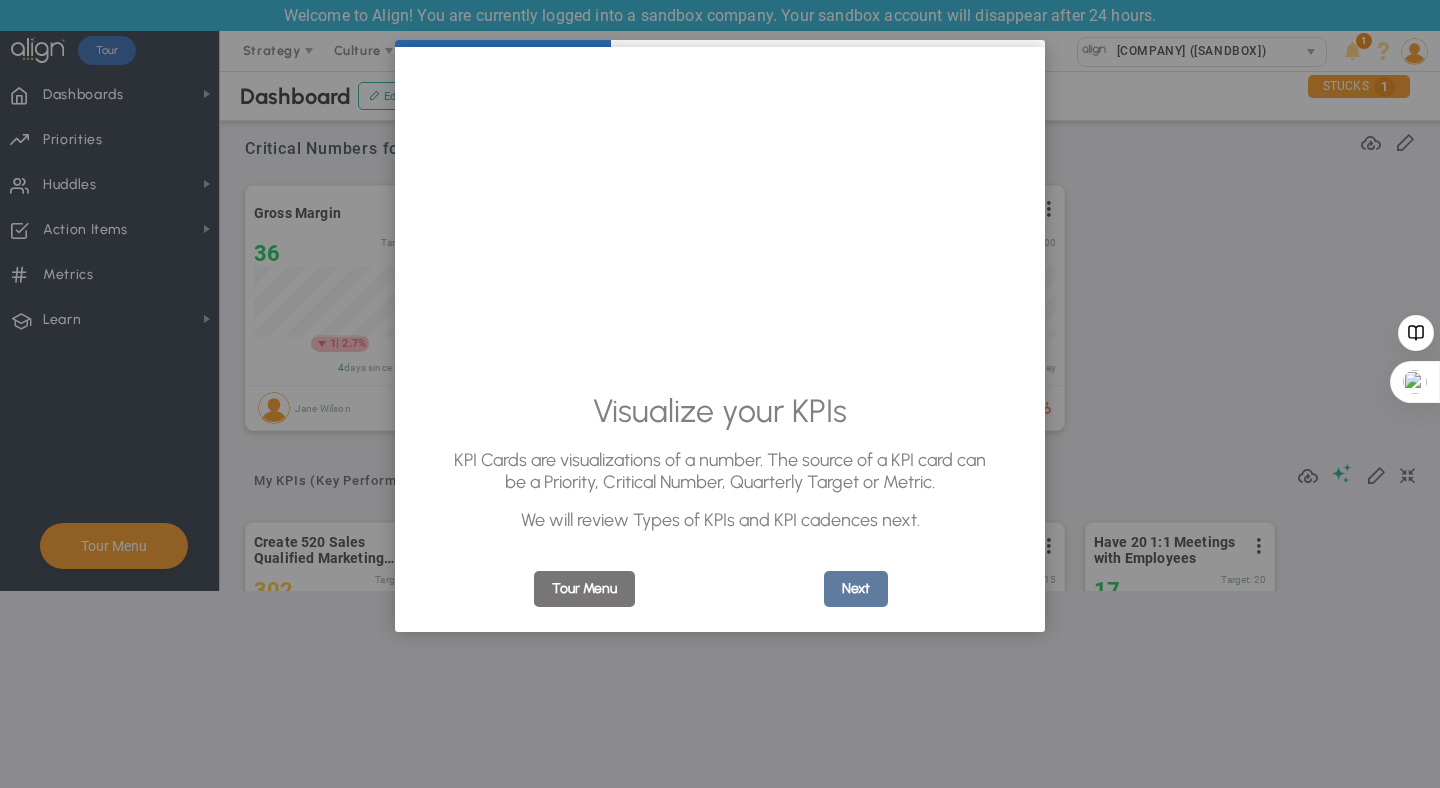 click on "Next" at bounding box center [856, 589] 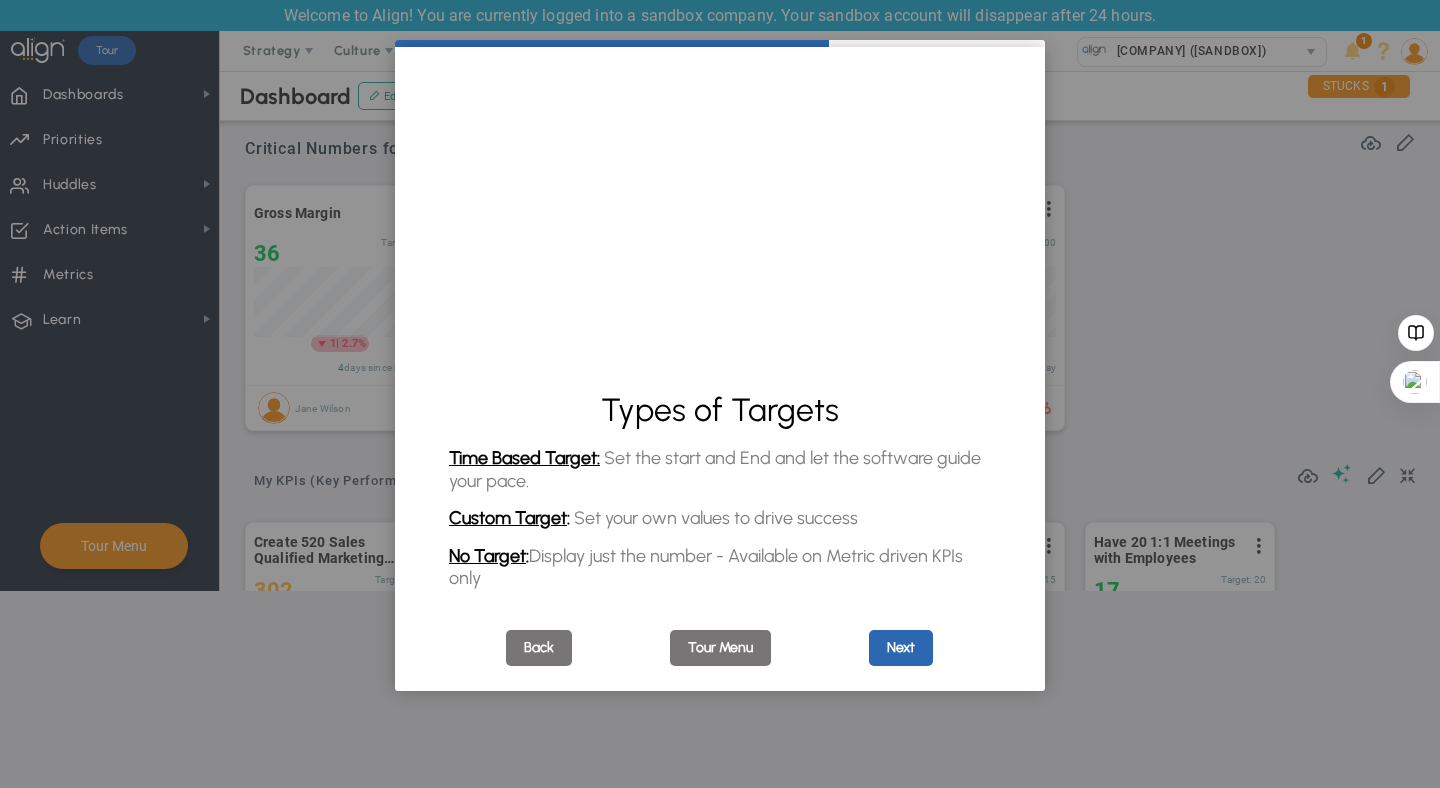 click on "Time Based Target:   Set the start and End and let the software guide your pace.  Custom Target :   Set your own values to drive success No Target :  Display just the number - Available on Metric driven KPIs only" at bounding box center [720, 518] 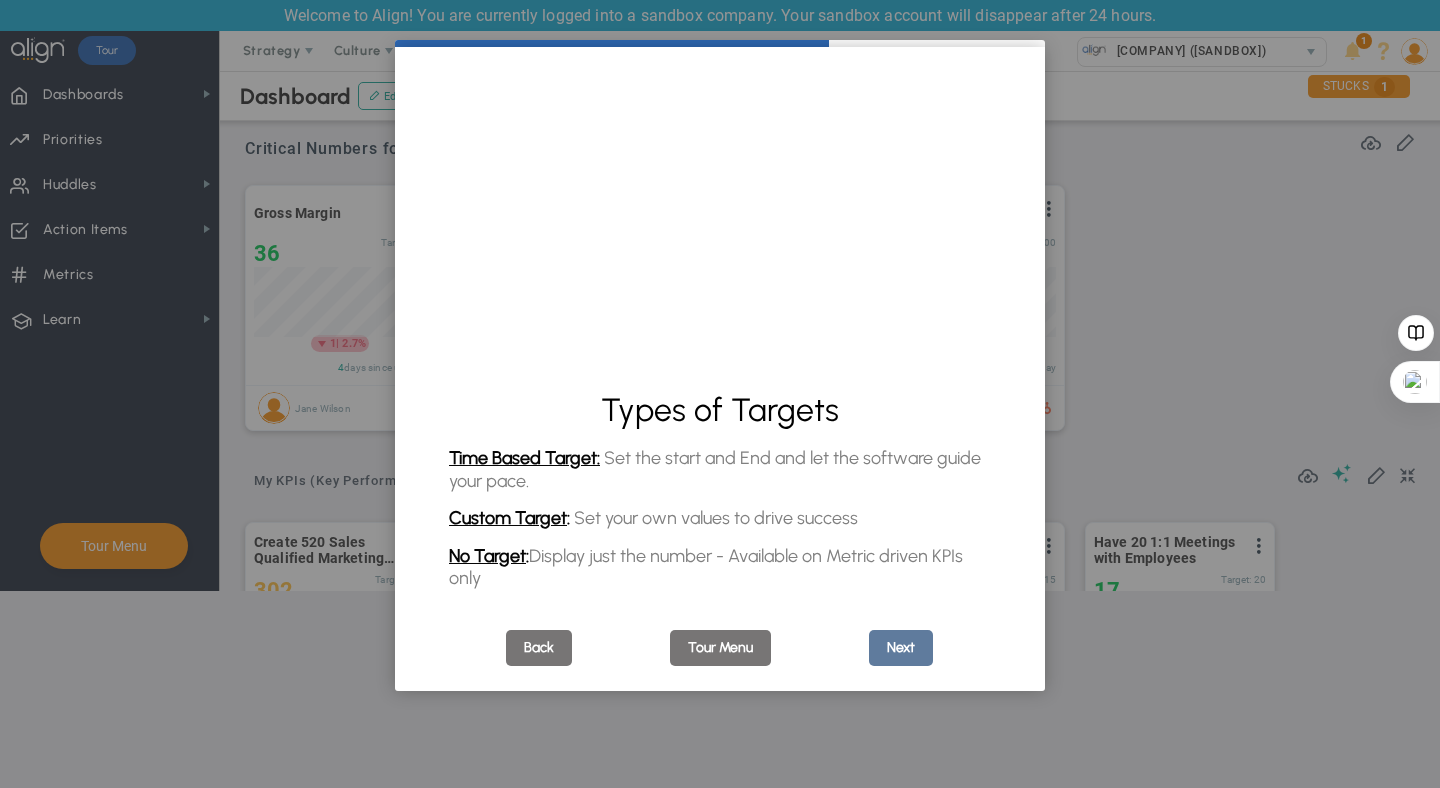 click on "Next" at bounding box center [901, 648] 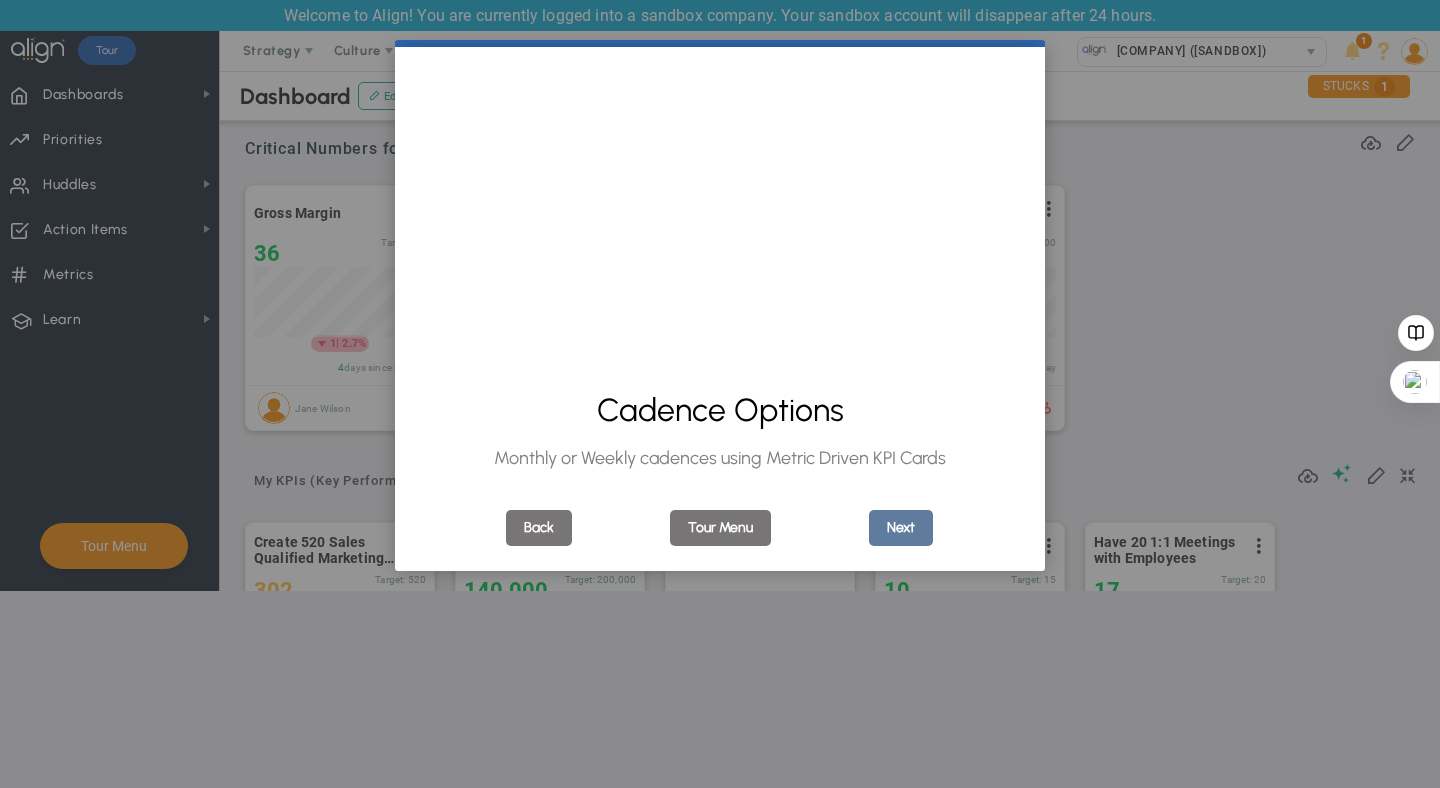 click on "Next" at bounding box center [901, 528] 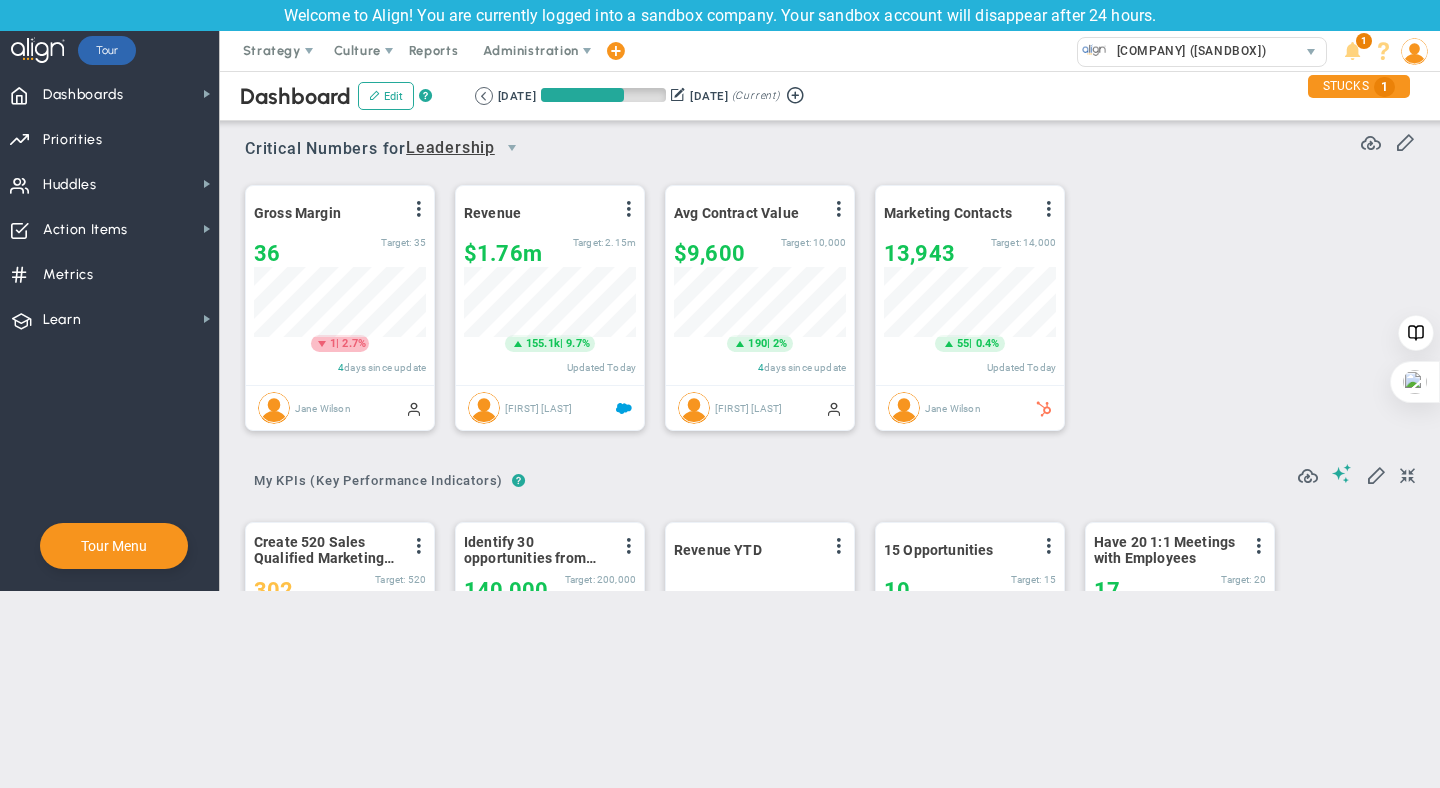 scroll, scrollTop: 0, scrollLeft: 0, axis: both 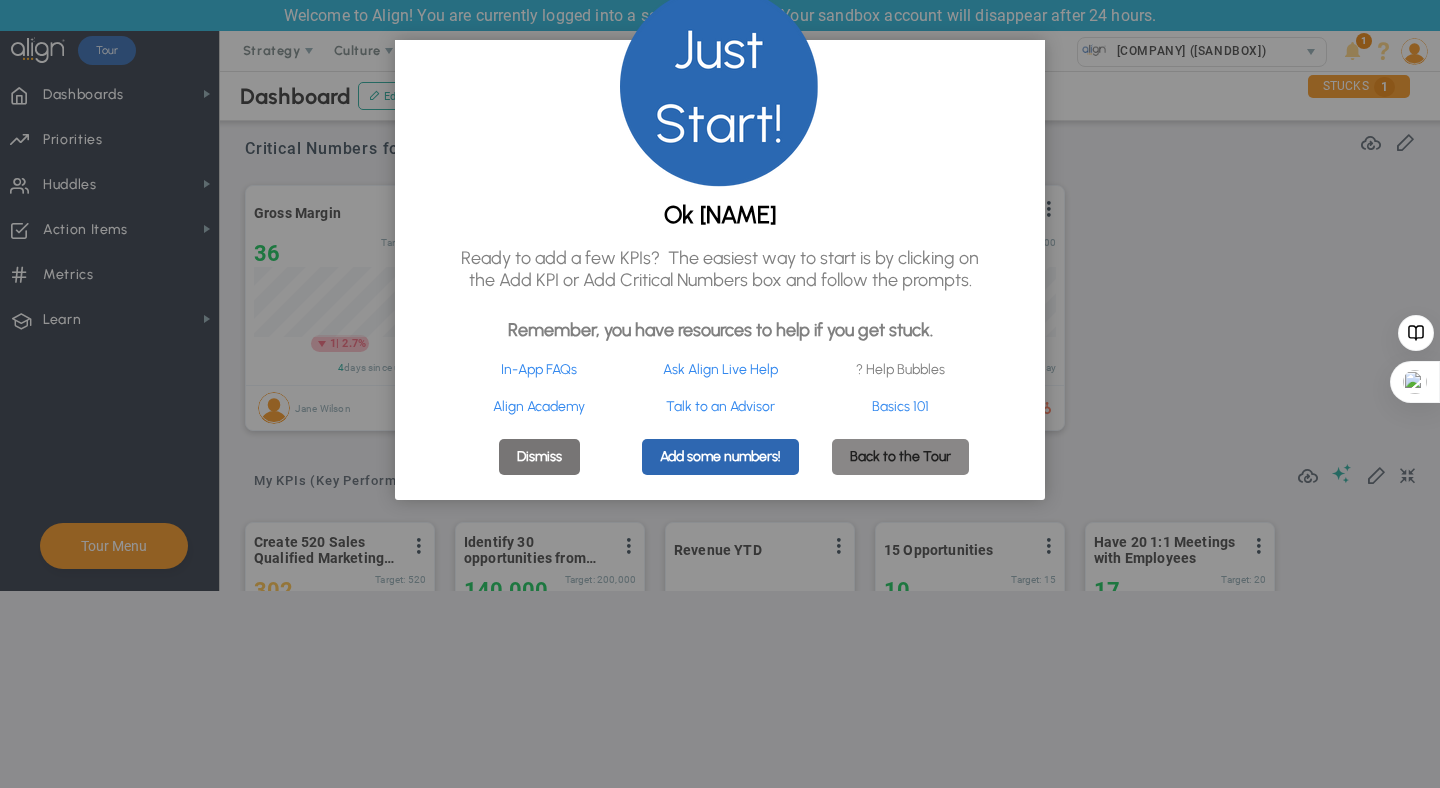 click on "Back to the Tour" at bounding box center (900, 457) 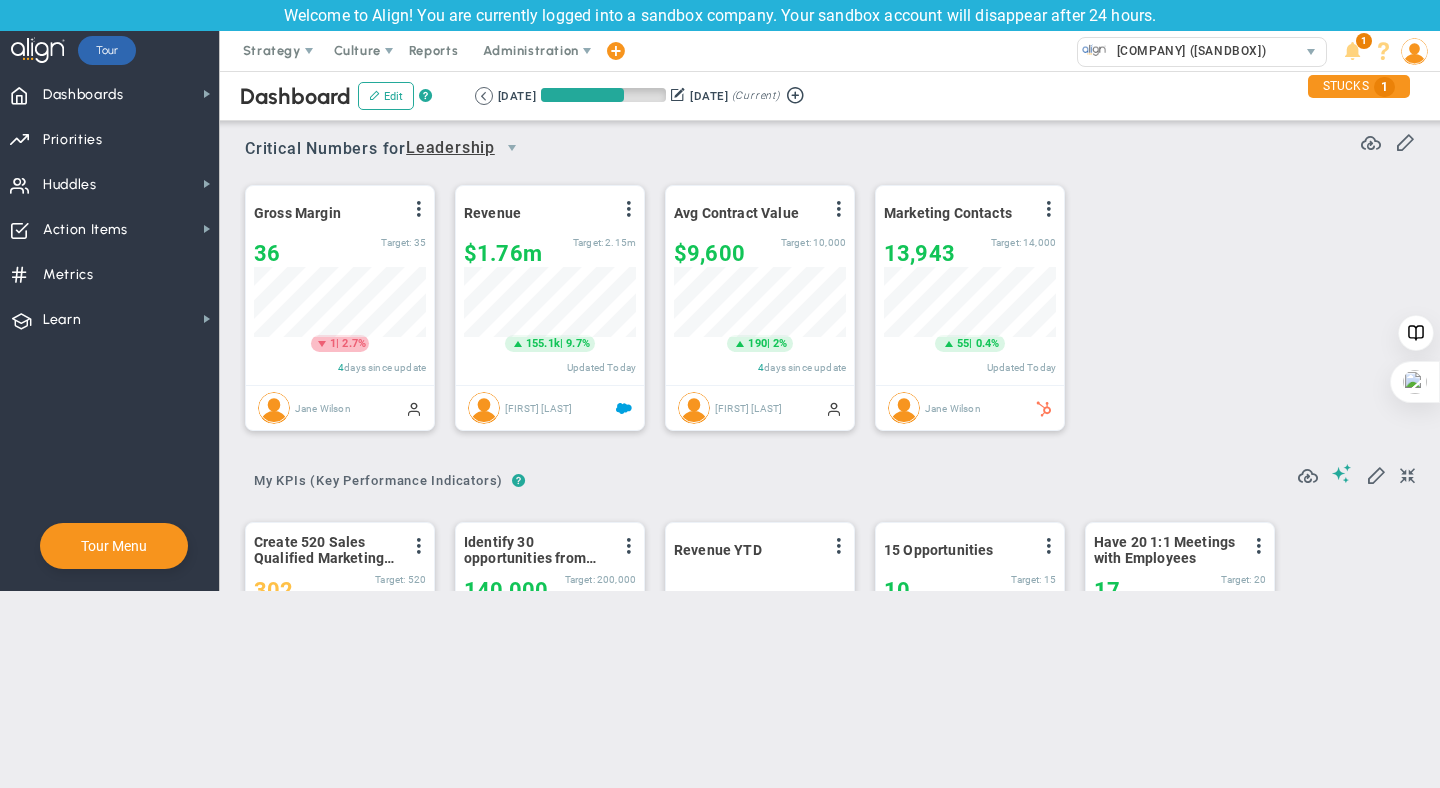 scroll, scrollTop: 0, scrollLeft: 0, axis: both 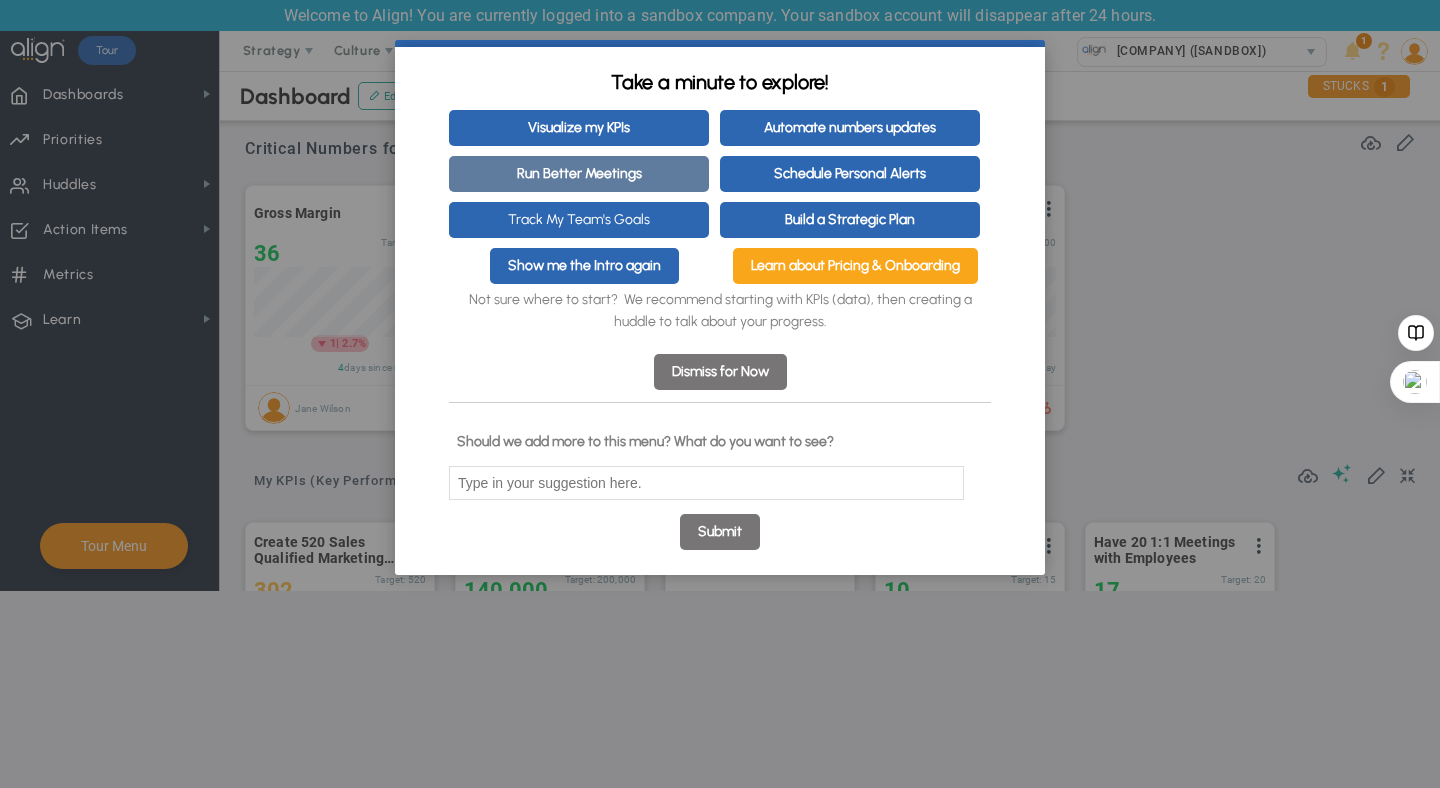 click on "Run Better Meetings" at bounding box center (579, 174) 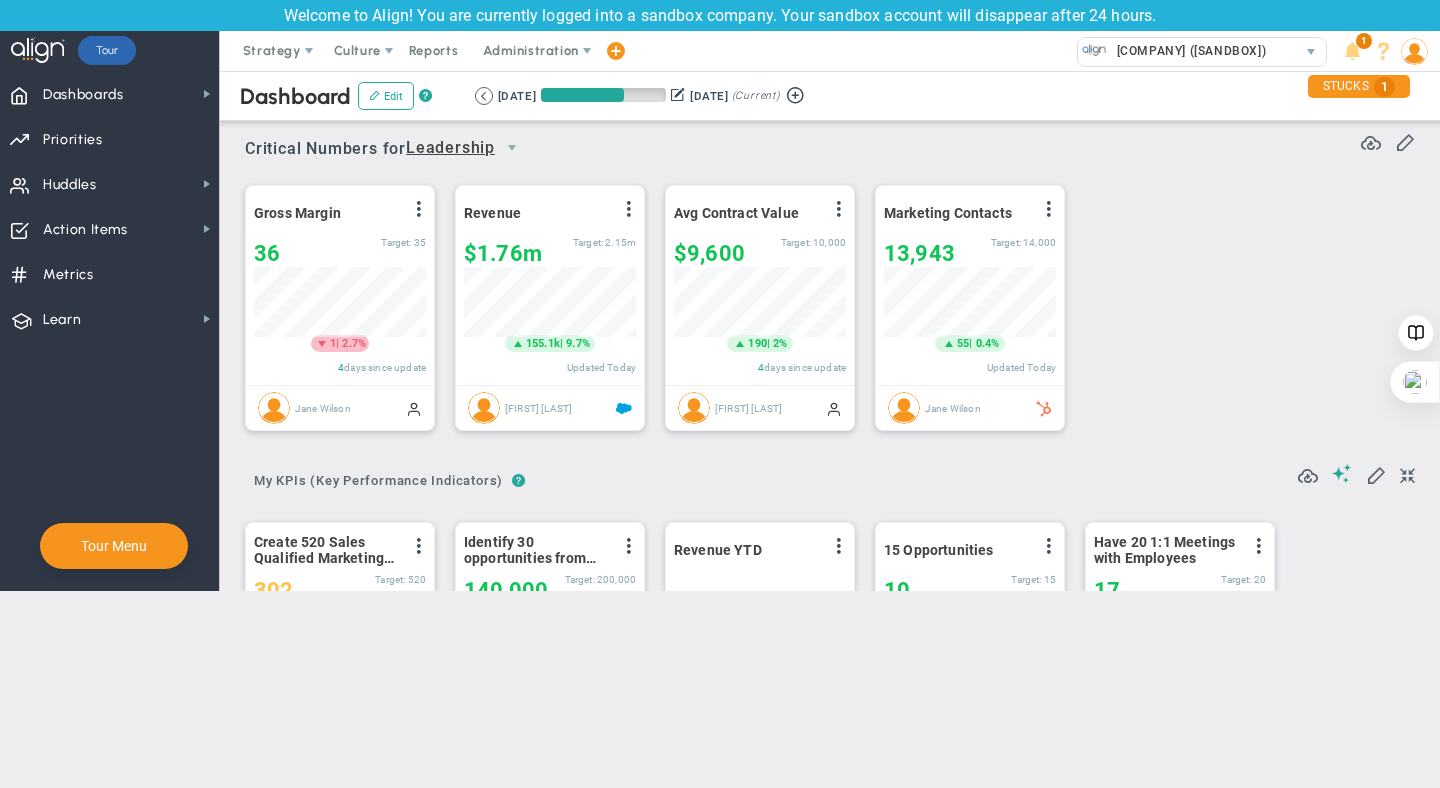 scroll, scrollTop: 0, scrollLeft: 0, axis: both 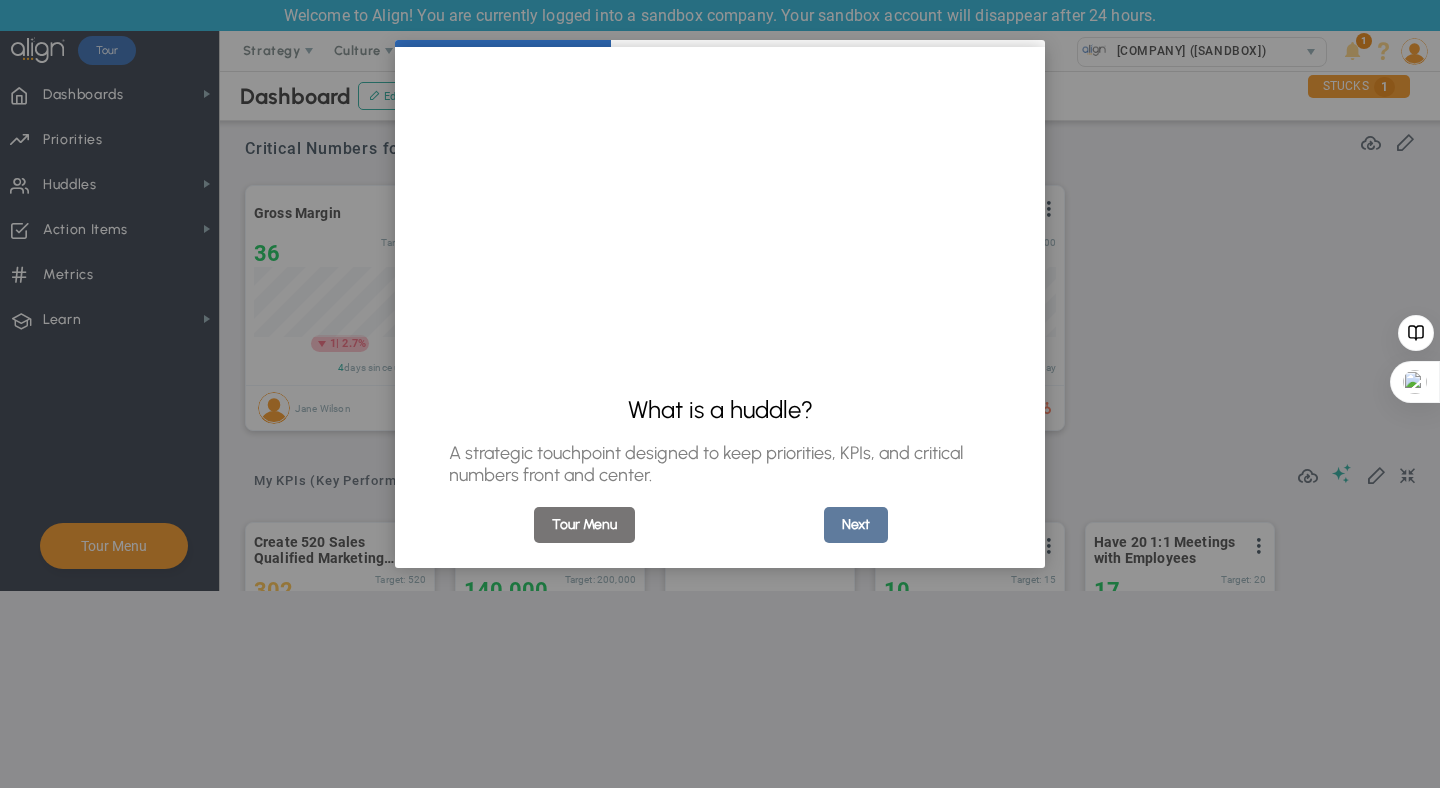 click on "Next" at bounding box center [856, 525] 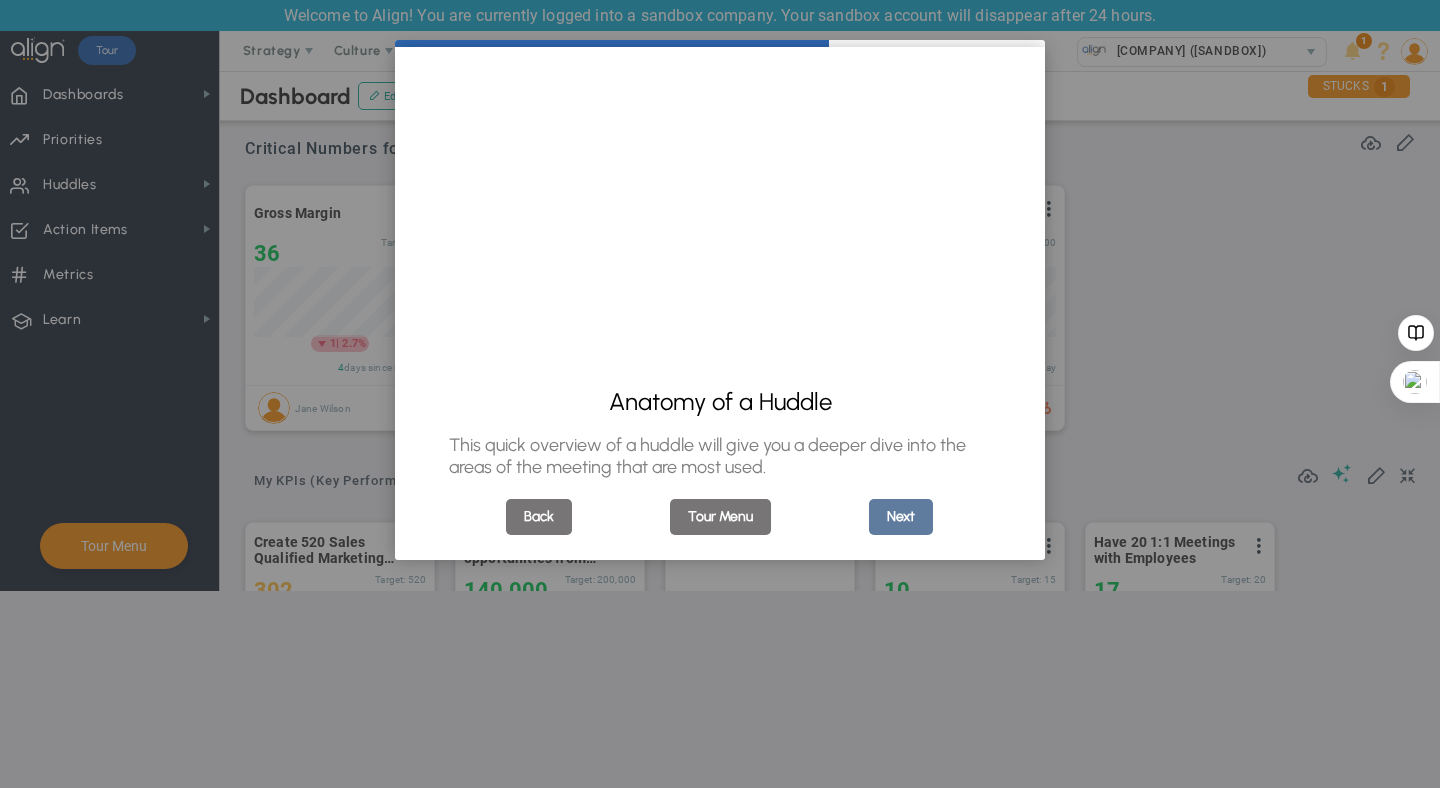 click on "Next" at bounding box center (901, 517) 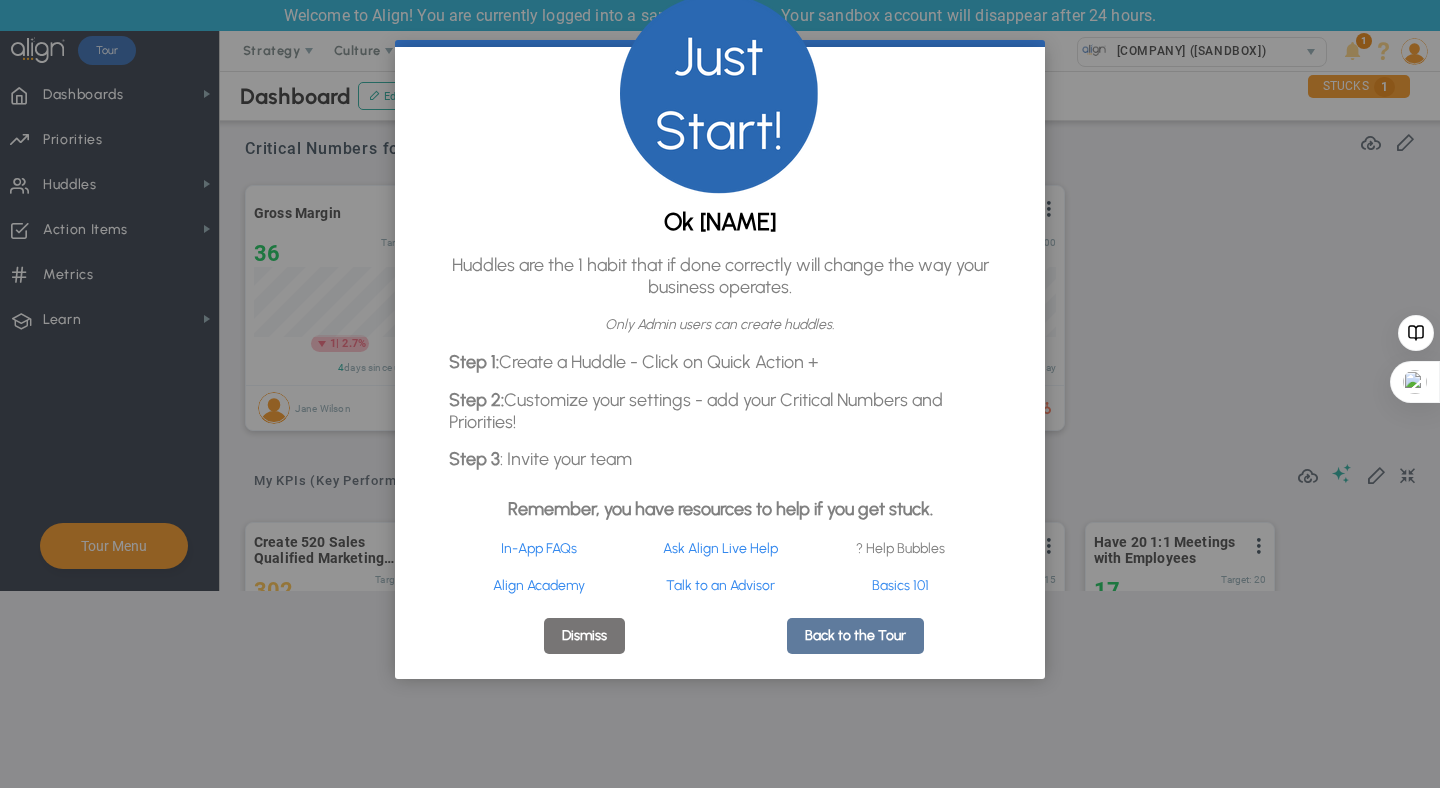 click on "Back to the Tour" at bounding box center [855, 636] 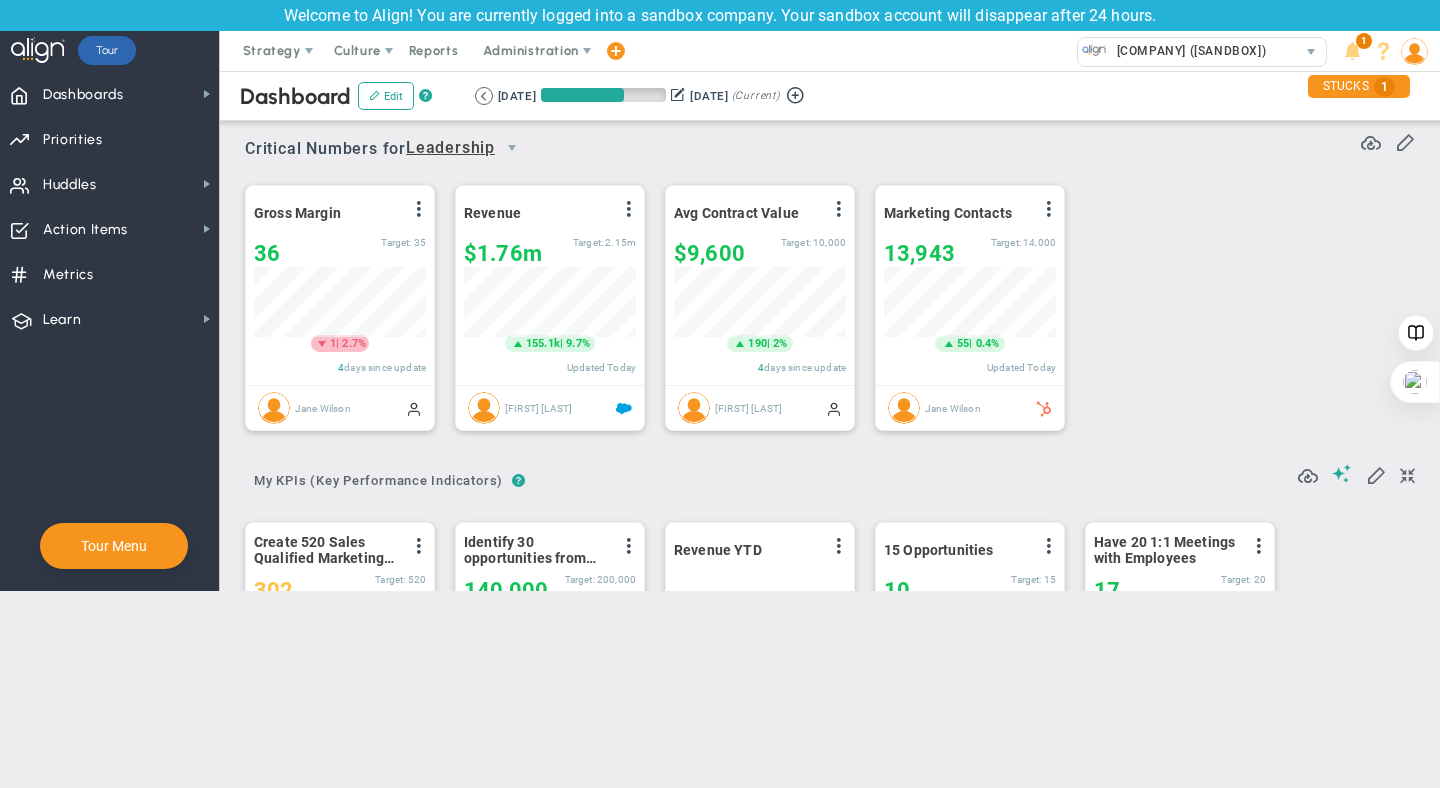 scroll, scrollTop: 0, scrollLeft: 0, axis: both 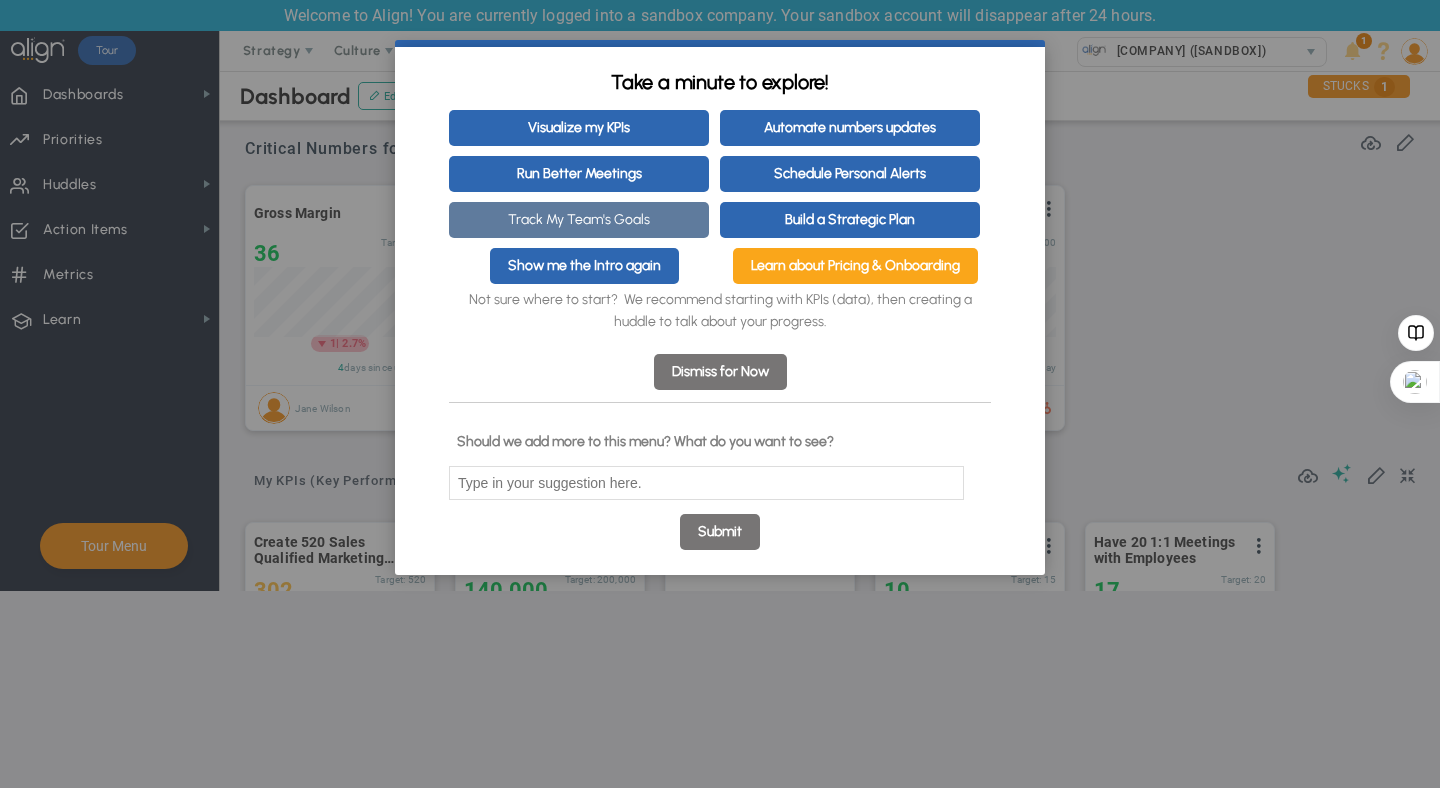 click on "Track My Team's Goals" at bounding box center [579, 220] 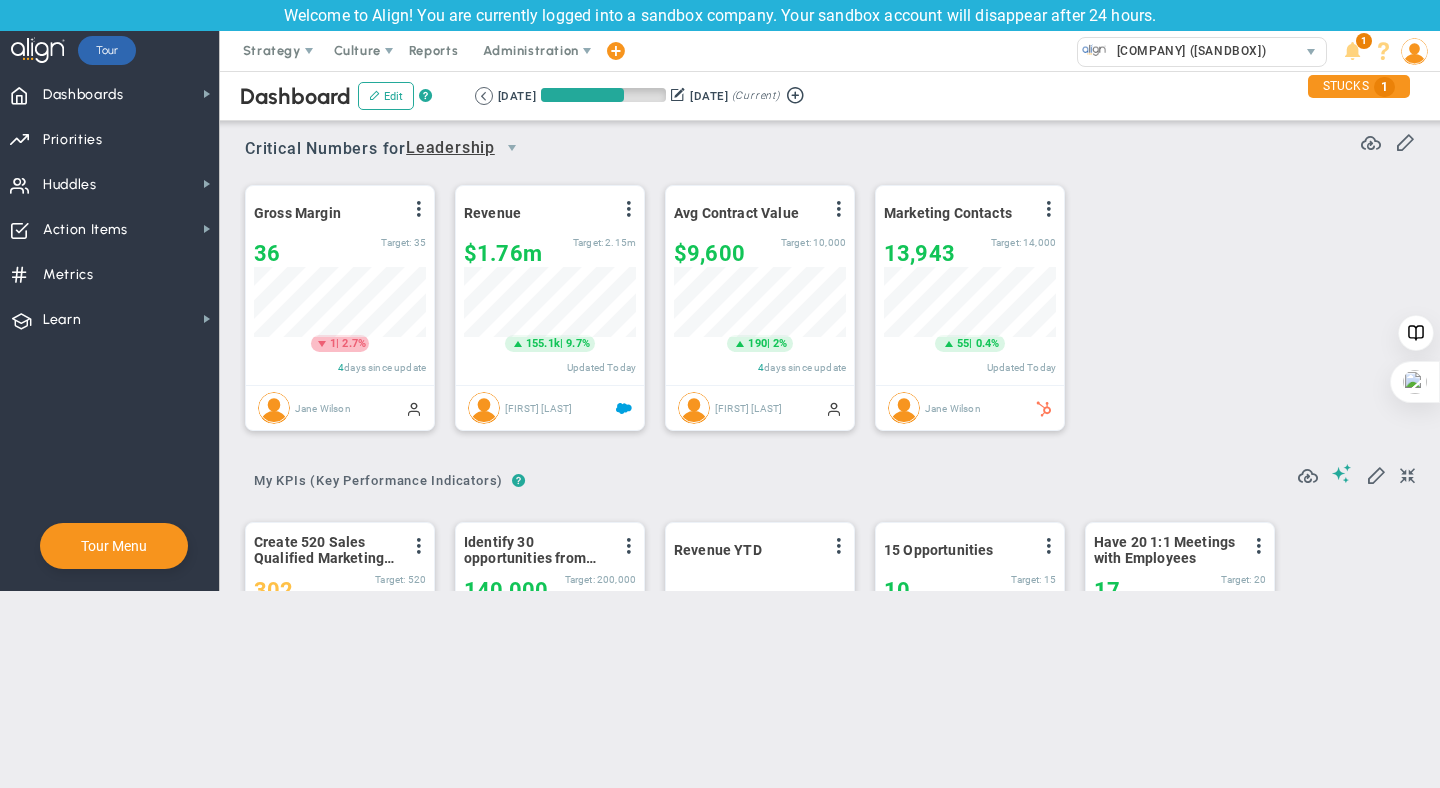 scroll, scrollTop: 0, scrollLeft: 0, axis: both 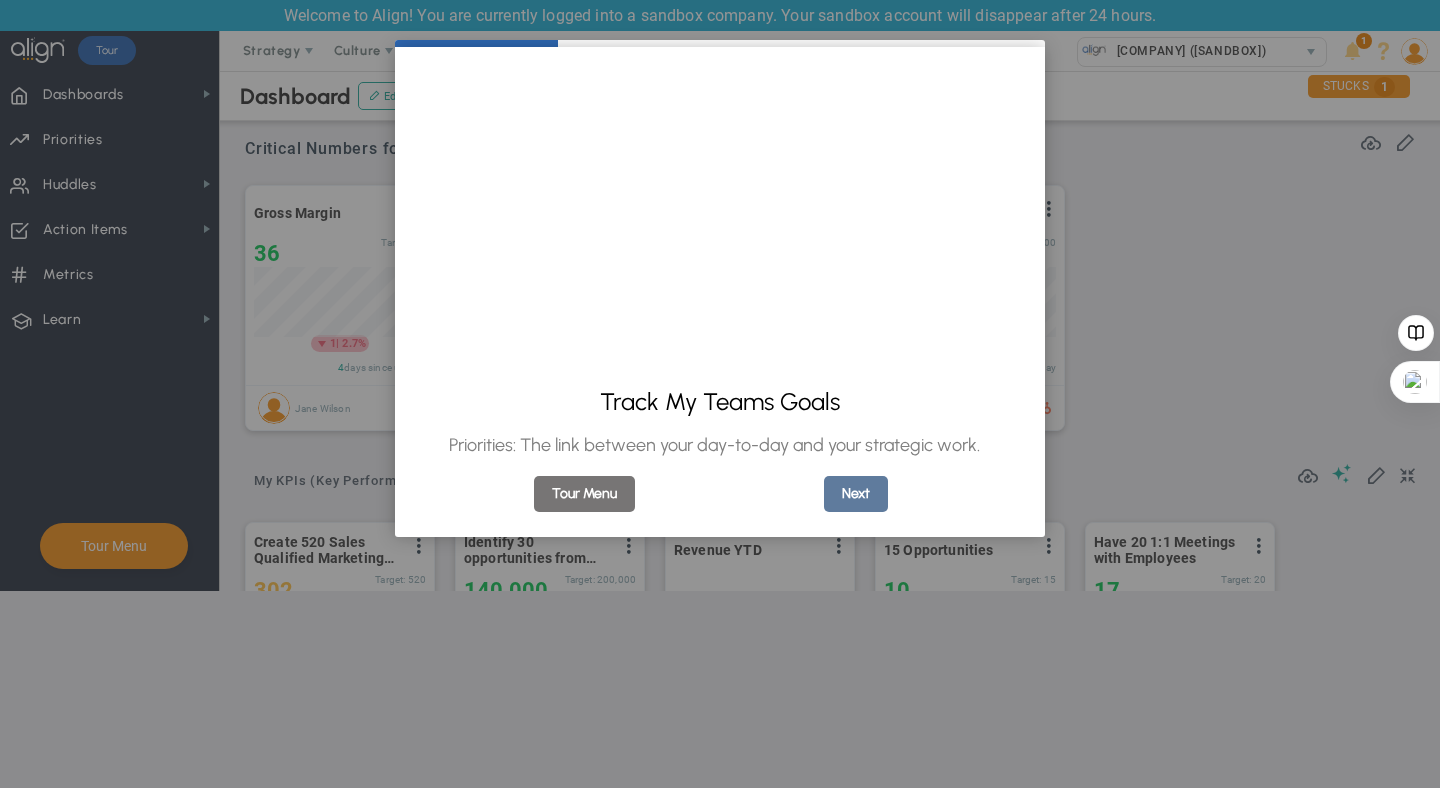 click on "Next" at bounding box center [856, 494] 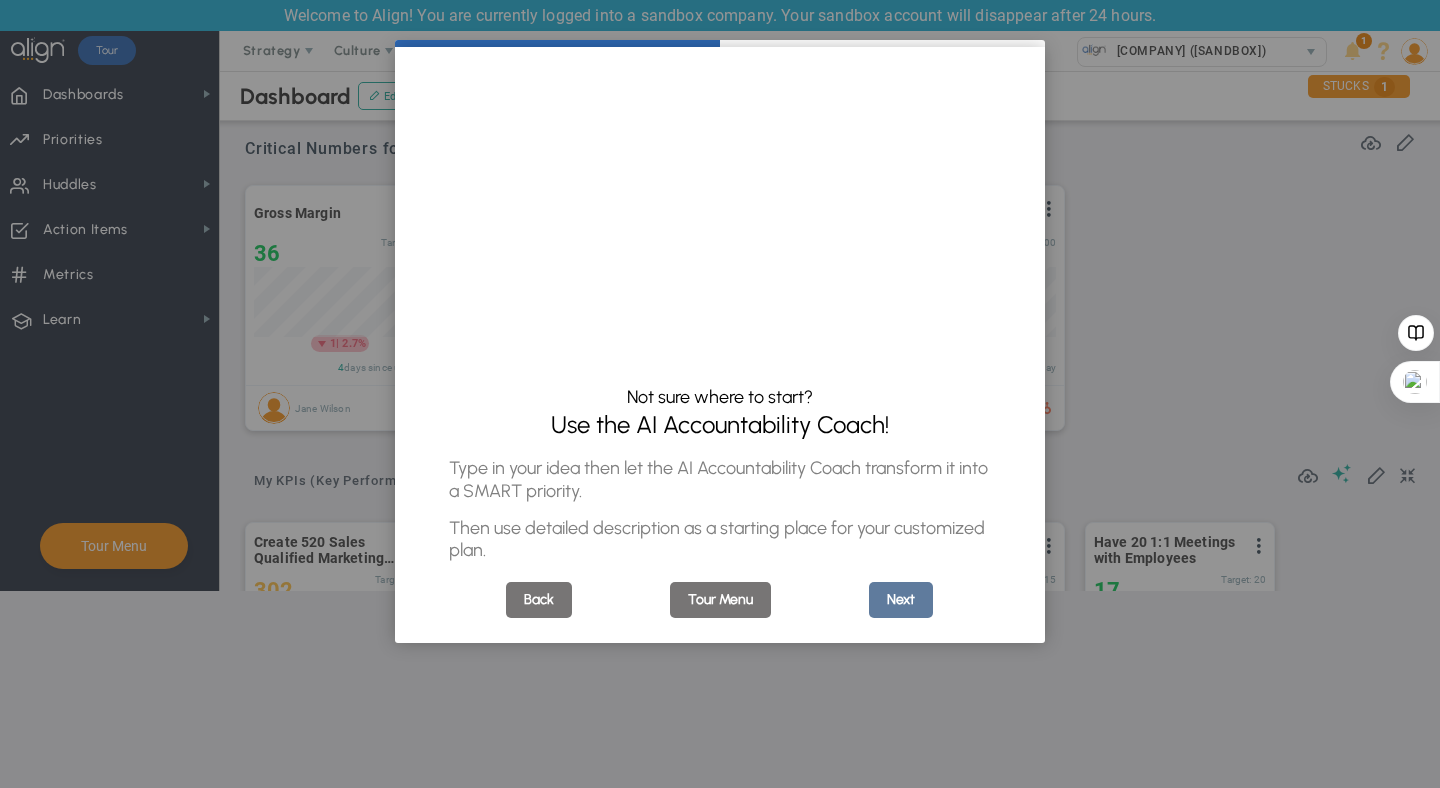 click on "Next" at bounding box center (901, 600) 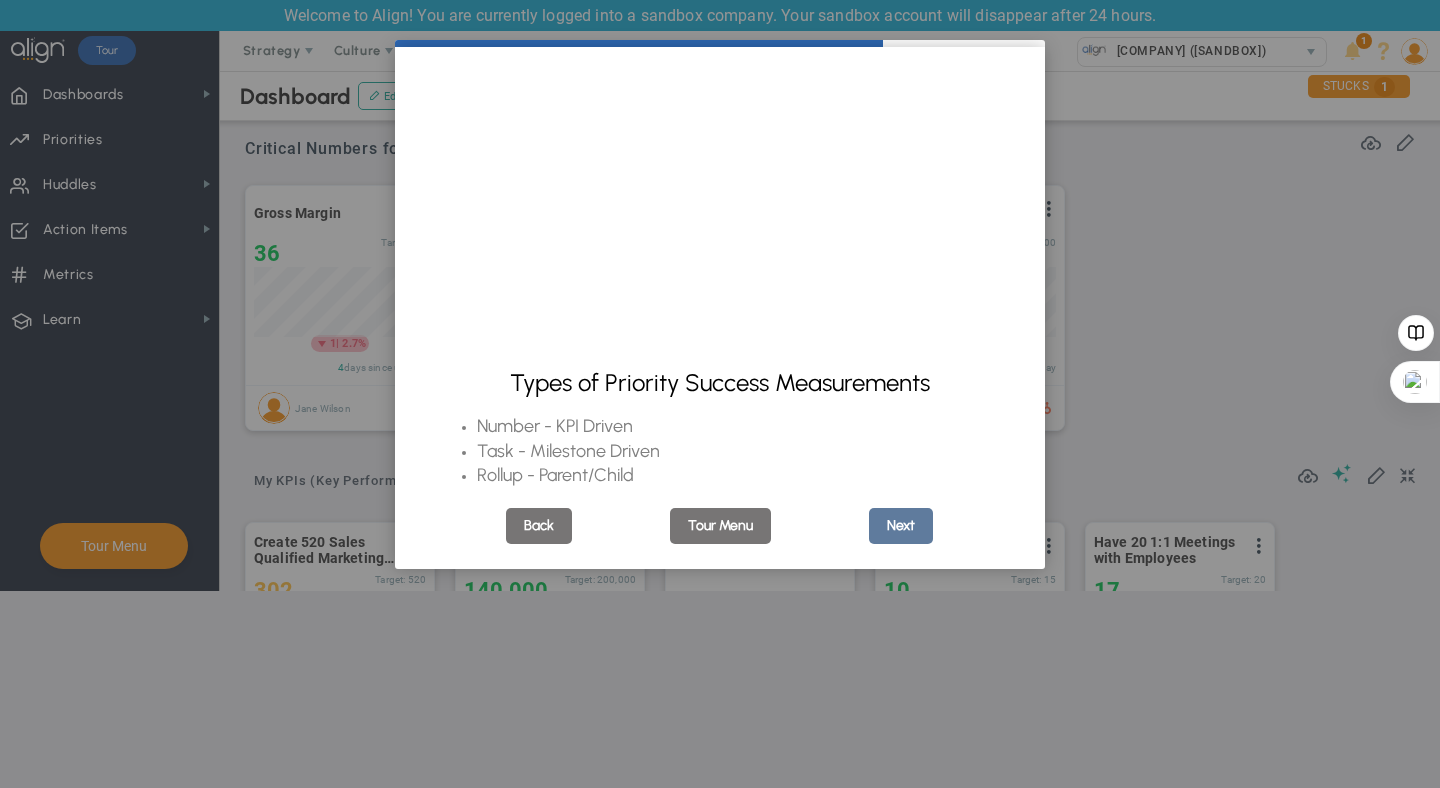 click on "Next" at bounding box center [901, 526] 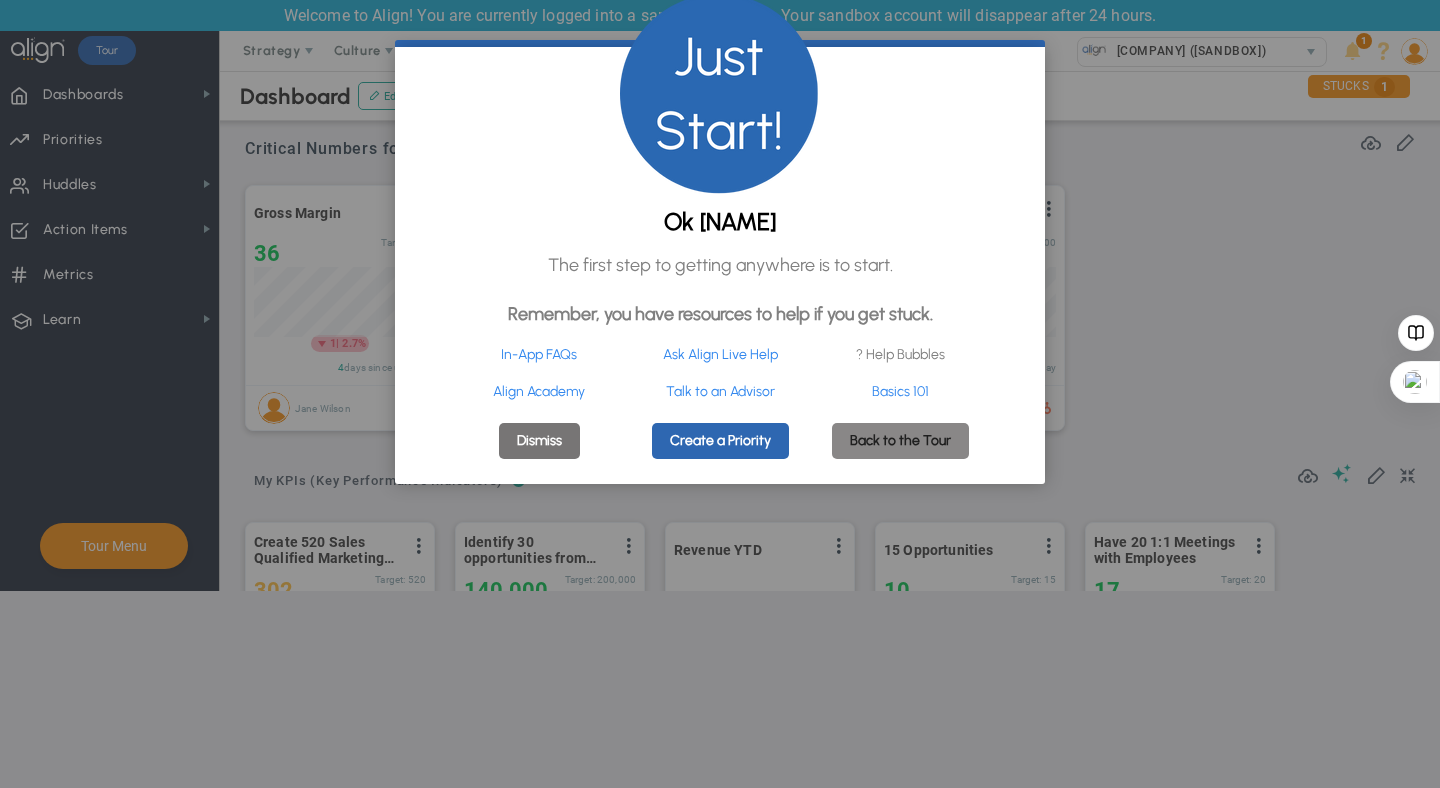 click on "Back to the Tour" at bounding box center (900, 441) 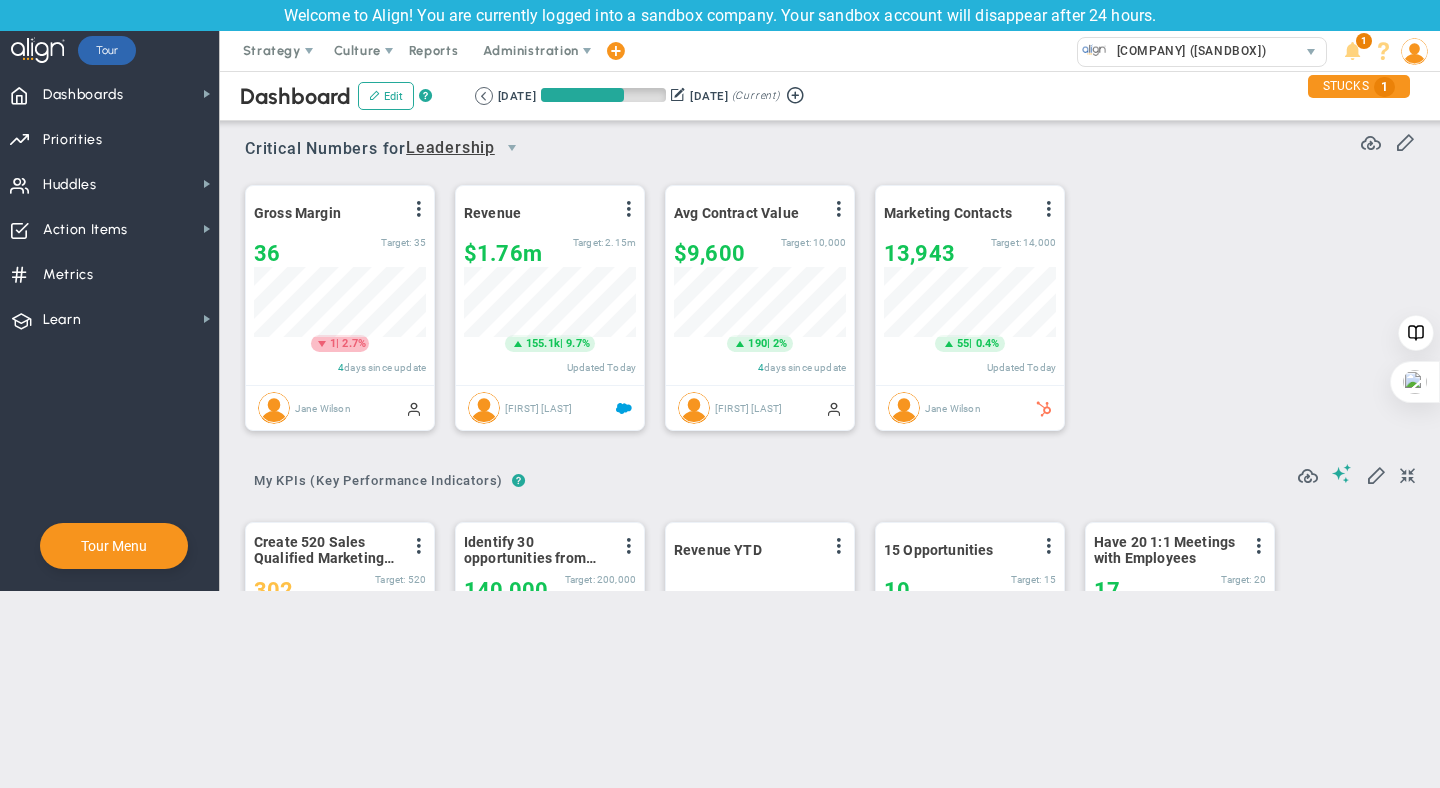 scroll, scrollTop: 0, scrollLeft: 0, axis: both 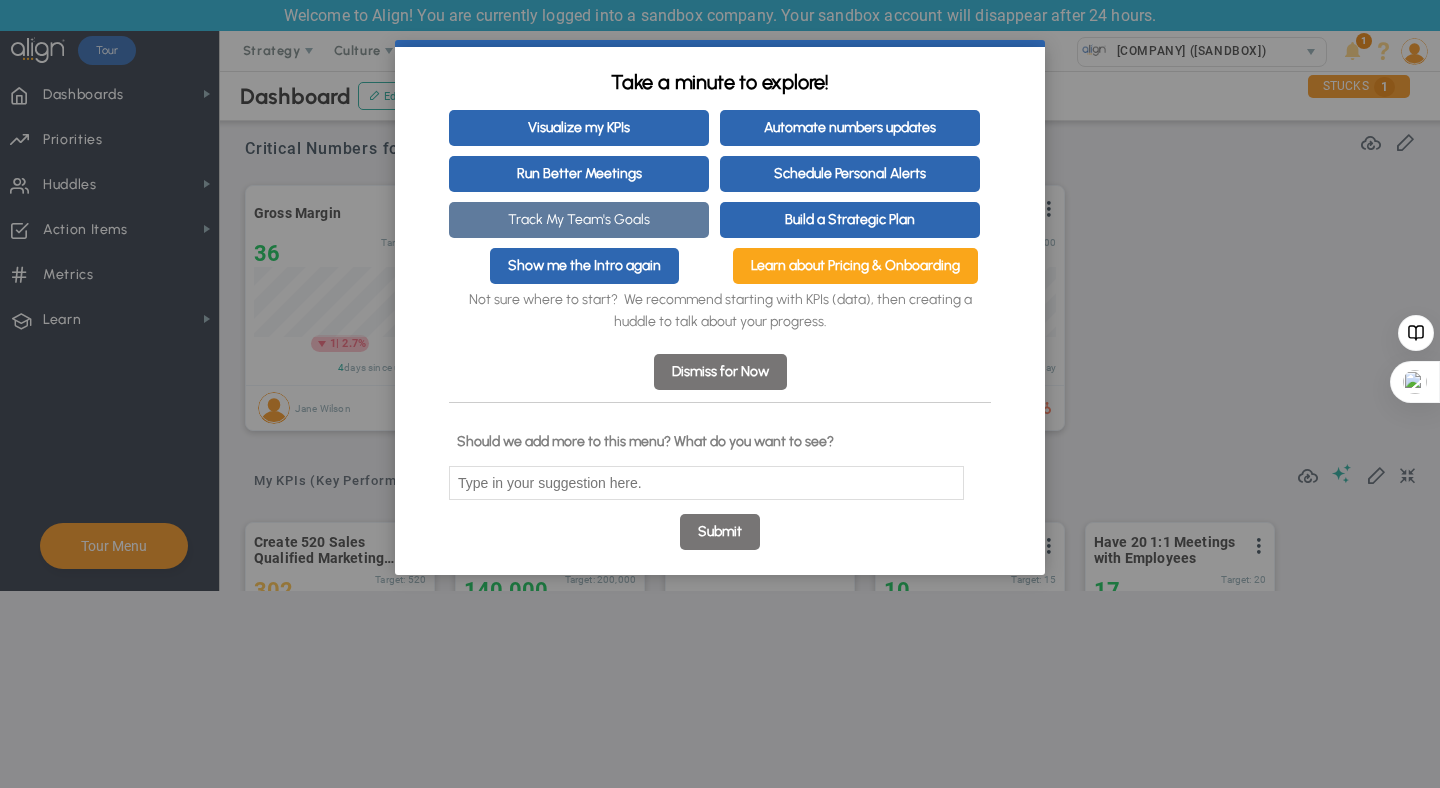 click on "Track My Team's Goals" at bounding box center (579, 220) 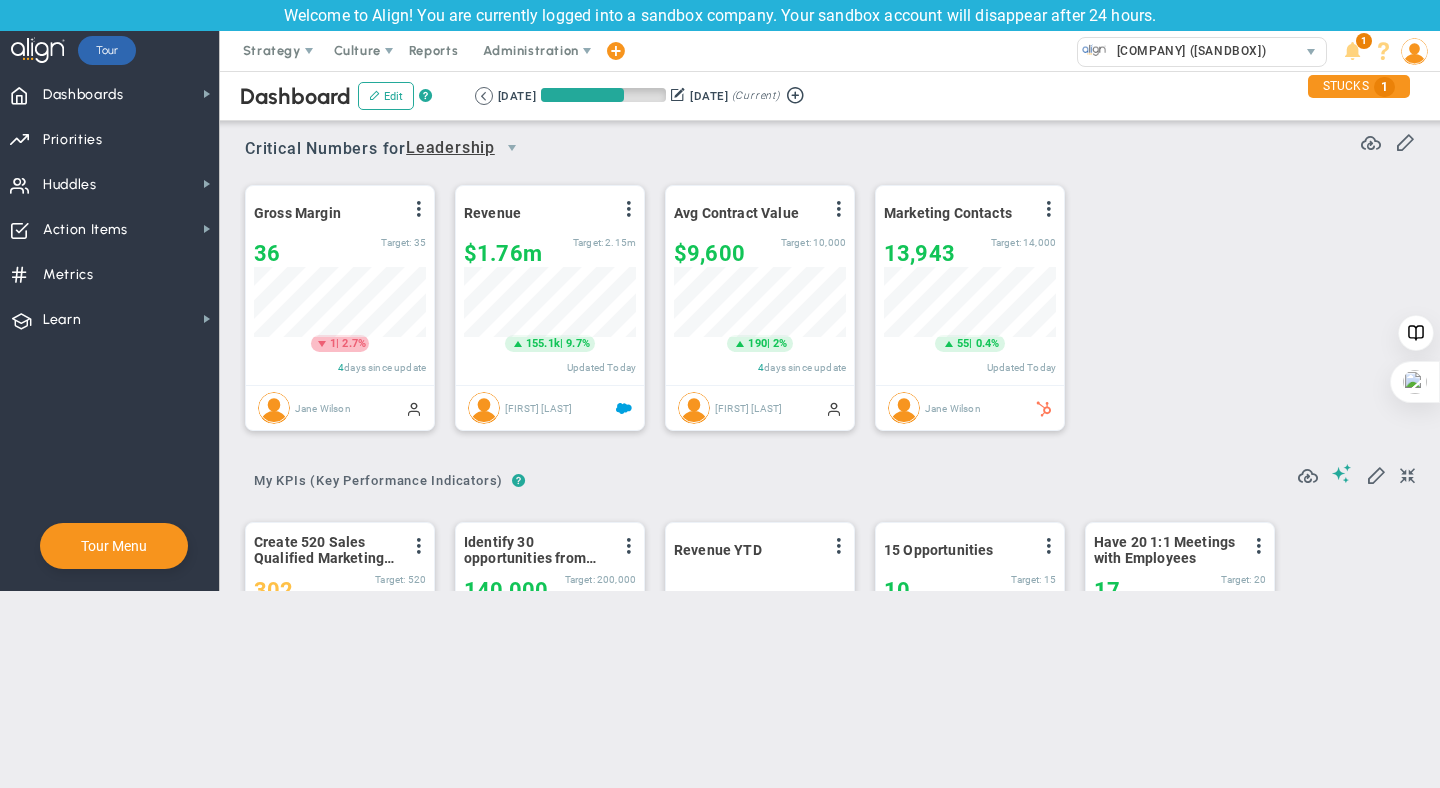 scroll, scrollTop: 0, scrollLeft: 0, axis: both 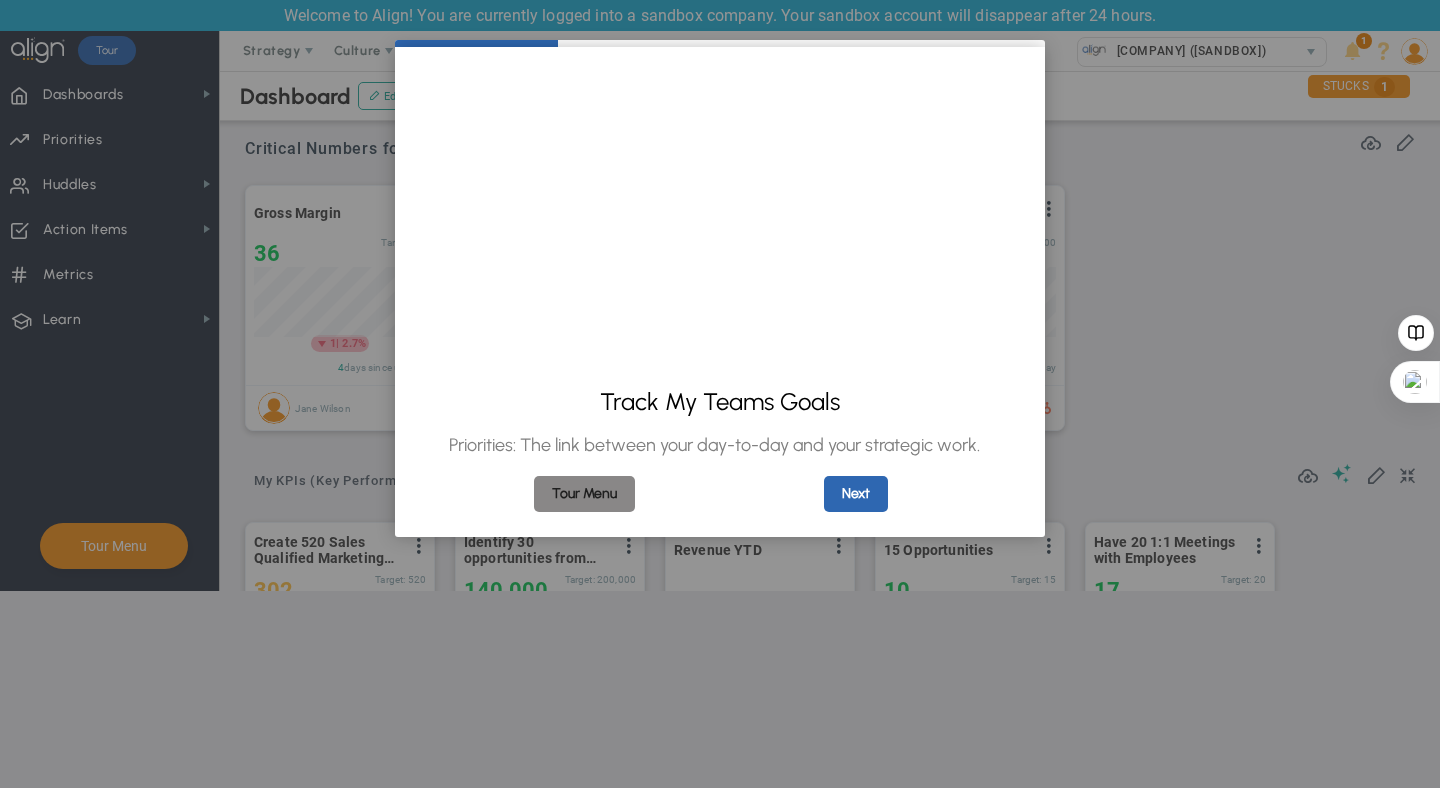 click on "Tour Menu" at bounding box center [584, 494] 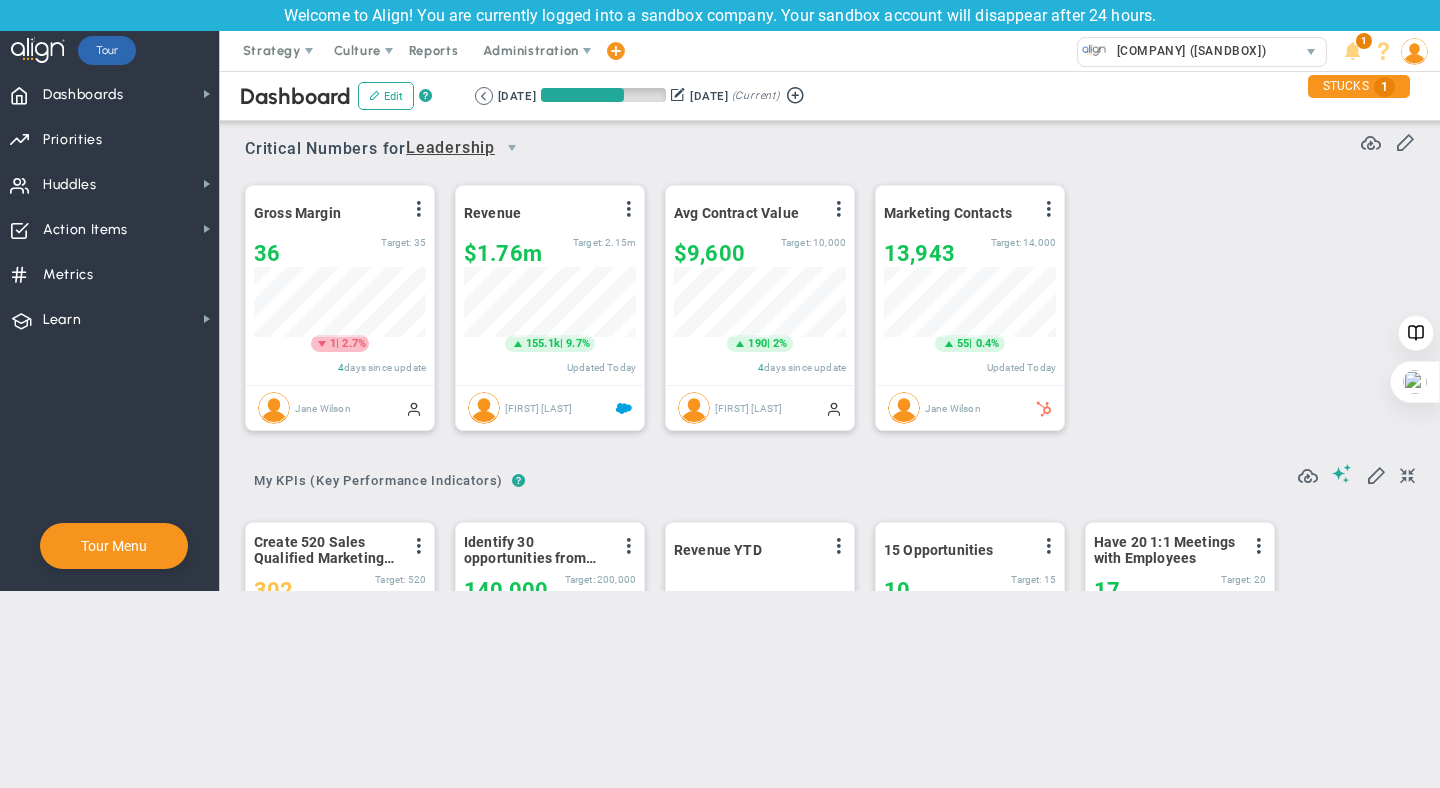 scroll, scrollTop: 0, scrollLeft: 0, axis: both 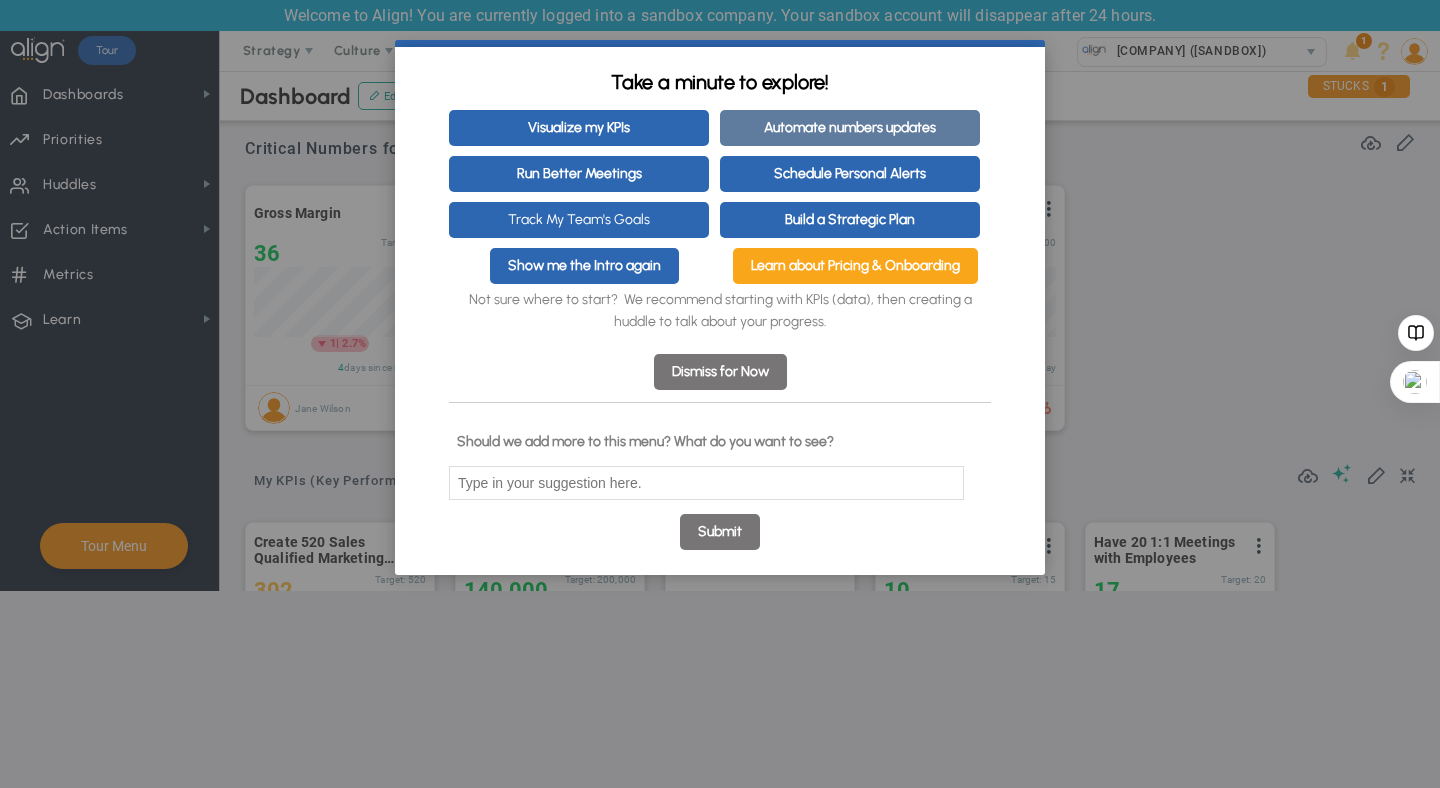 click on "Automate numbers updates" at bounding box center (850, 128) 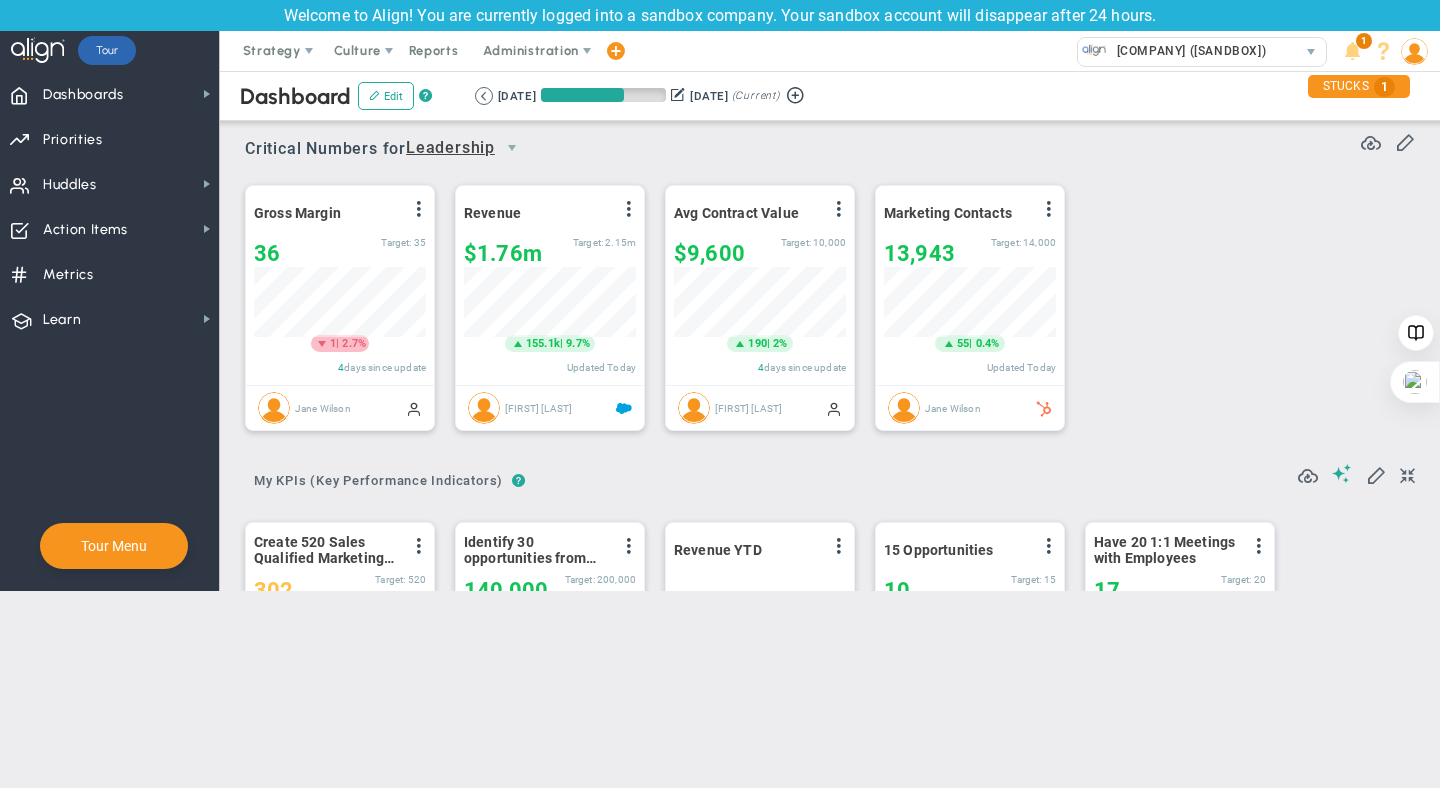 scroll, scrollTop: 0, scrollLeft: 0, axis: both 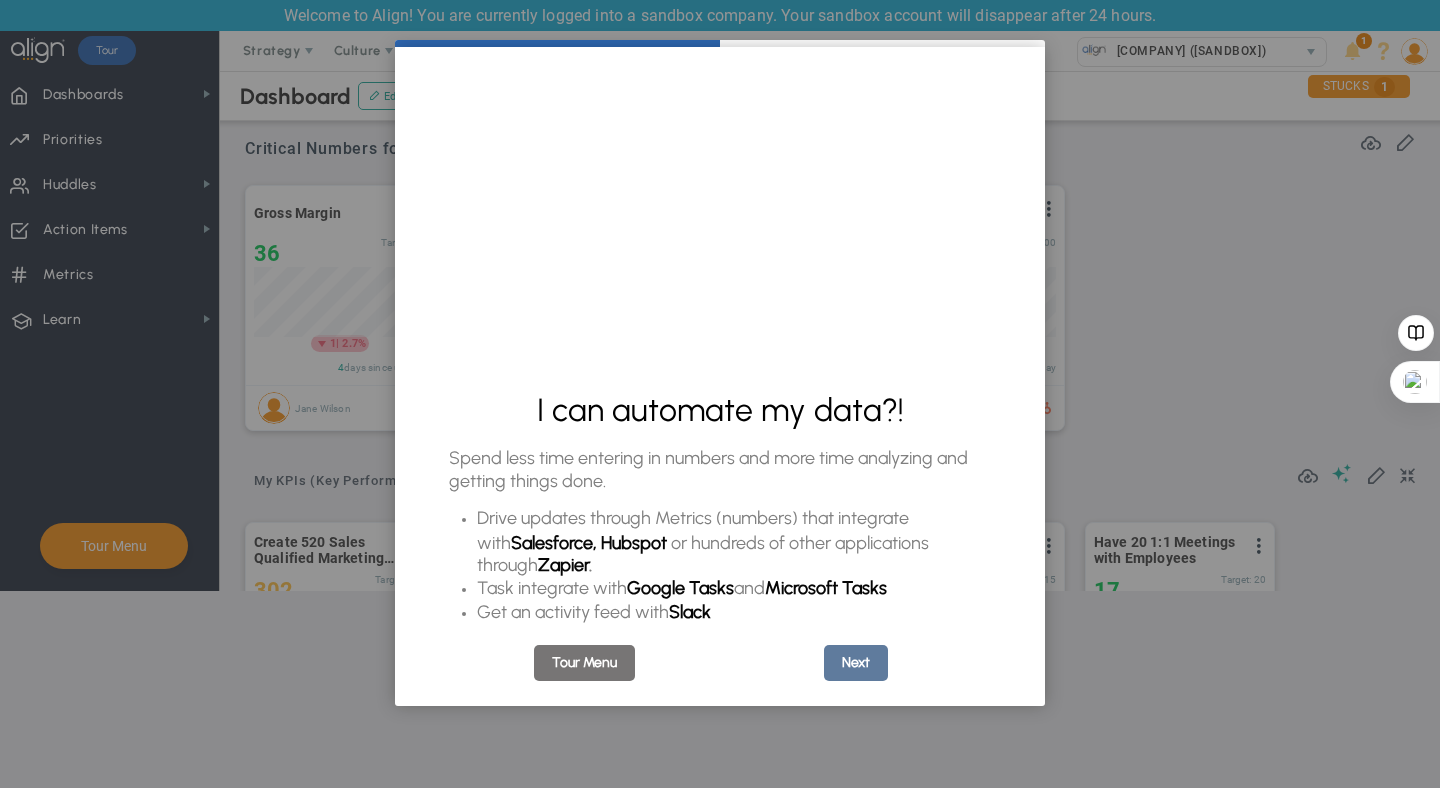 click on "Next" at bounding box center [856, 663] 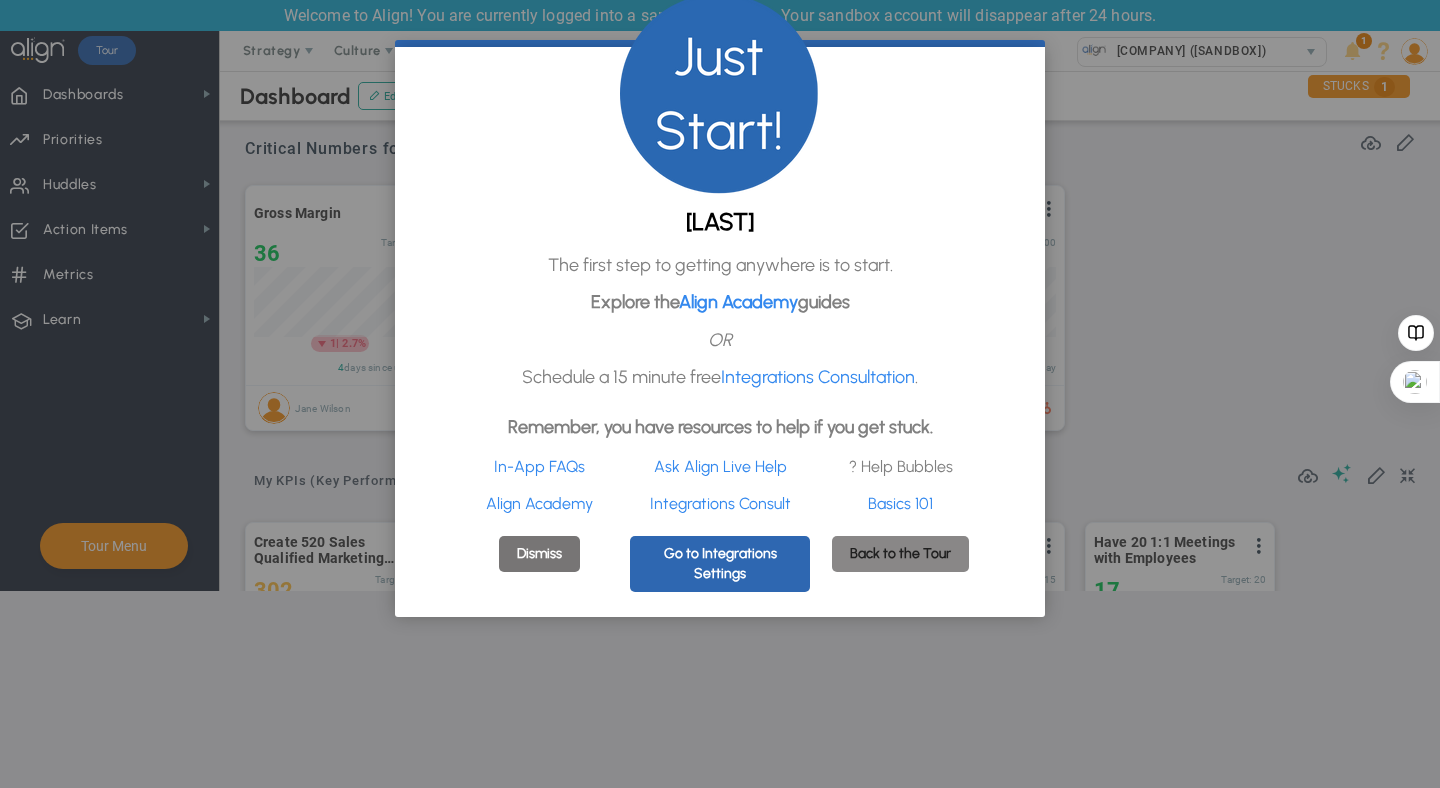 click on "Back to the Tour" at bounding box center [900, 554] 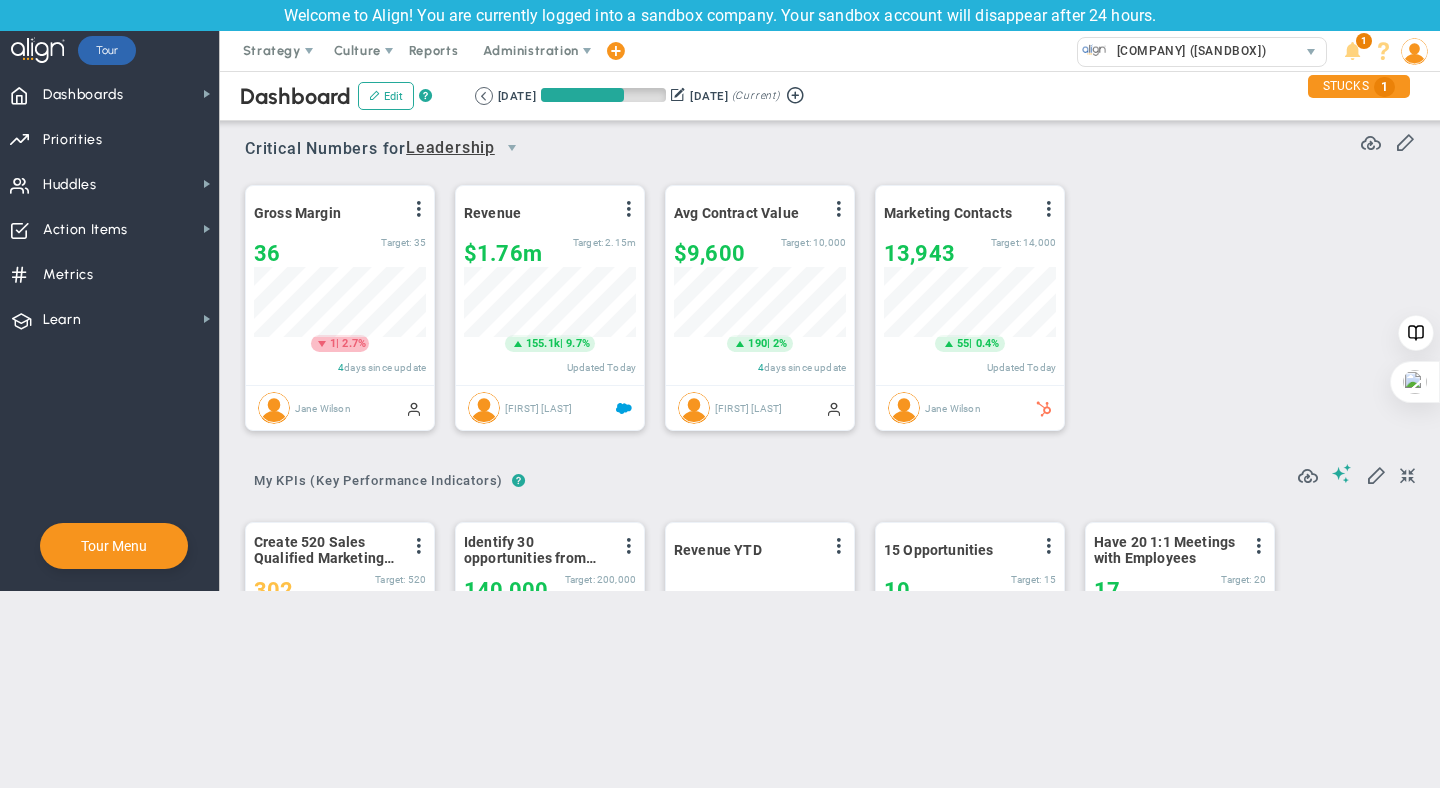 scroll, scrollTop: 0, scrollLeft: 0, axis: both 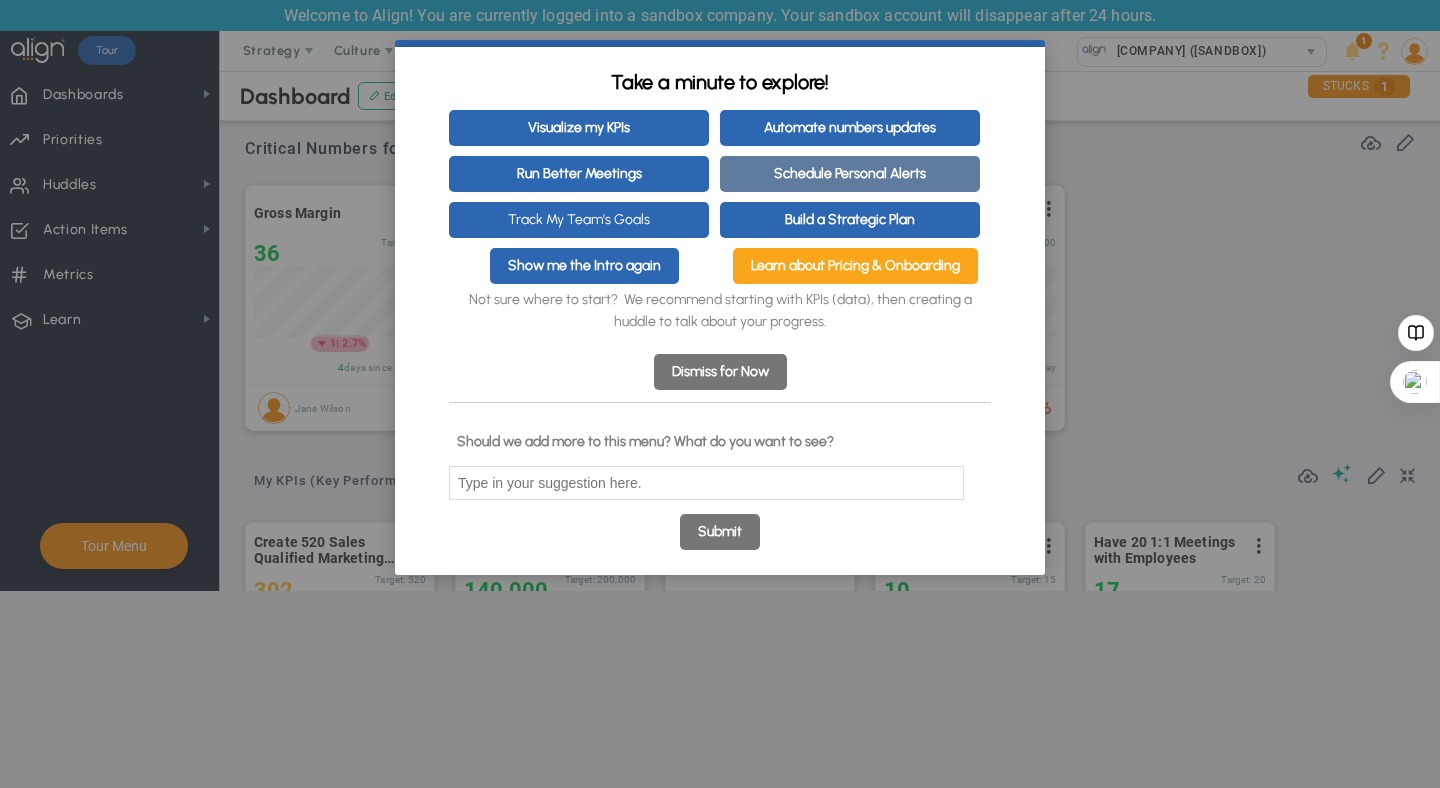 click on "Schedule Personal Alerts" at bounding box center (850, 174) 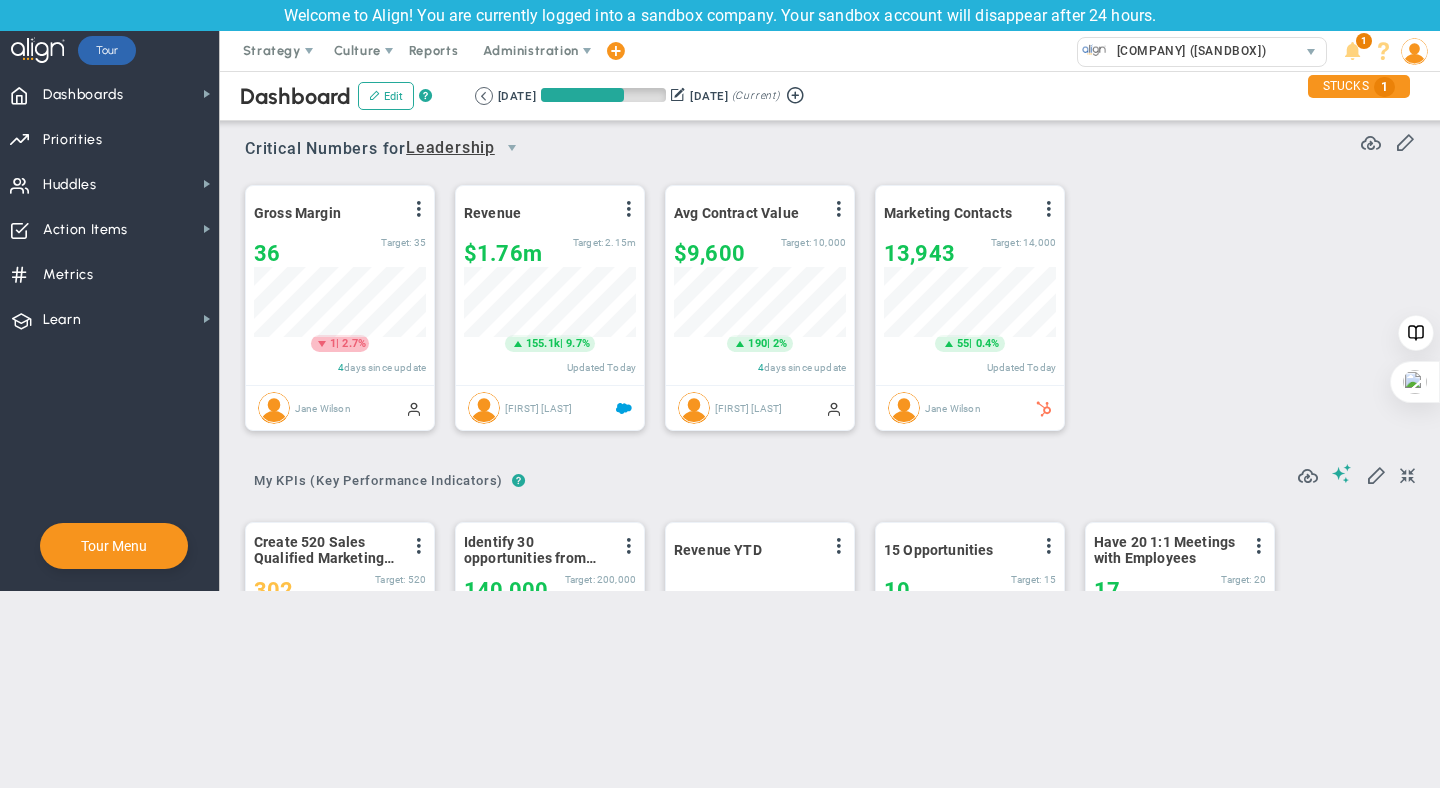 scroll, scrollTop: 0, scrollLeft: 0, axis: both 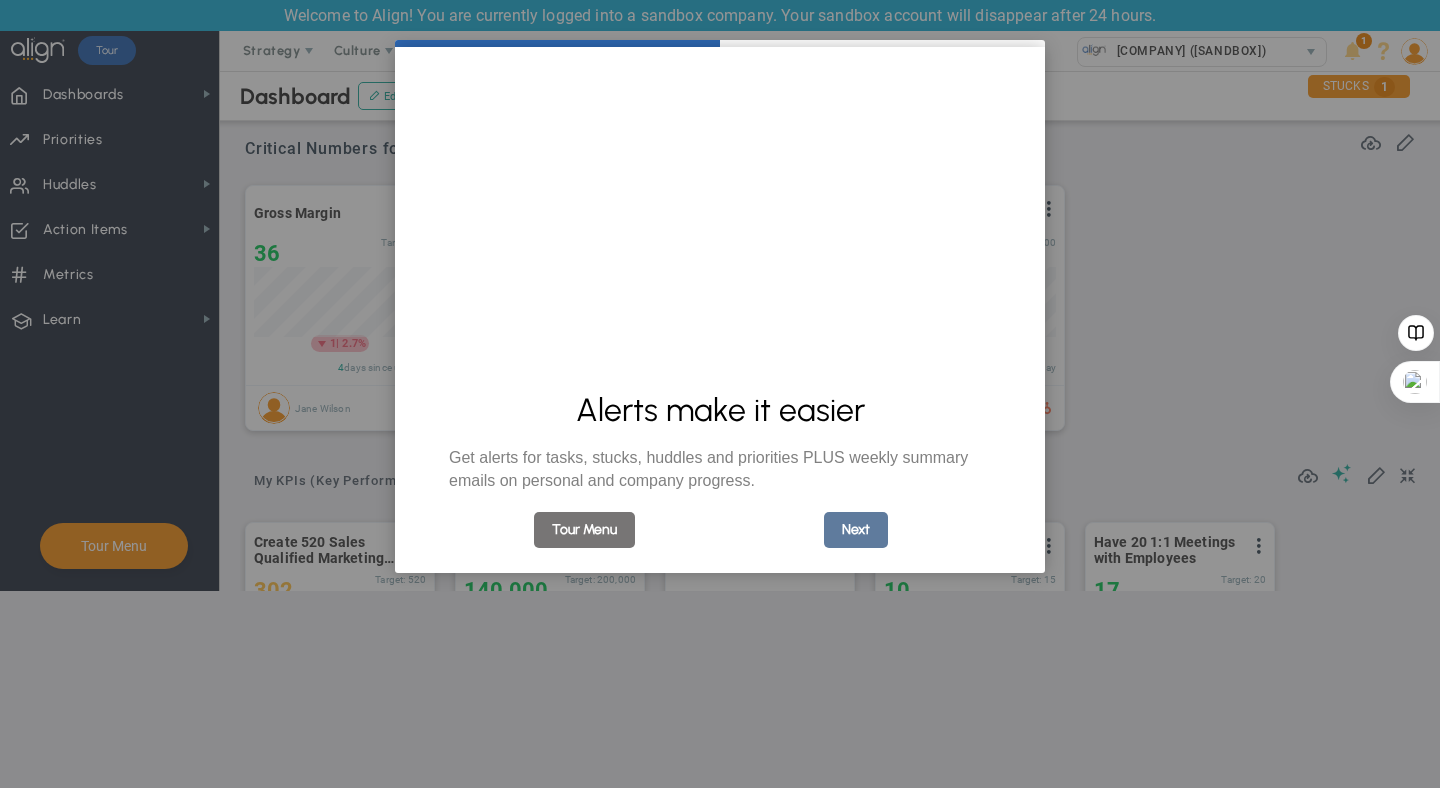 click on "Next" at bounding box center (856, 530) 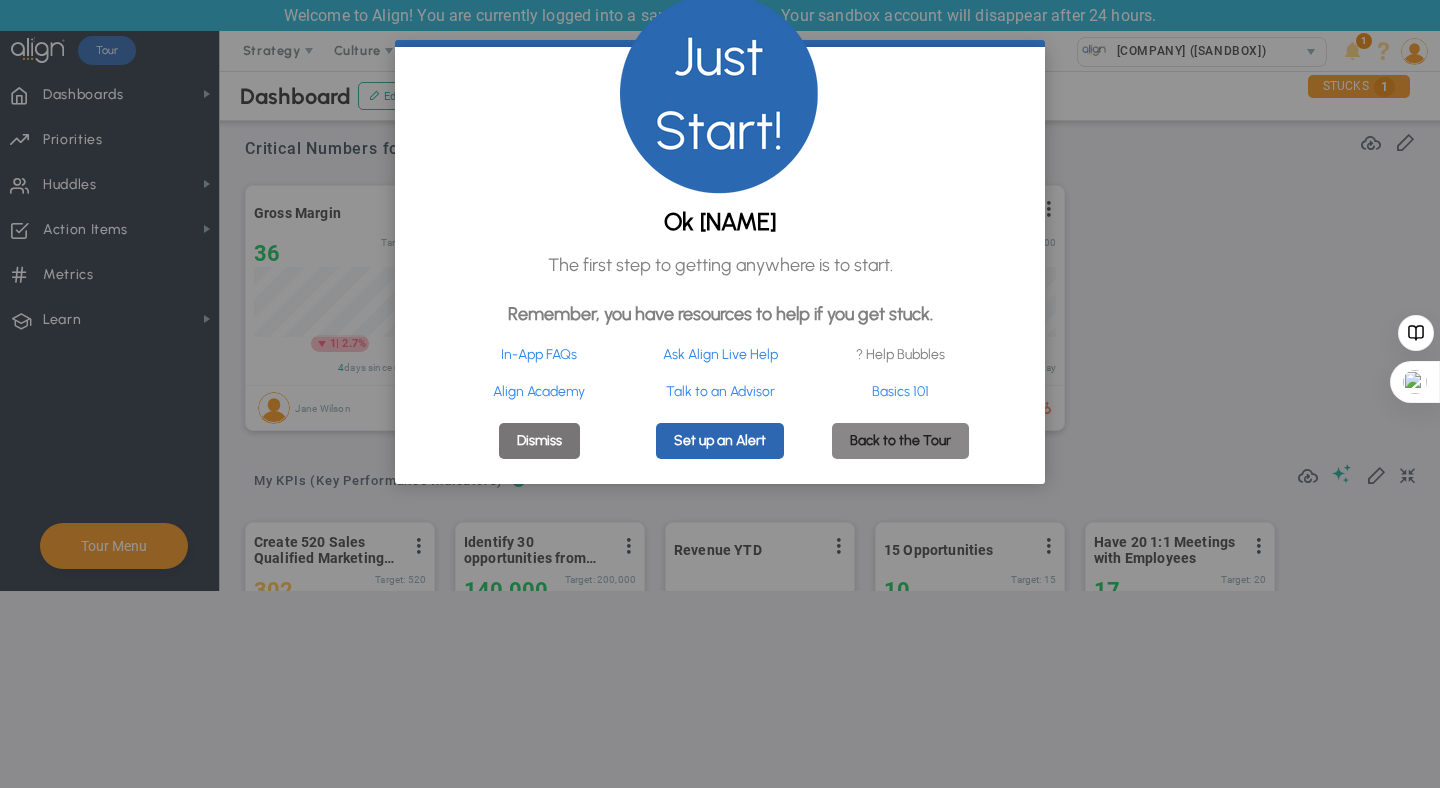 click on "Back to the Tour" at bounding box center [900, 441] 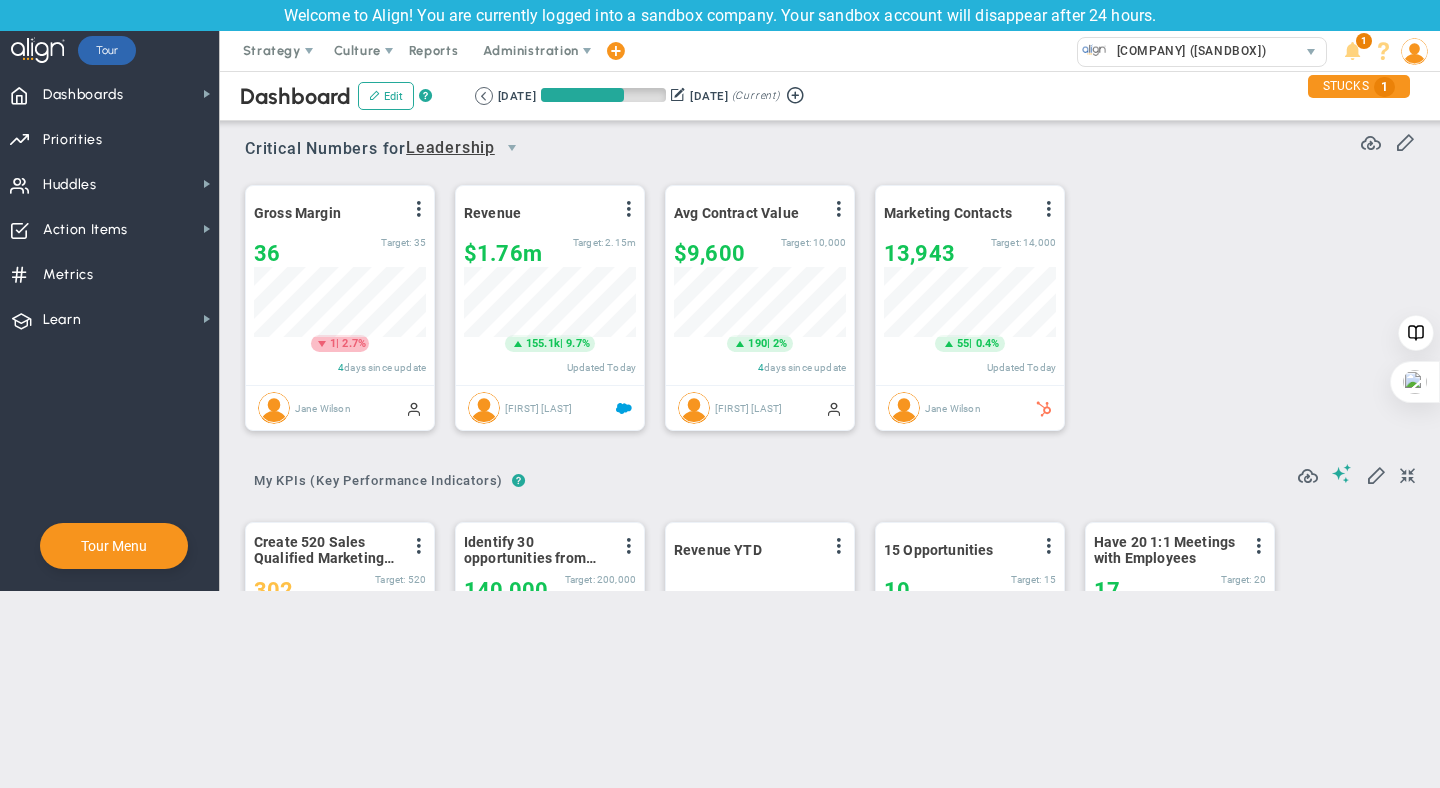 scroll, scrollTop: 0, scrollLeft: 0, axis: both 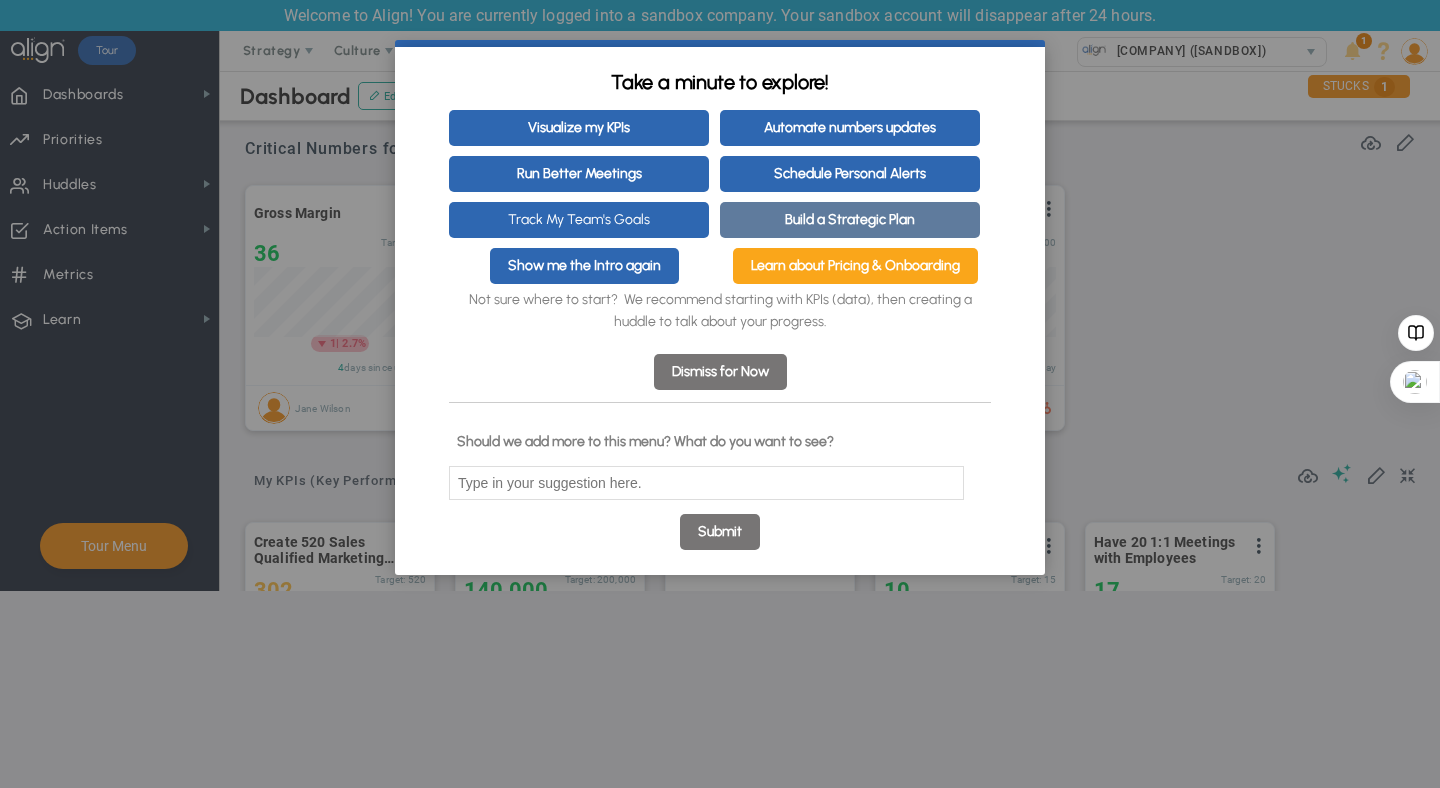 click on "Build a Strategic Plan" at bounding box center [850, 220] 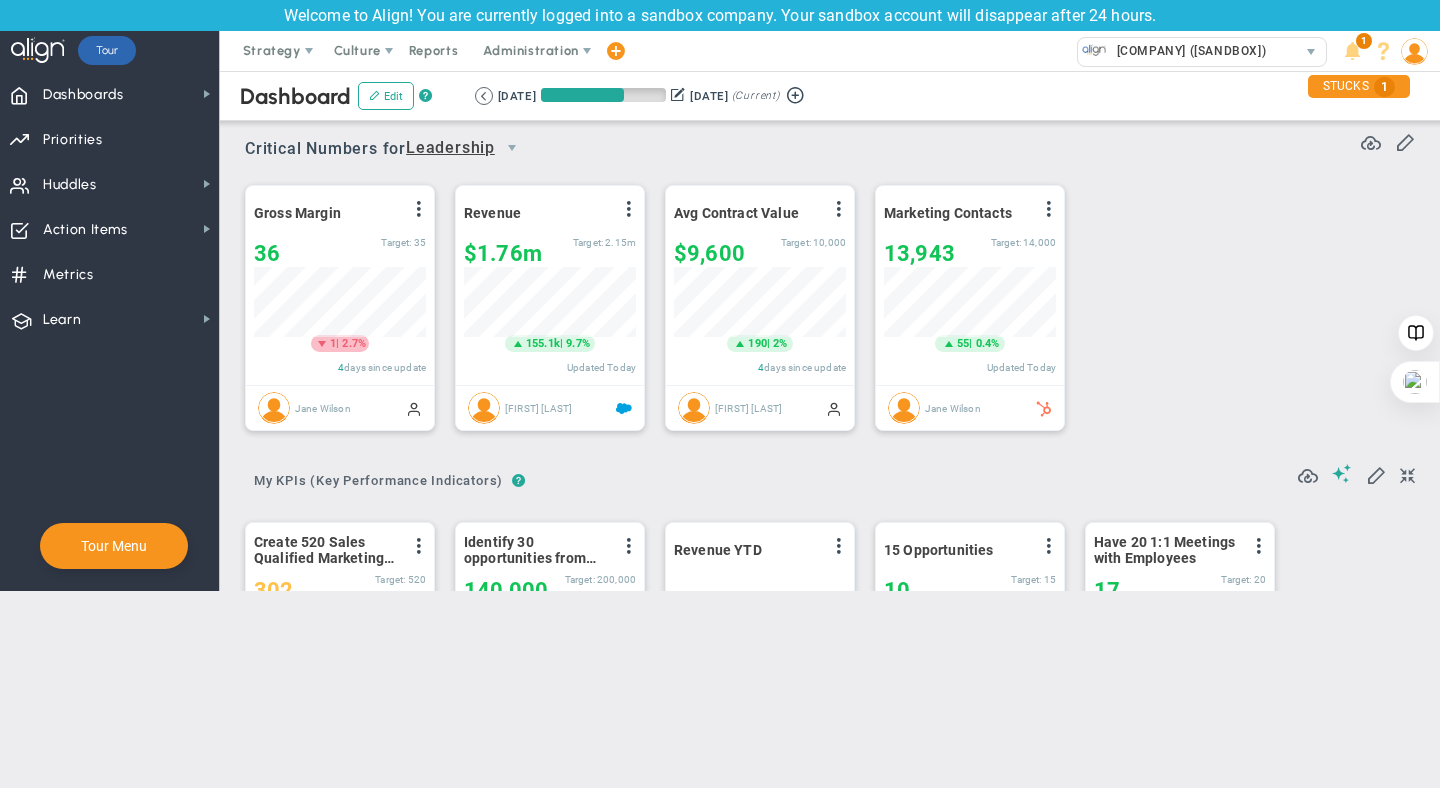 scroll, scrollTop: 0, scrollLeft: 0, axis: both 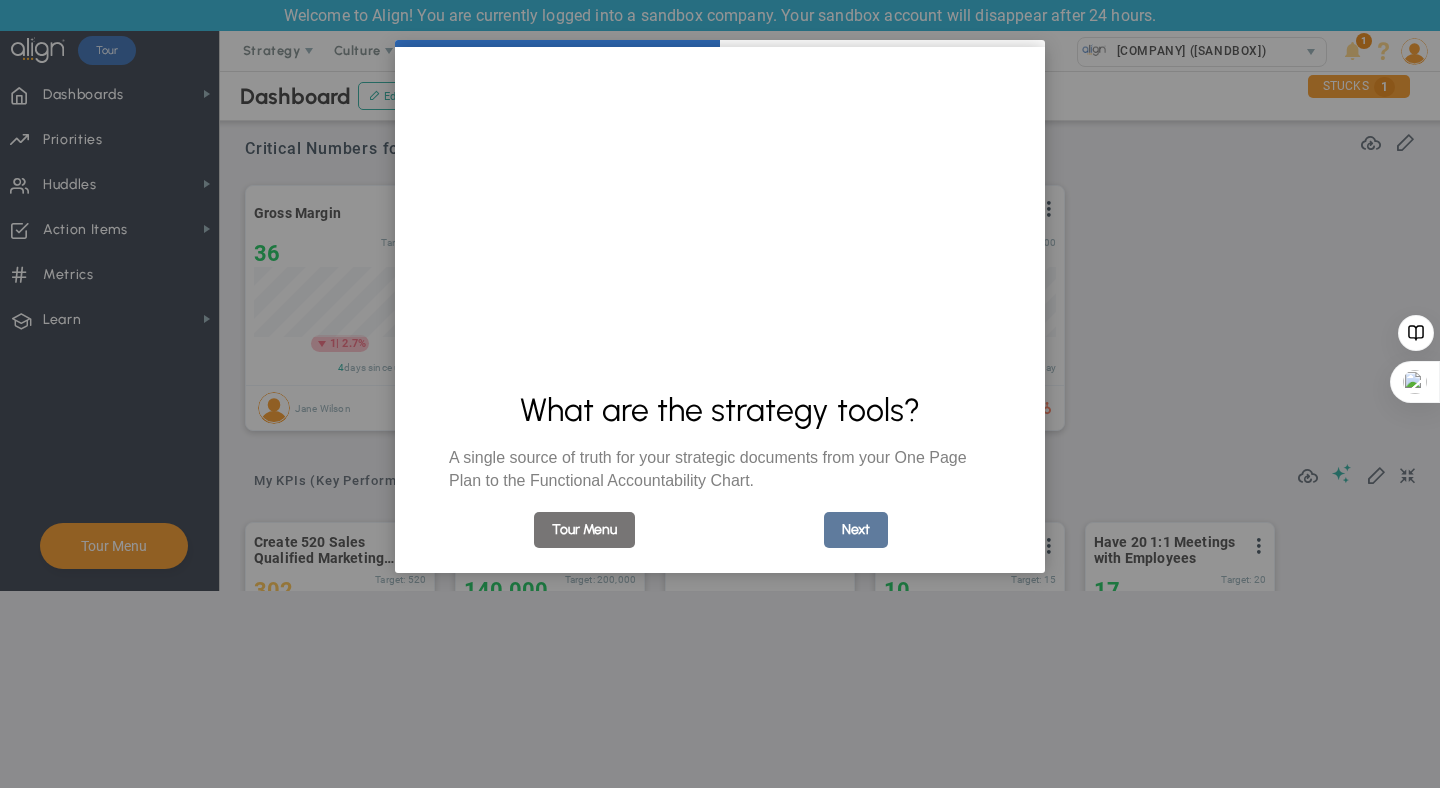 click on "Next" at bounding box center [856, 530] 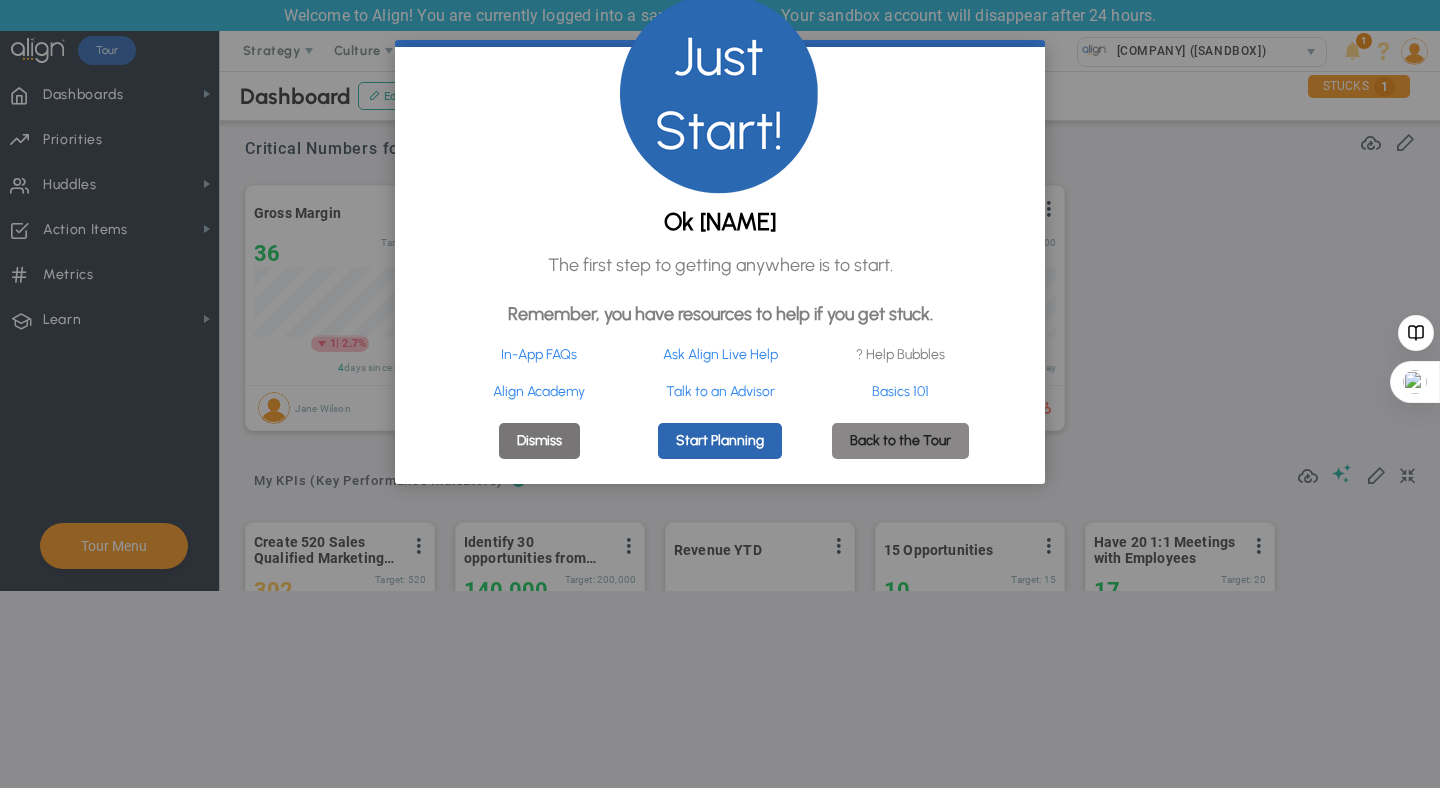 click on "Back to the Tour" at bounding box center (900, 441) 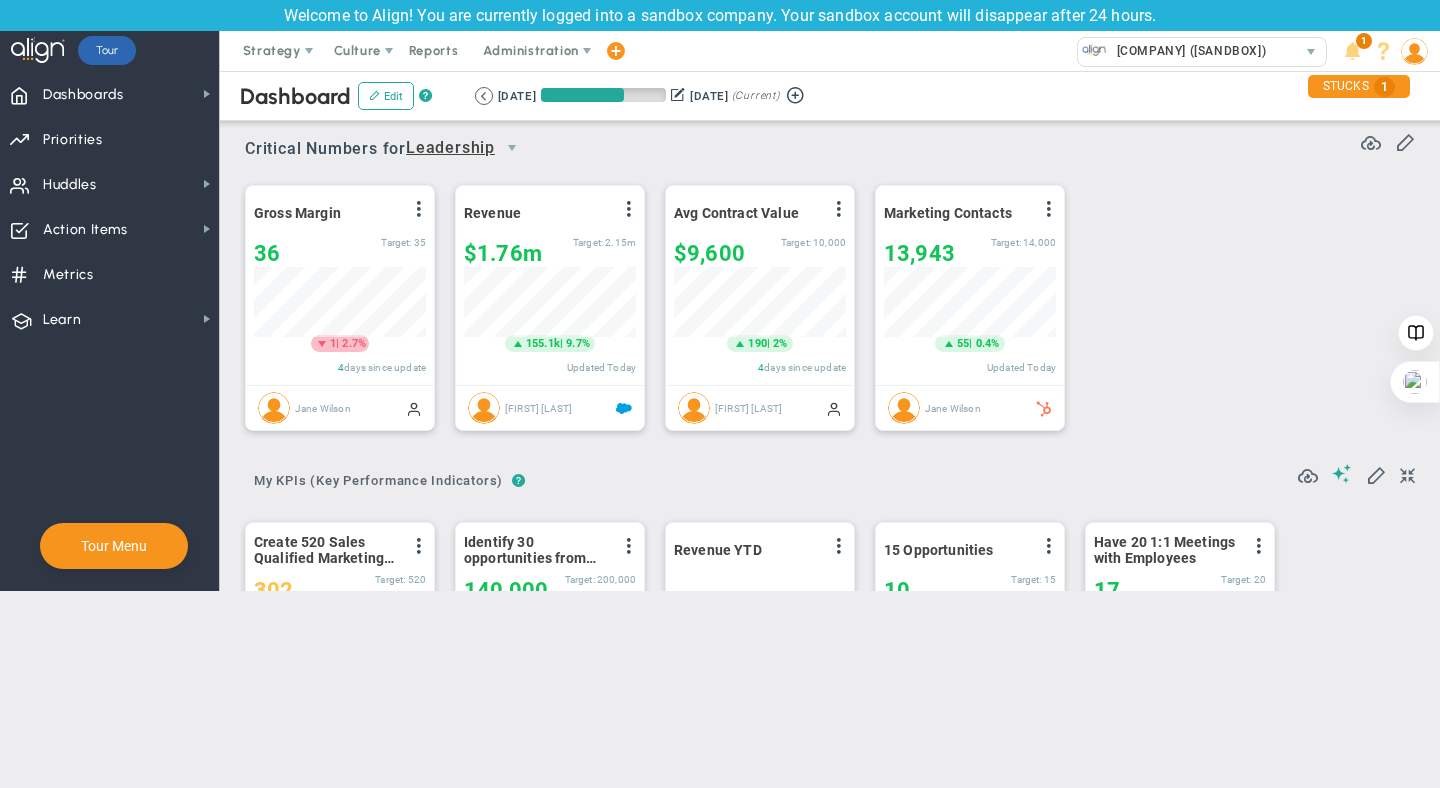 scroll, scrollTop: 0, scrollLeft: 0, axis: both 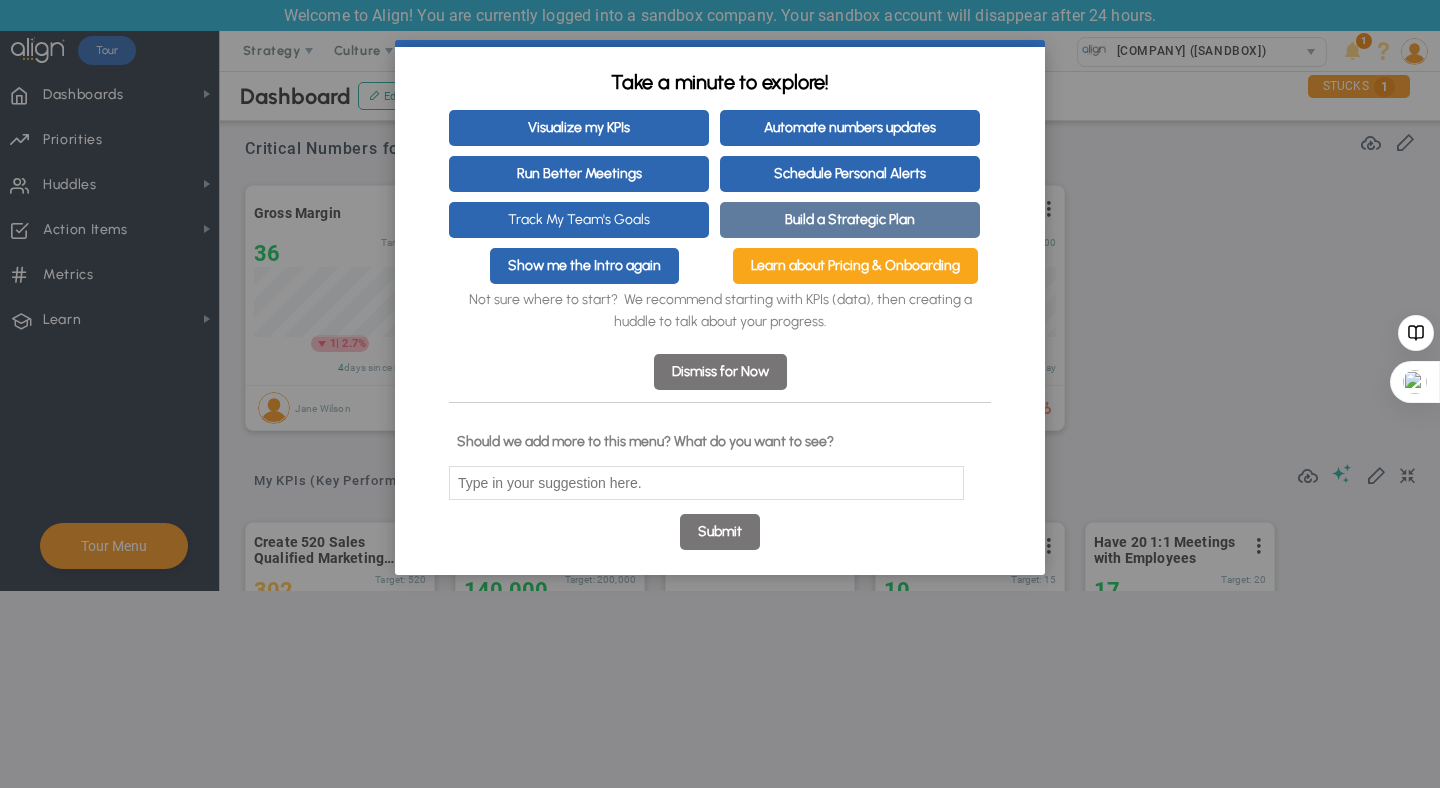 click on "Build a Strategic Plan" at bounding box center [850, 220] 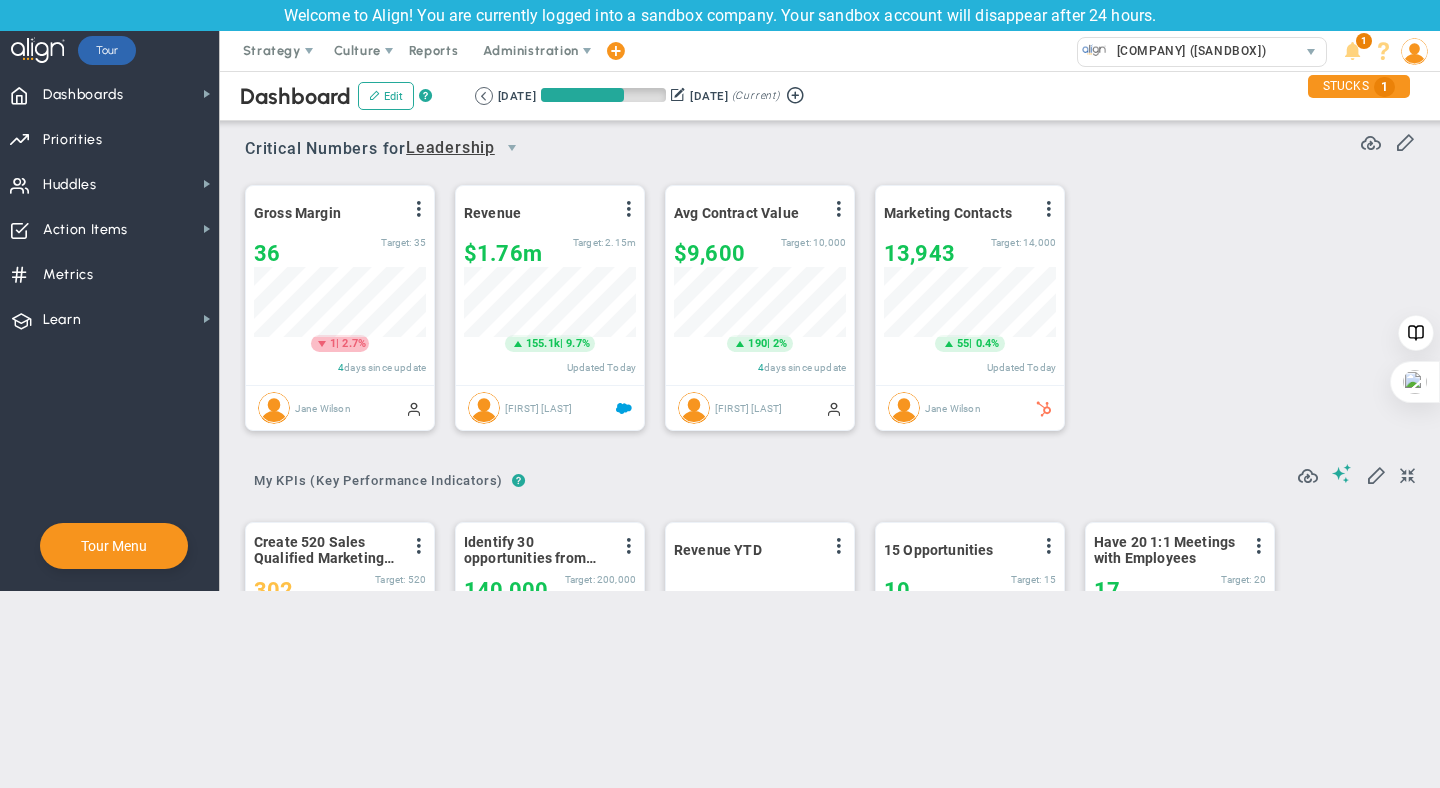 scroll, scrollTop: 0, scrollLeft: 0, axis: both 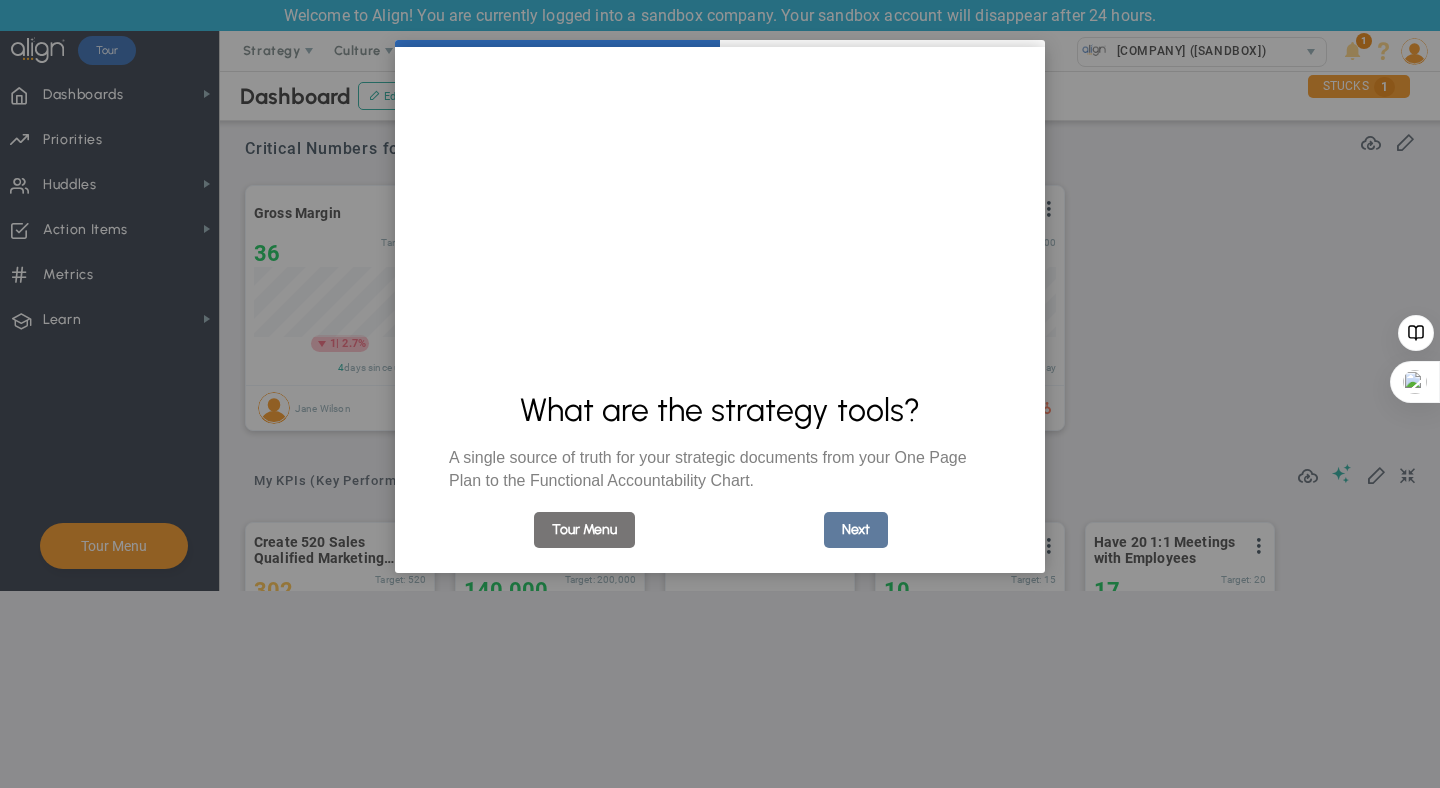 click on "Next" at bounding box center (856, 530) 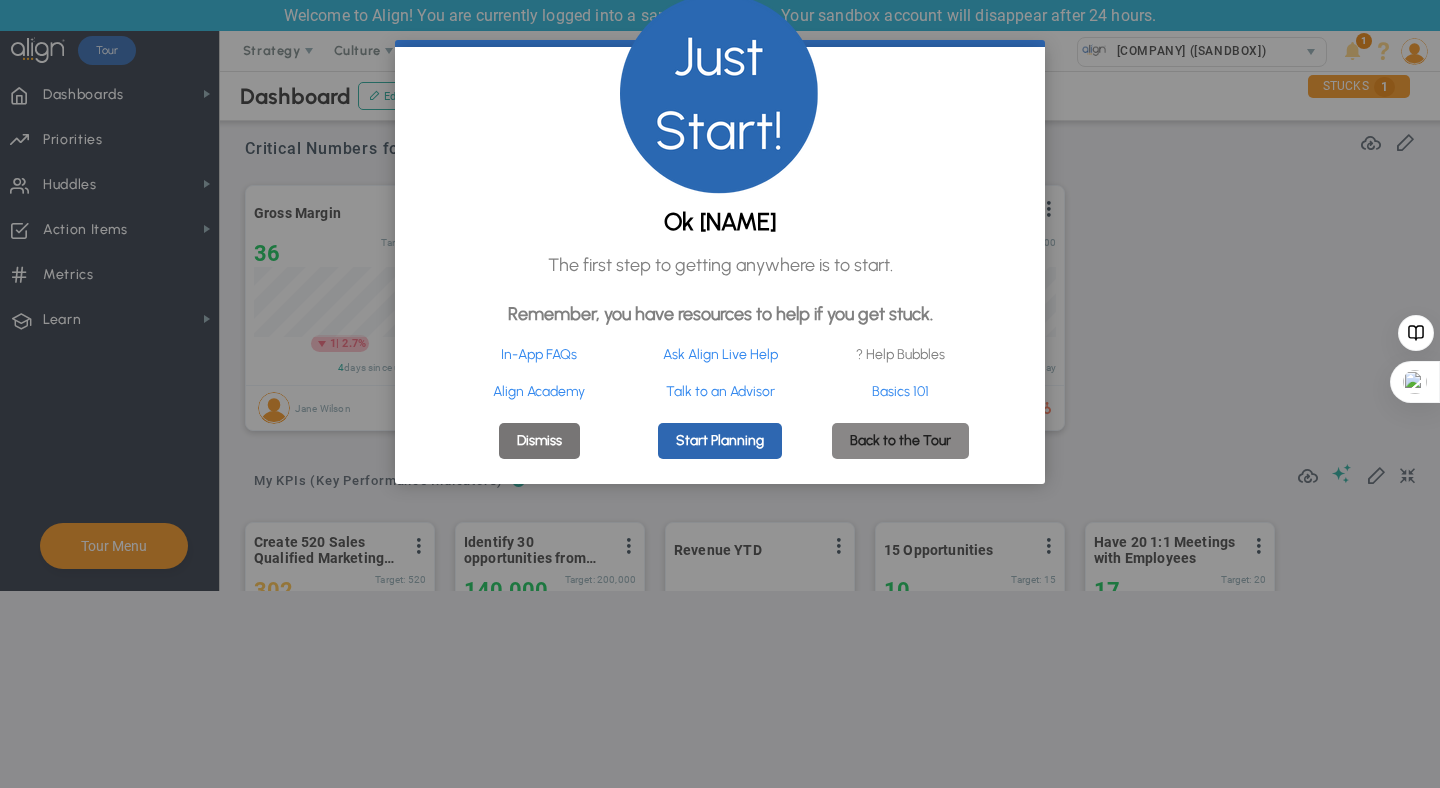 click on "Back to the Tour" at bounding box center [900, 441] 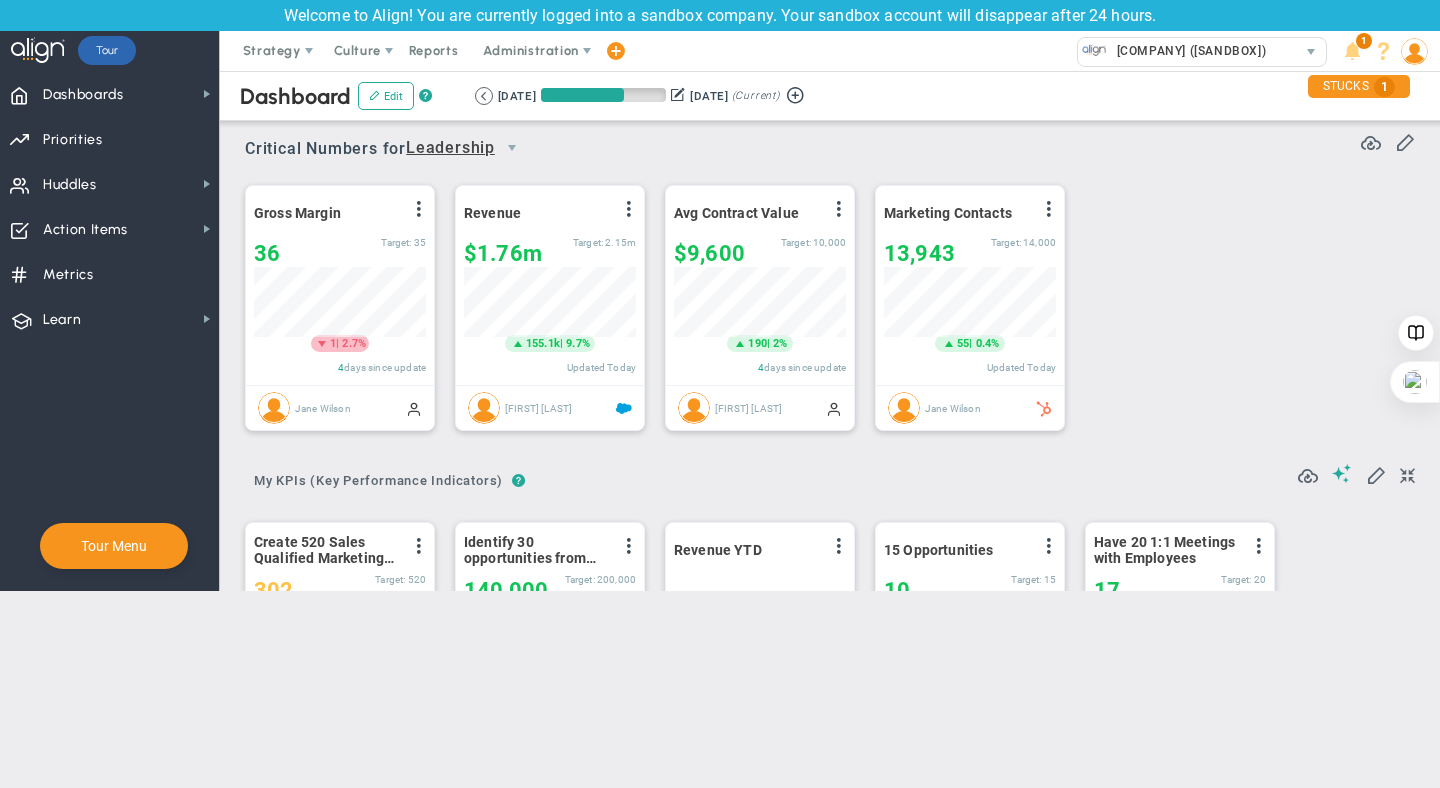 scroll, scrollTop: 0, scrollLeft: 0, axis: both 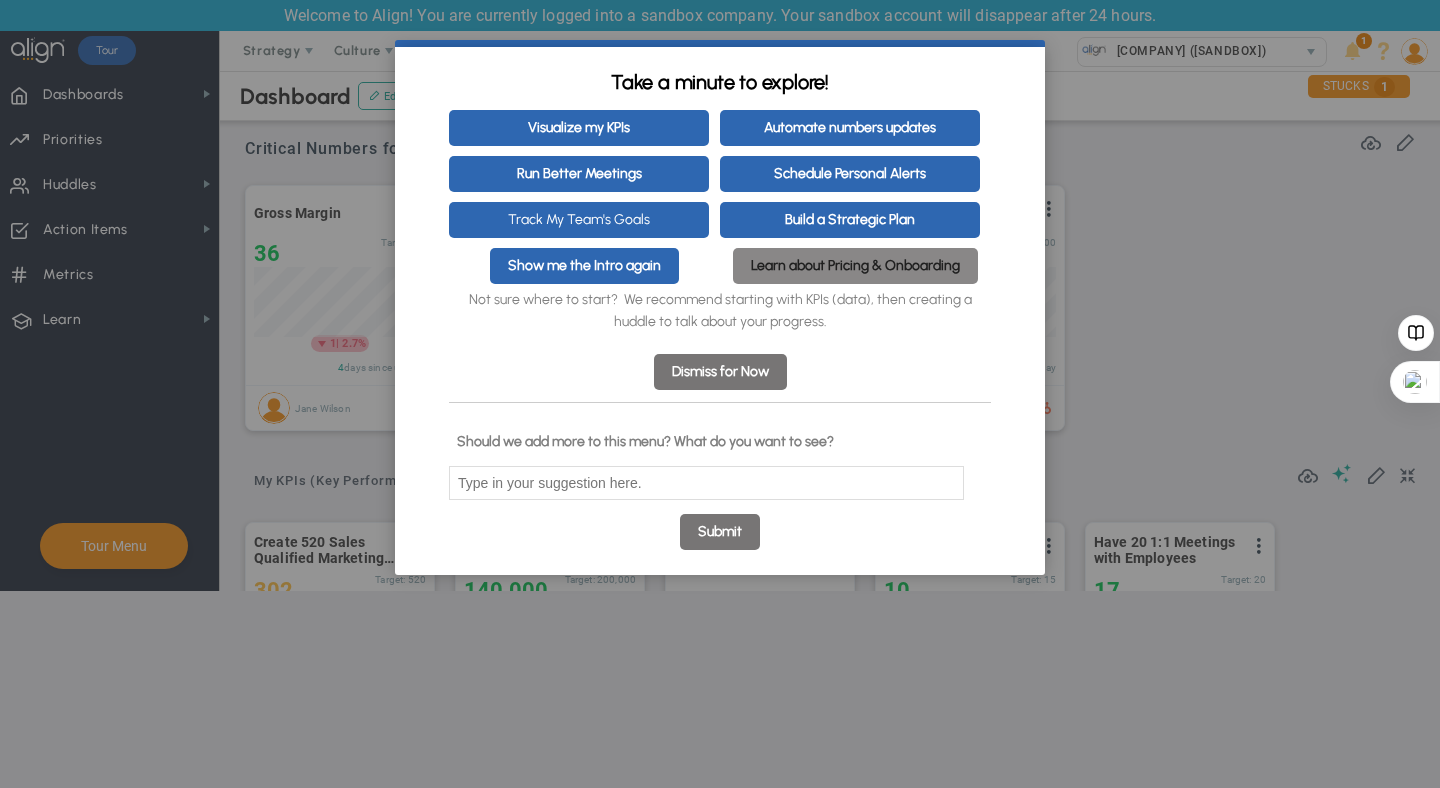 click on "Learn about Pricing & Onboarding" at bounding box center (855, 266) 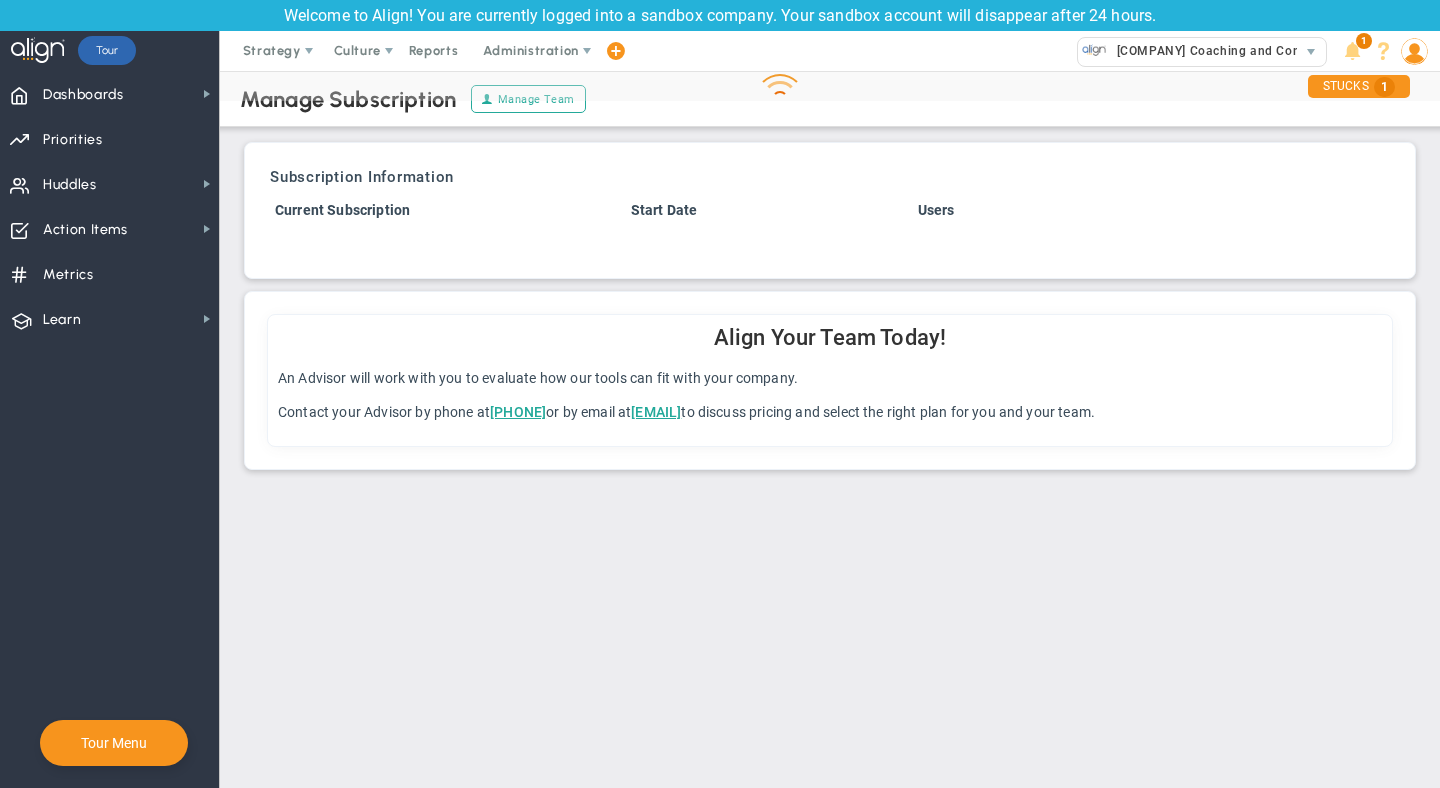 scroll, scrollTop: 0, scrollLeft: 0, axis: both 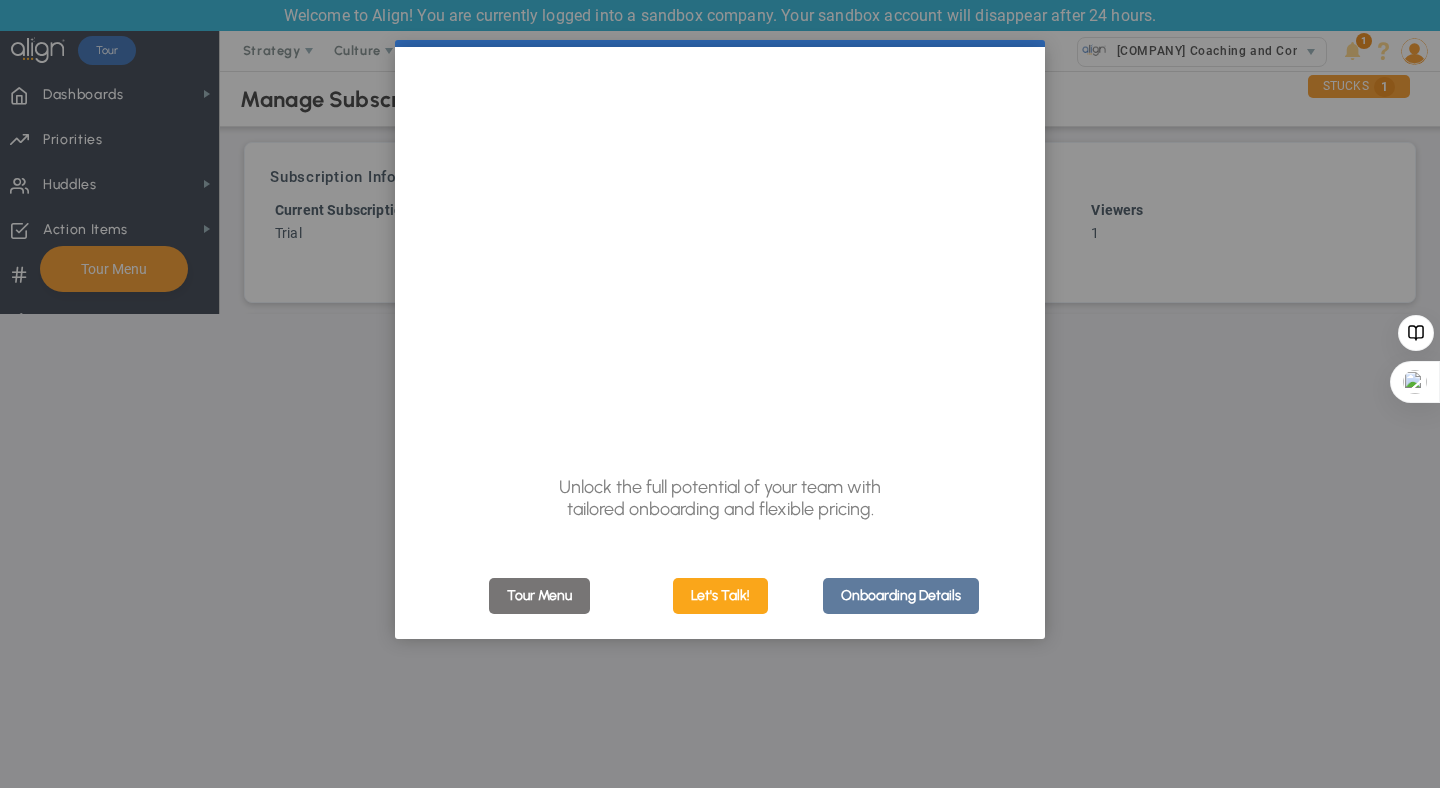 click on "Onboarding Details" at bounding box center (901, 596) 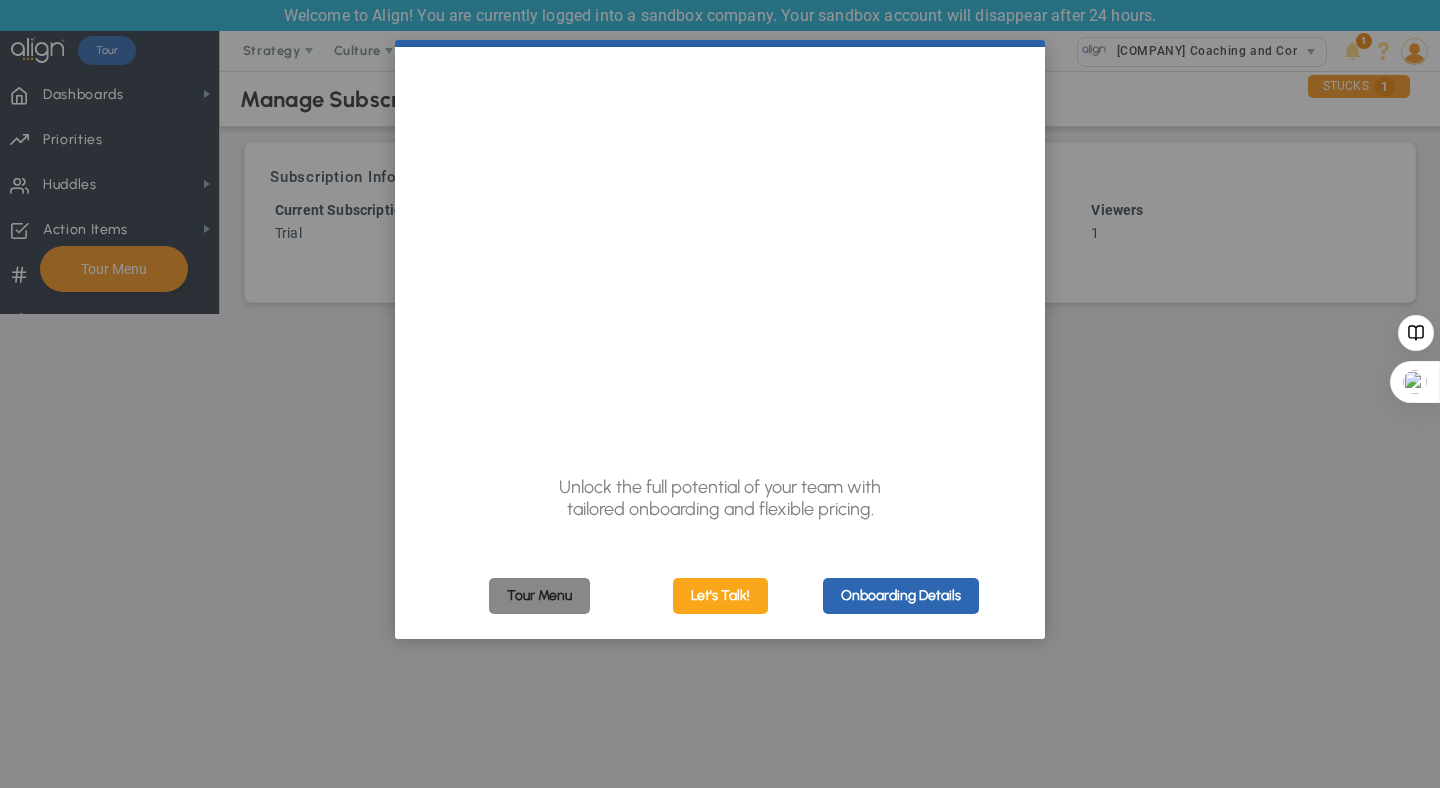 click on "Tour Menu" at bounding box center (539, 596) 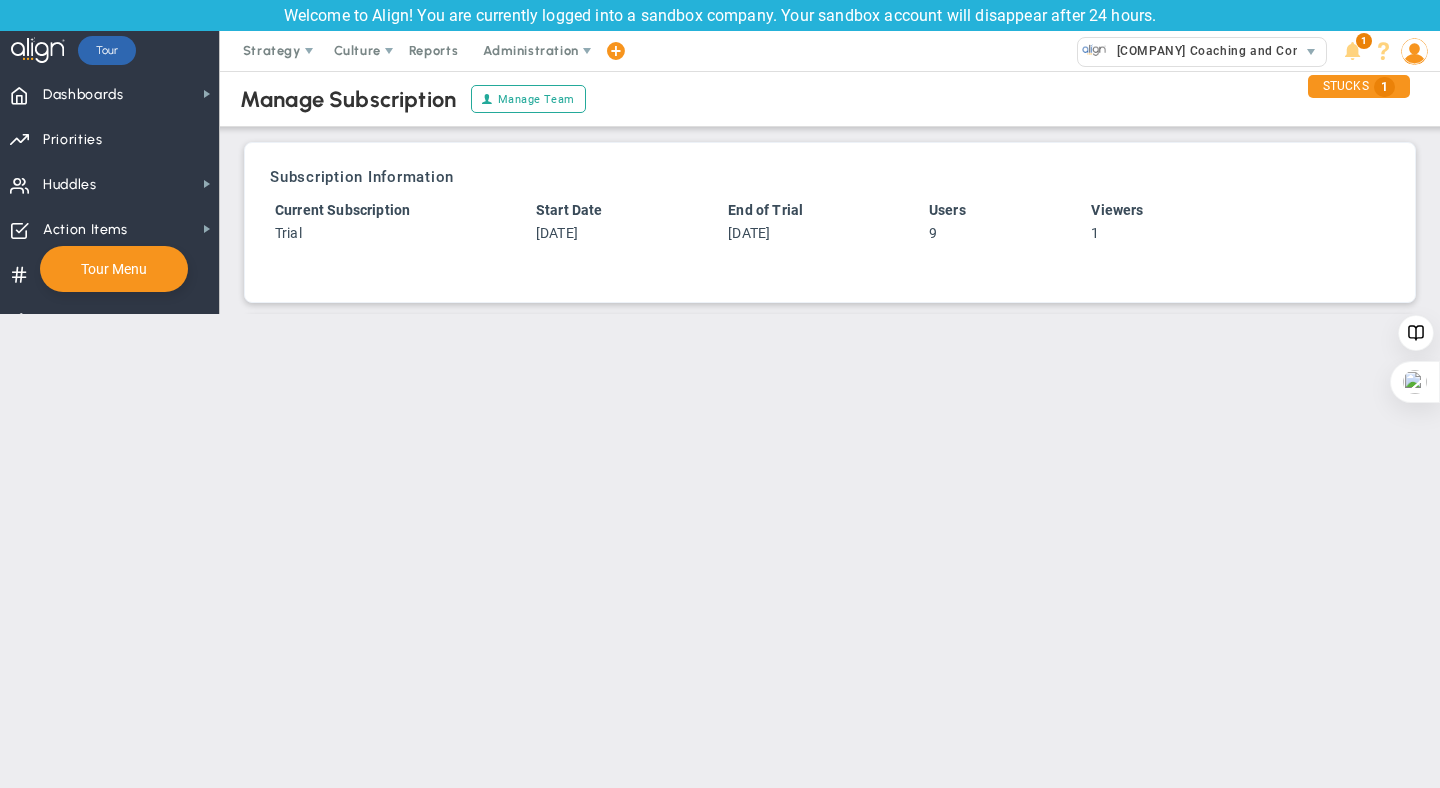 scroll, scrollTop: 0, scrollLeft: 0, axis: both 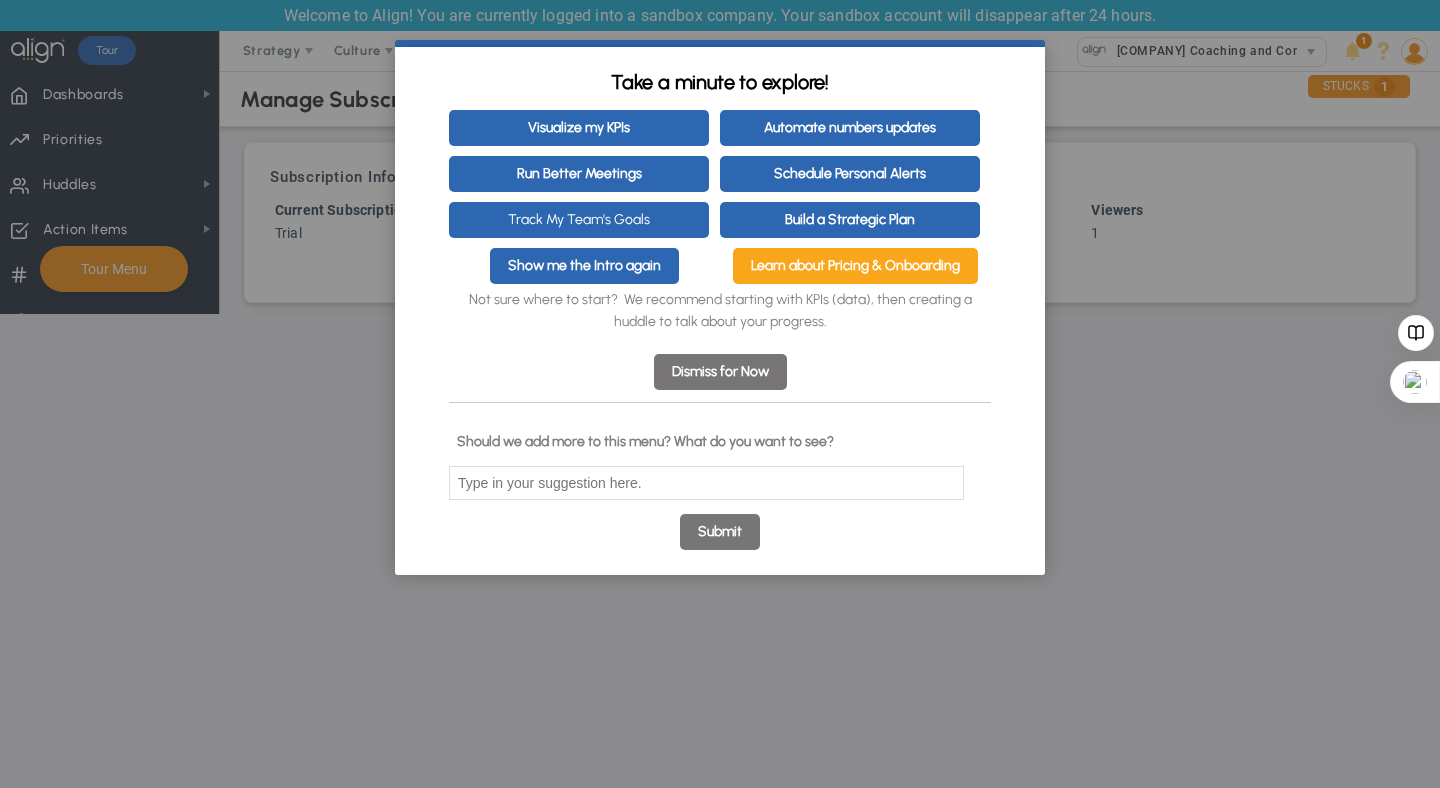 click on "×             Take a minute to explore!                       Visualize my KPIs               Automate numbers updates               Run Better Meetings               Schedule Personal Alerts                       Track My Team's Goals               Build a Strategic Plan               Show me the Intro again               Learn about Pricing & Onboarding                       Not sure where to start?  We recommend starting with KPIs (data), then creating a huddle to talk about your progress.                        Dismiss for Now                                             Should we add more to this menu?  What do you want to see?                       Submit" 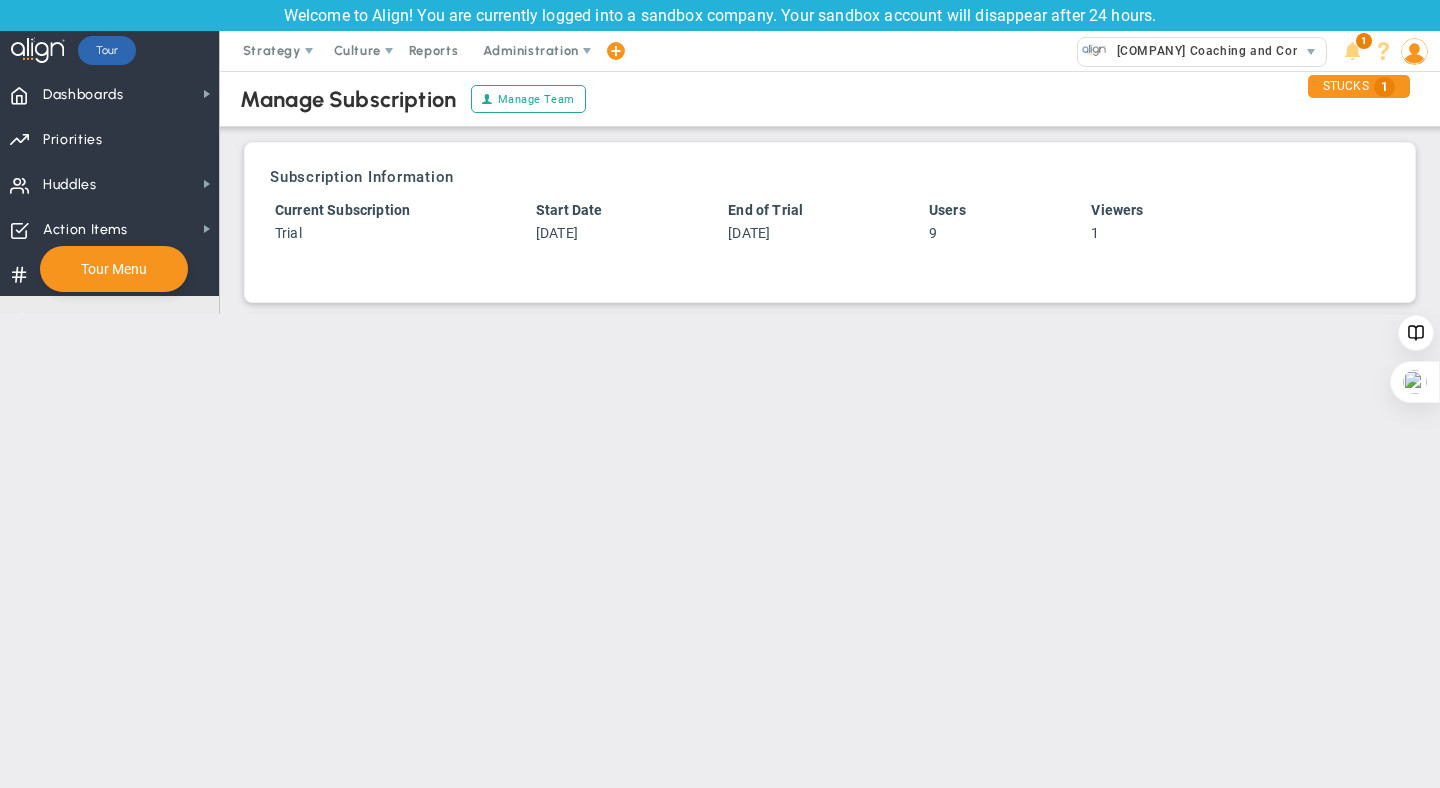 click on "Learn Learn" at bounding box center (109, 318) 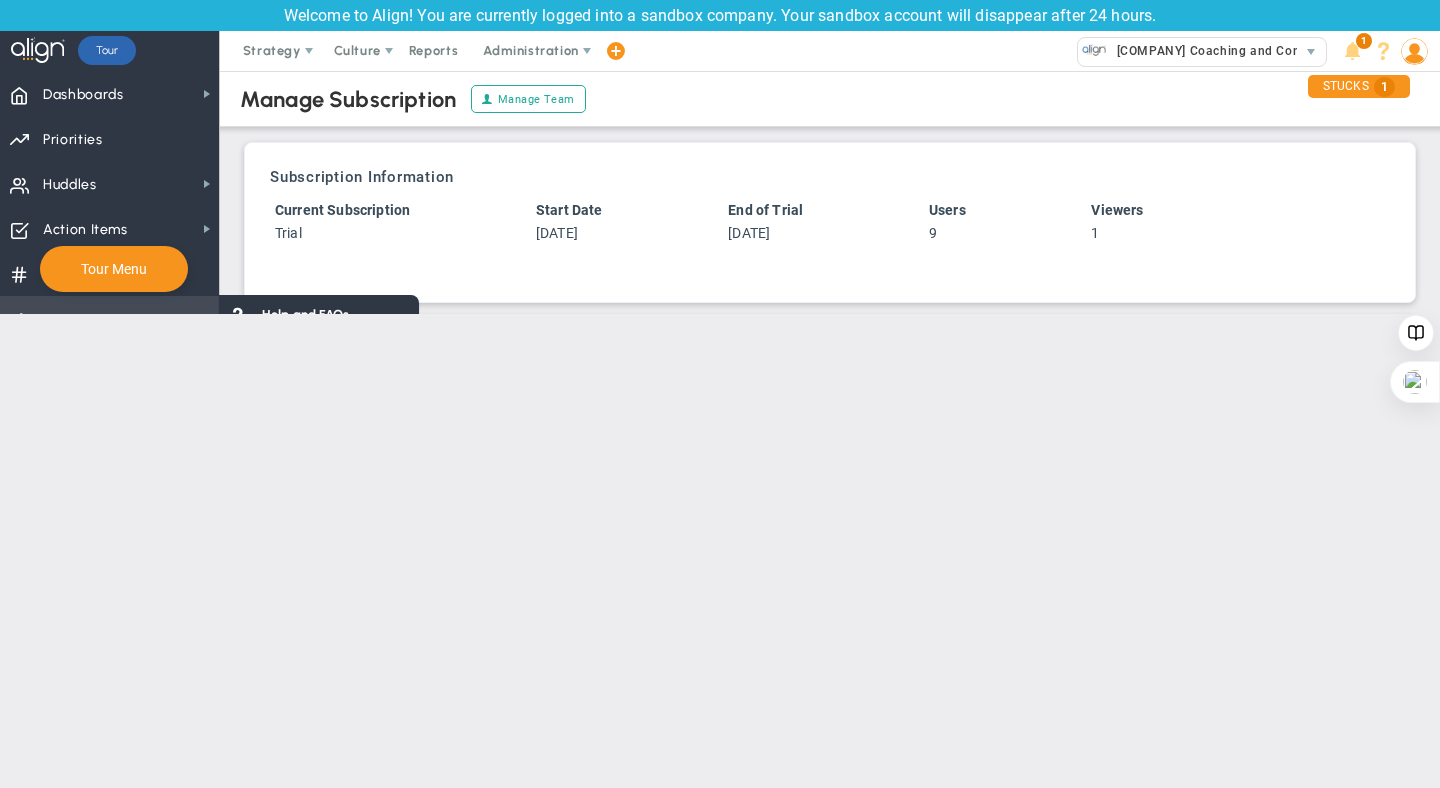 click on "Align Academy" at bounding box center [308, 353] 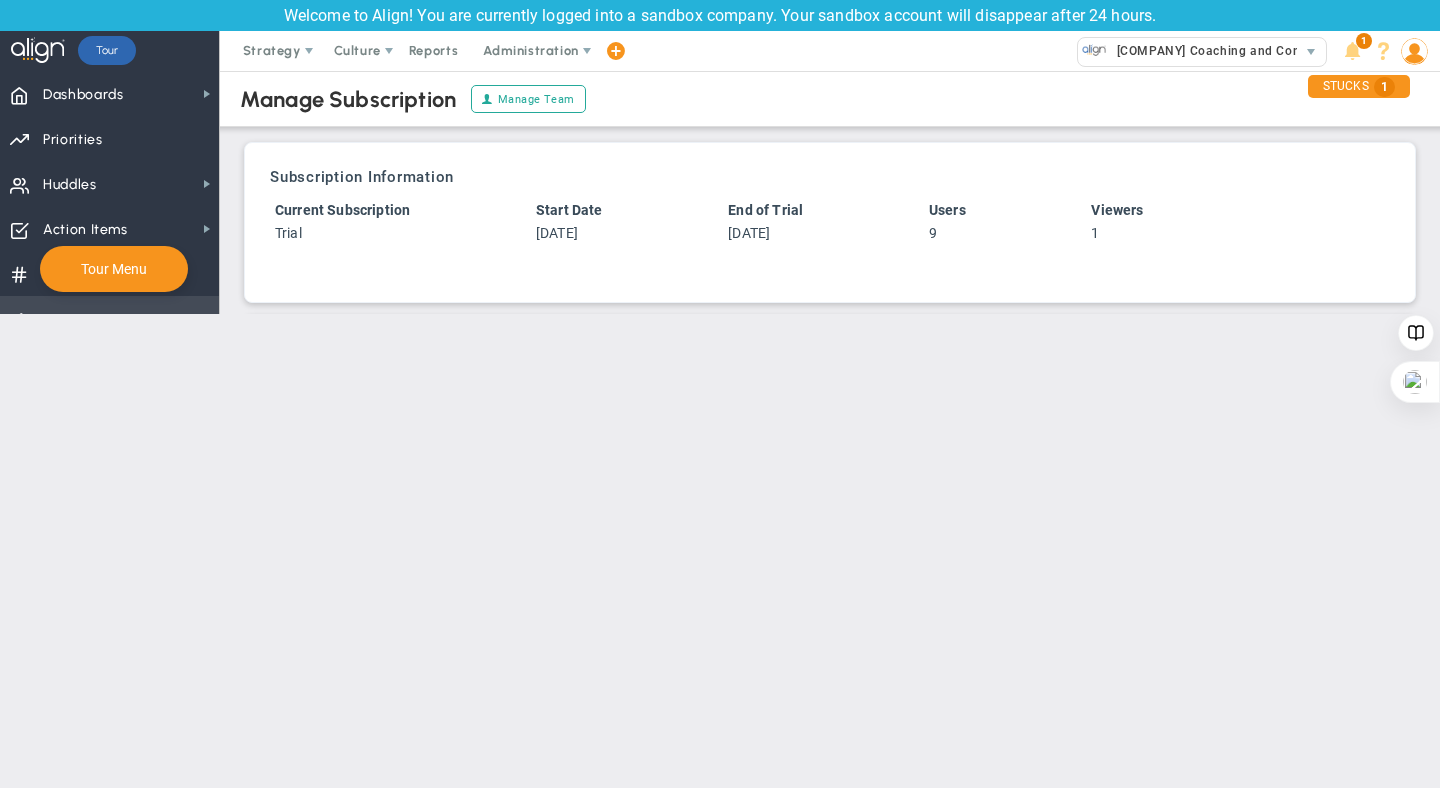 click at bounding box center (207, 319) 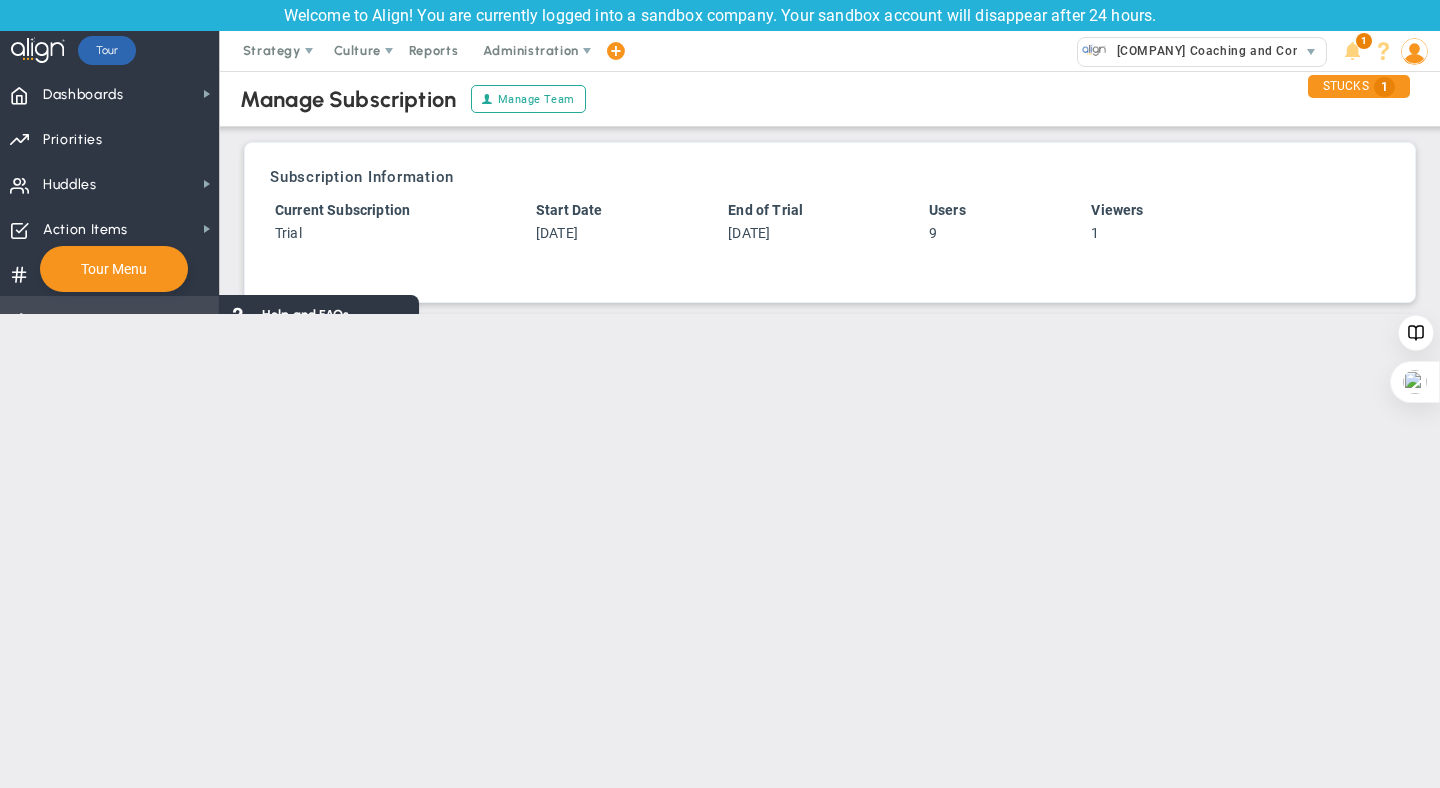 click on "Align Academy" at bounding box center (308, 353) 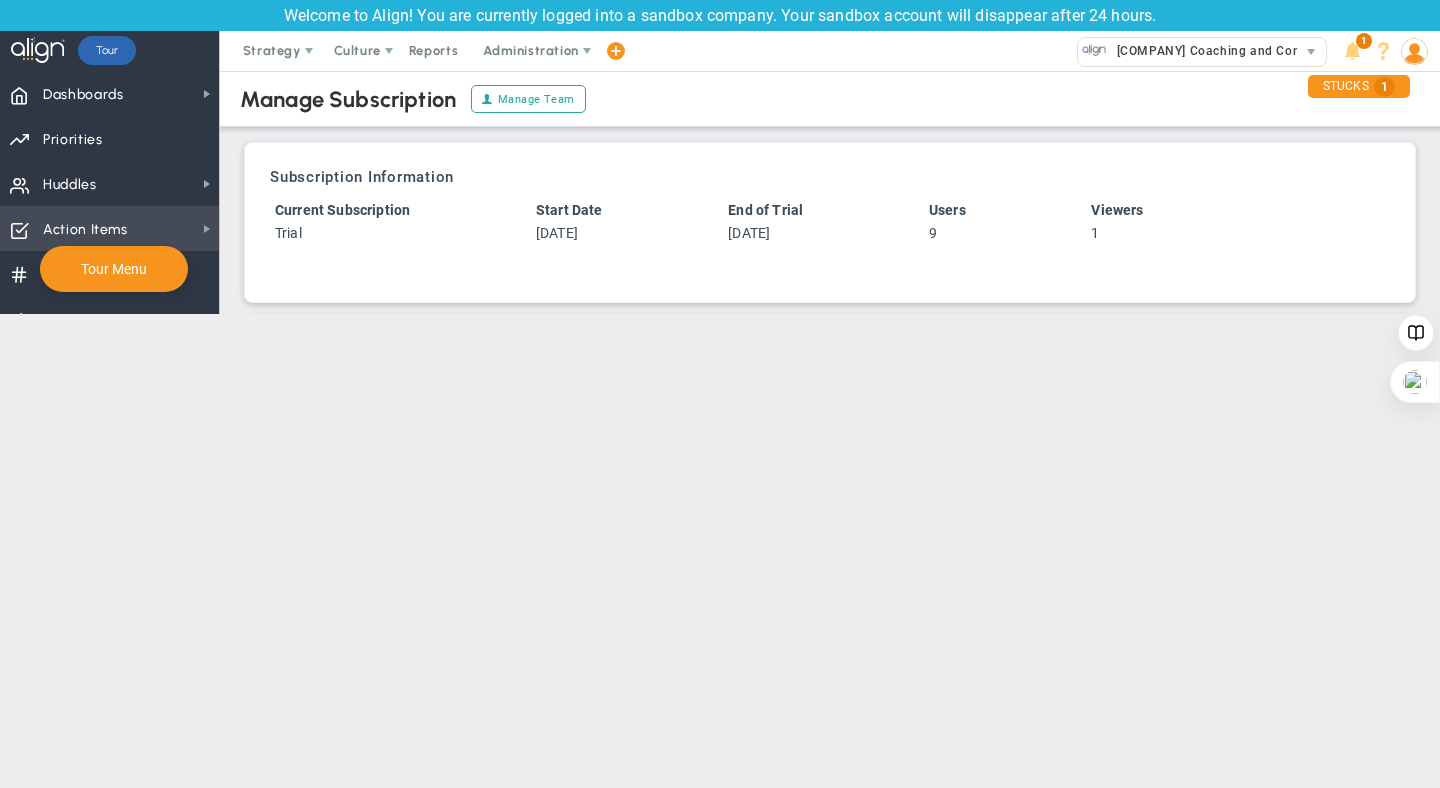 click on "Action Items Action Items" at bounding box center (109, 228) 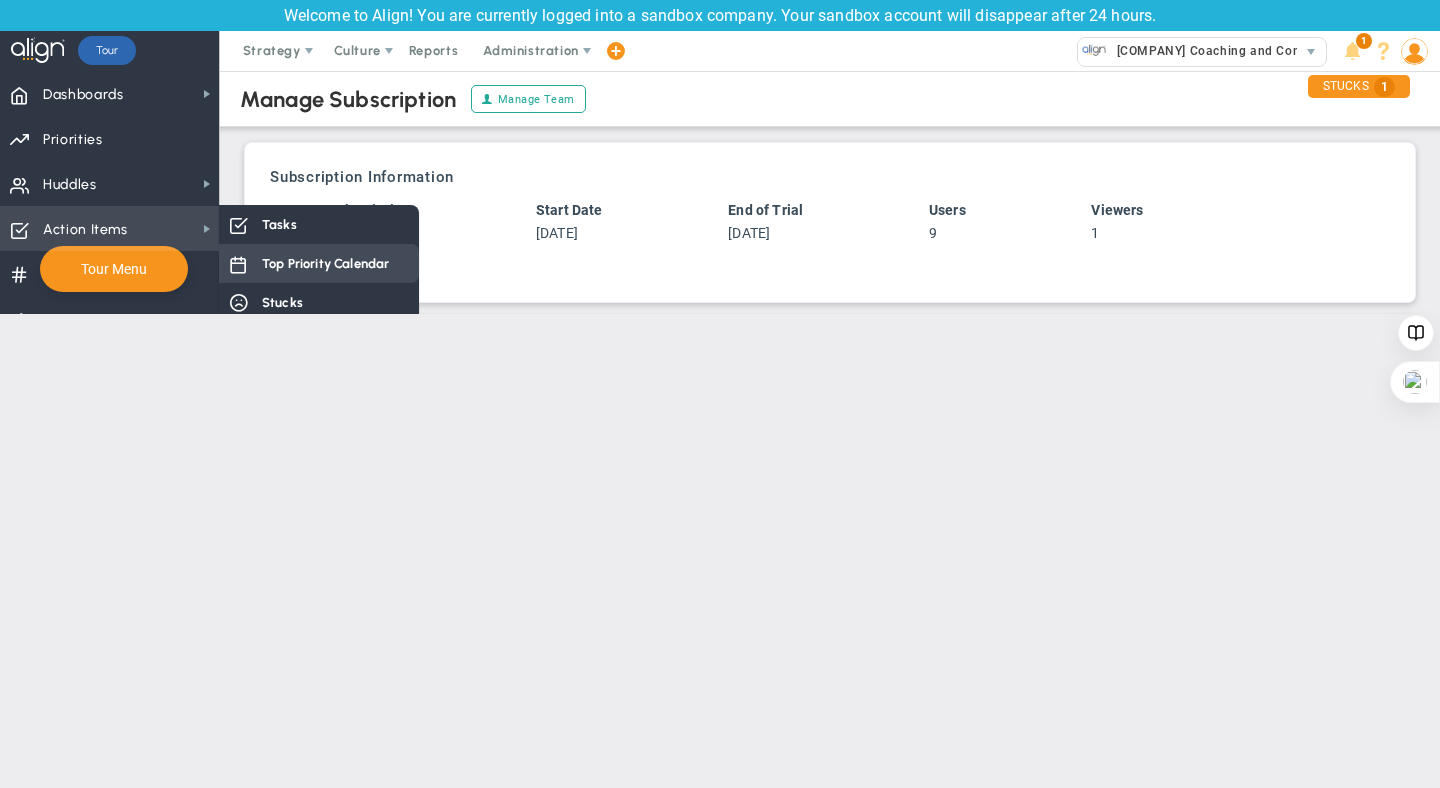 click on "Top Priority Calendar" at bounding box center [325, 263] 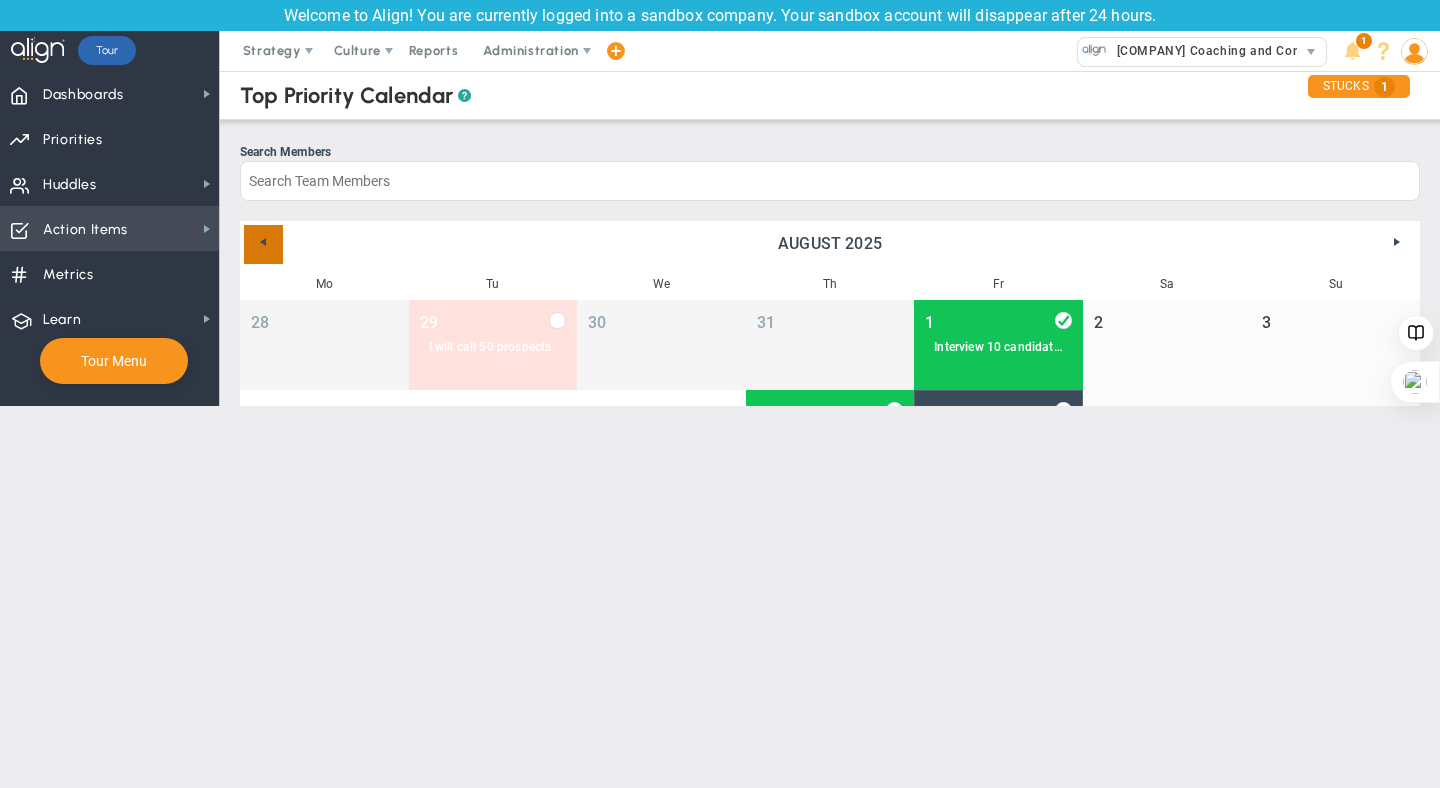 scroll, scrollTop: 0, scrollLeft: 0, axis: both 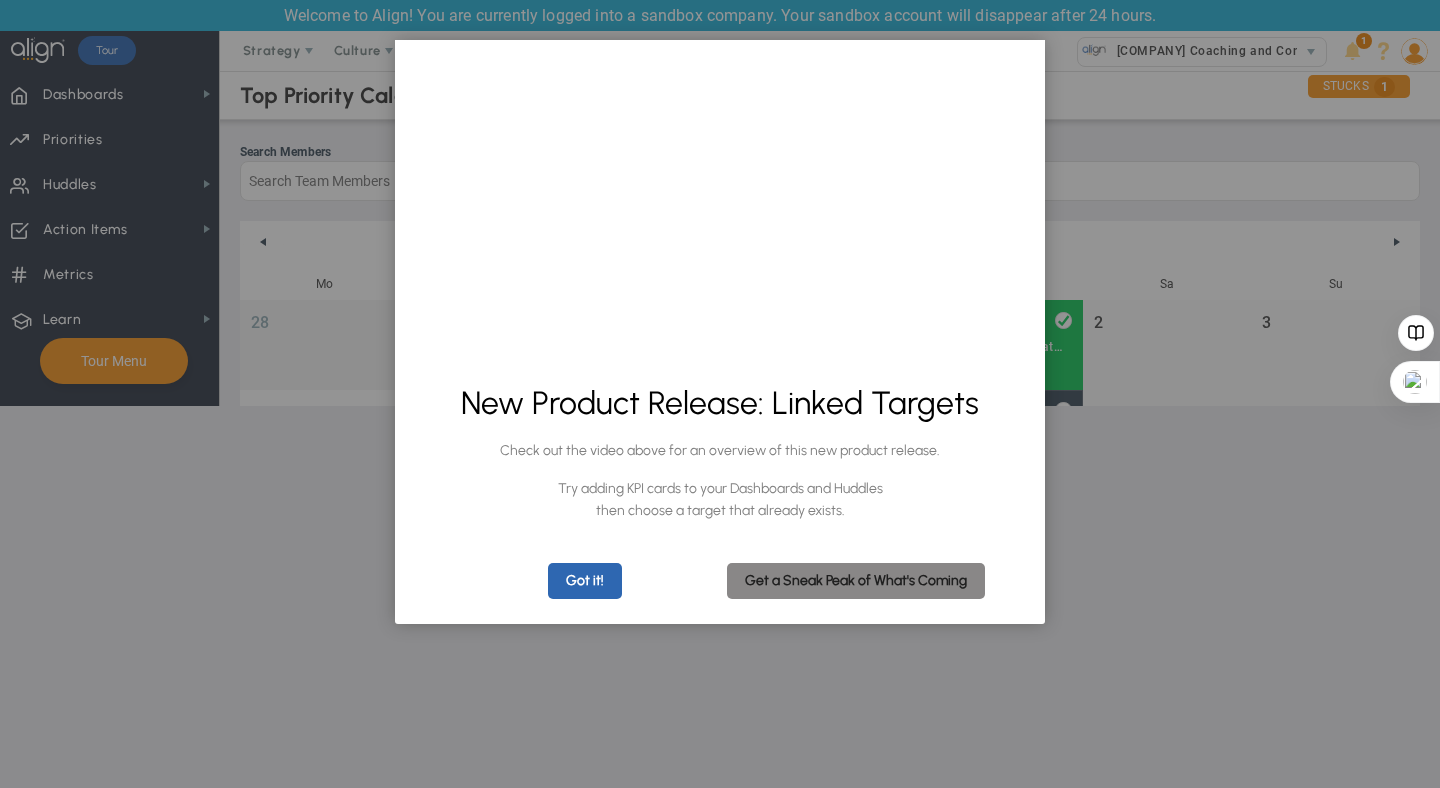 click on "Get a Sneak Peak of What's Coming" at bounding box center (856, 581) 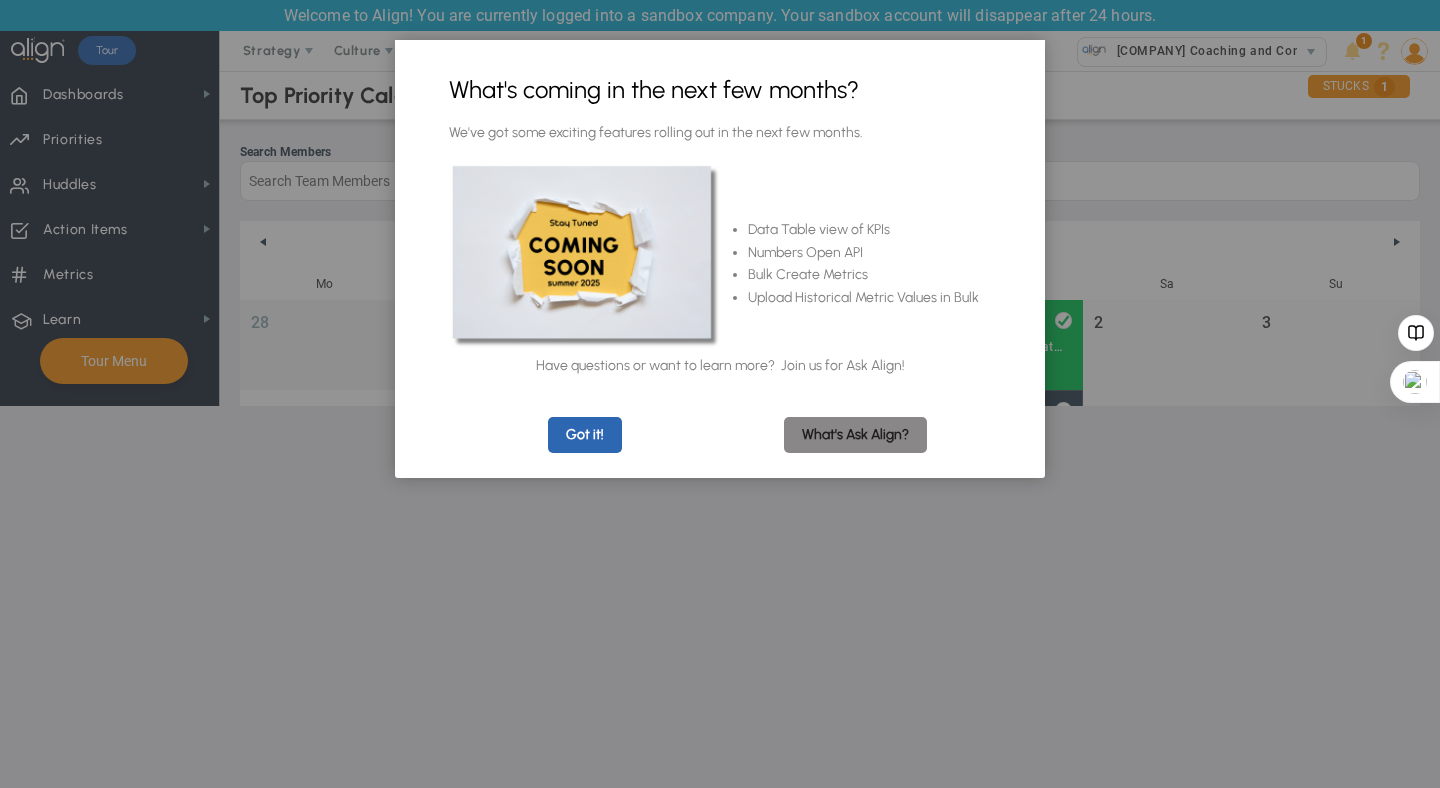 click on "What's Ask Align?" at bounding box center [855, 435] 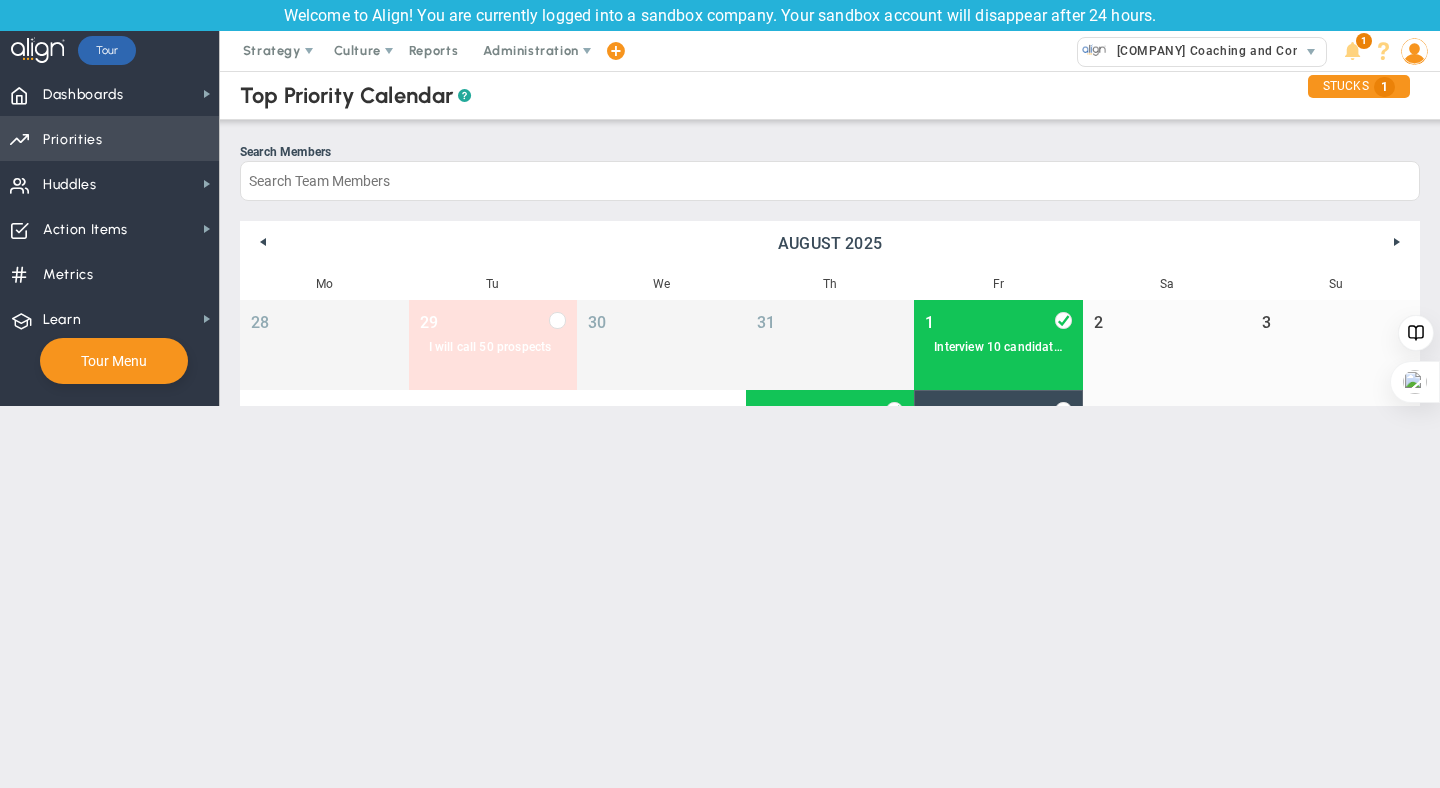 click on "Priorities OKR Tree Priorities OKRs" at bounding box center (109, 138) 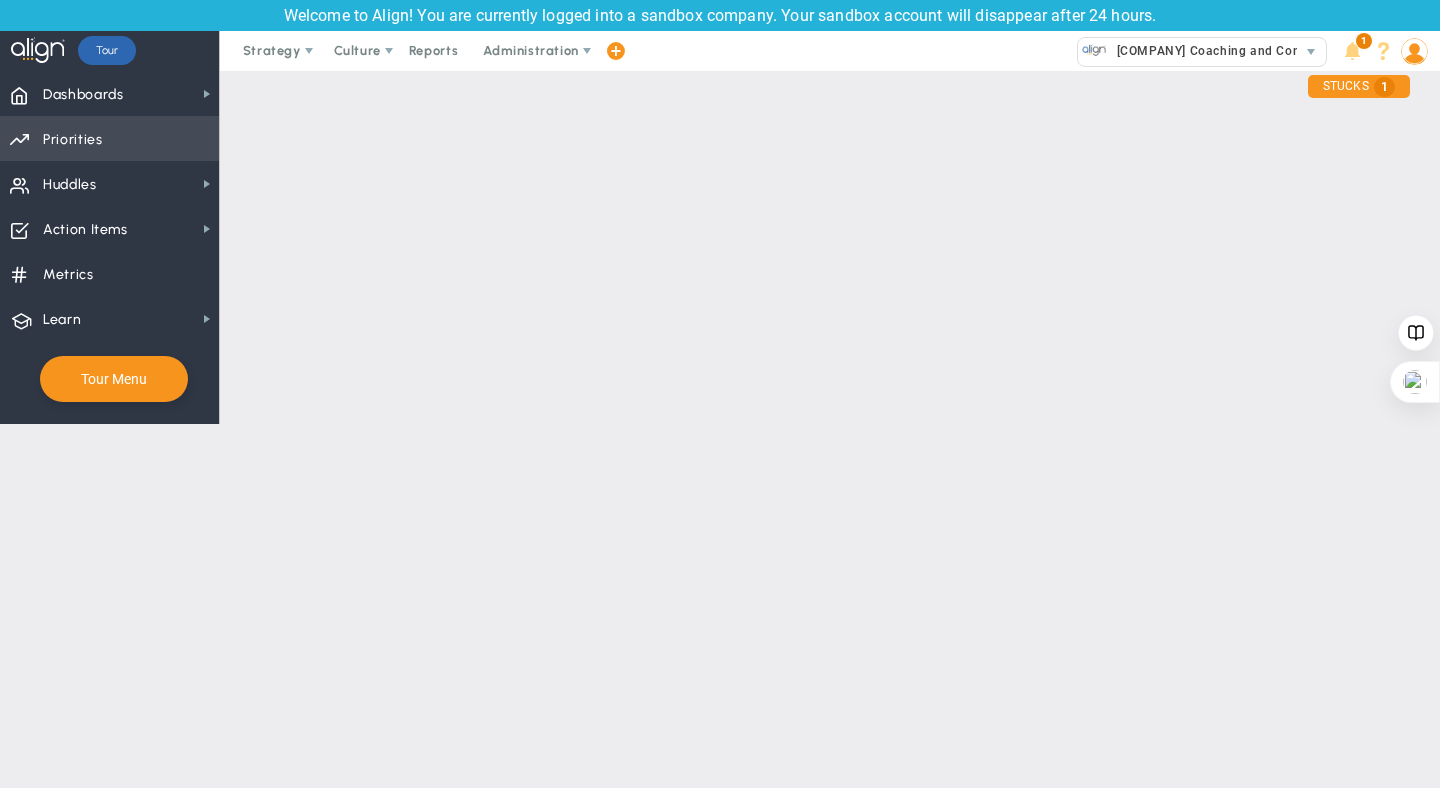checkbox on "false" 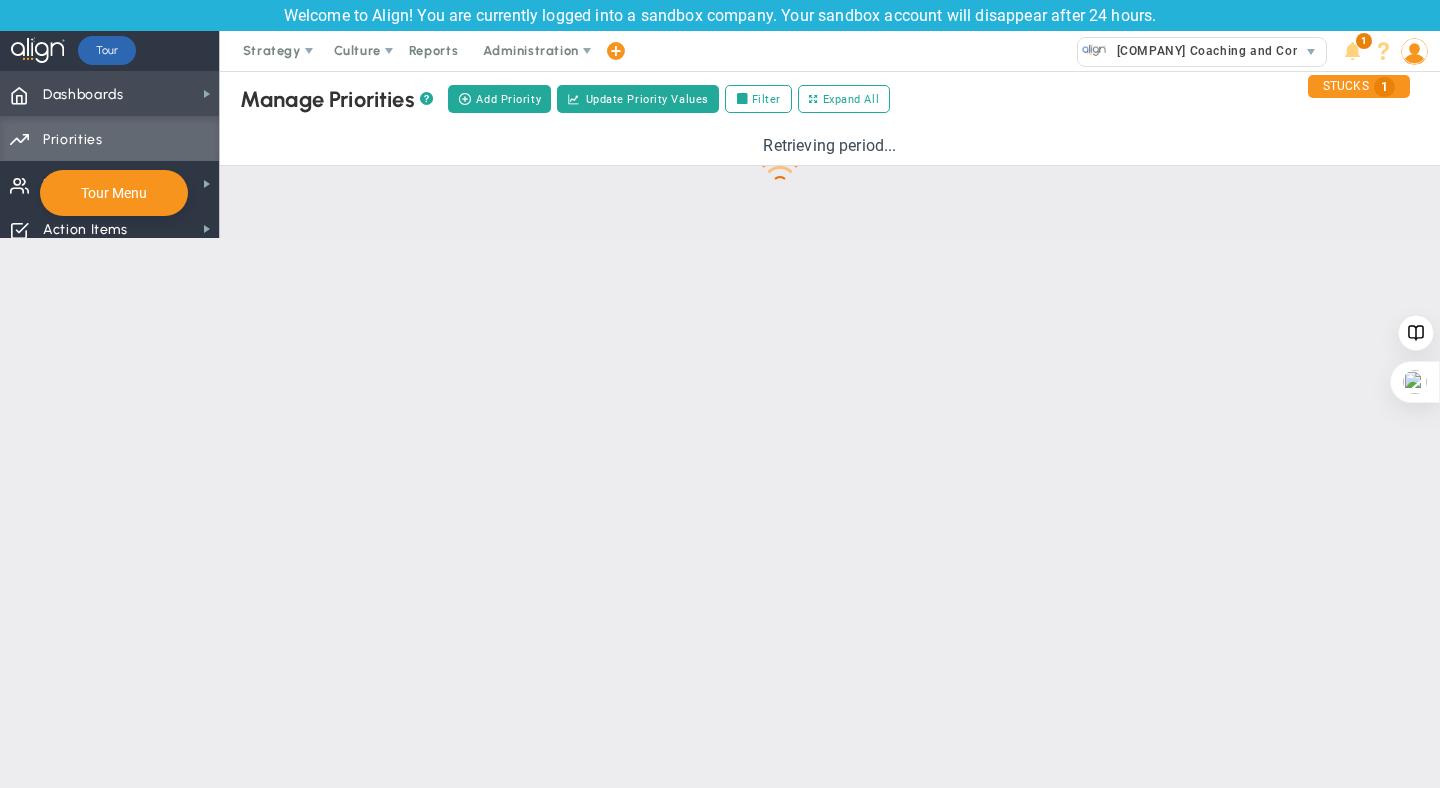 click on "Dashboards" at bounding box center (83, 95) 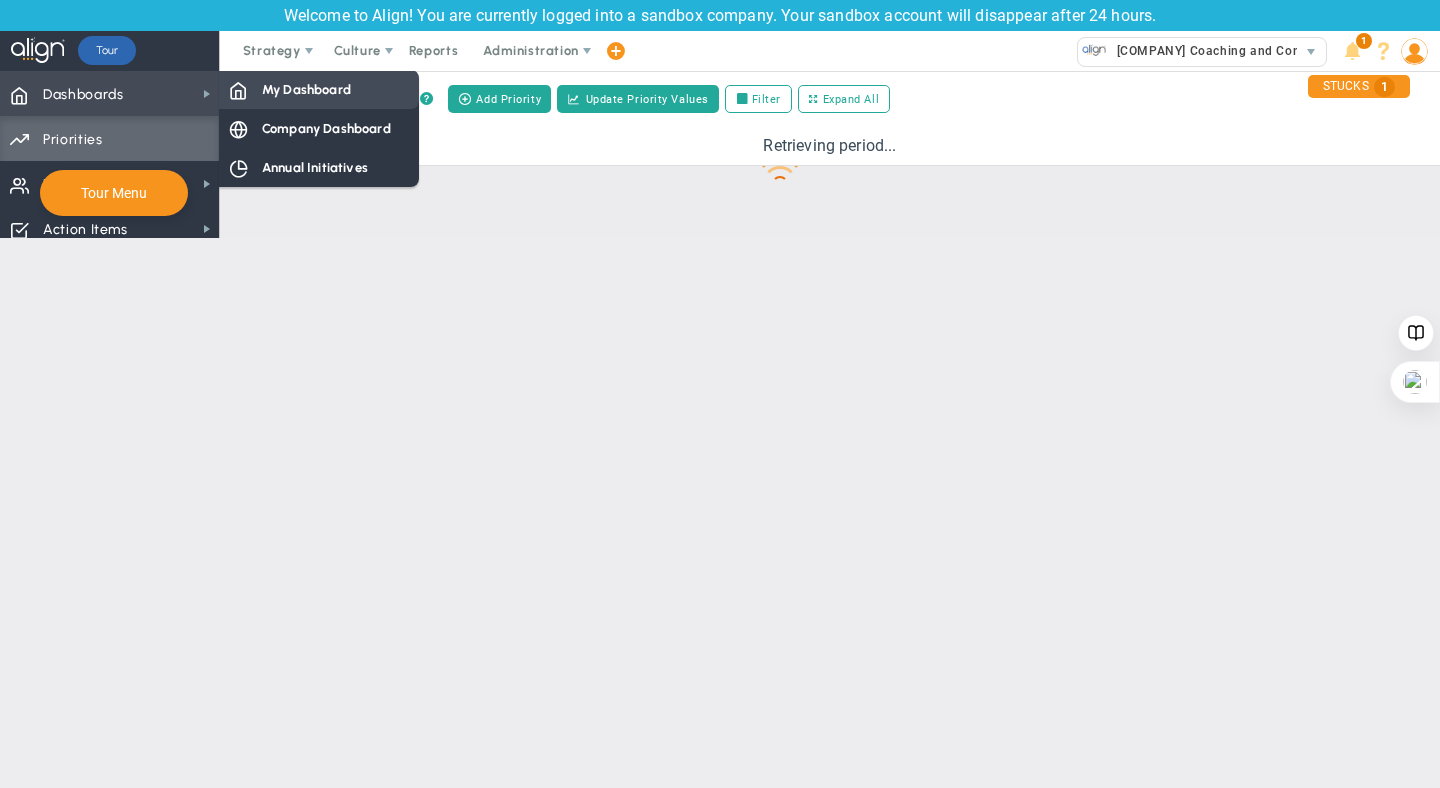 click on "My Dashboard" at bounding box center (306, 89) 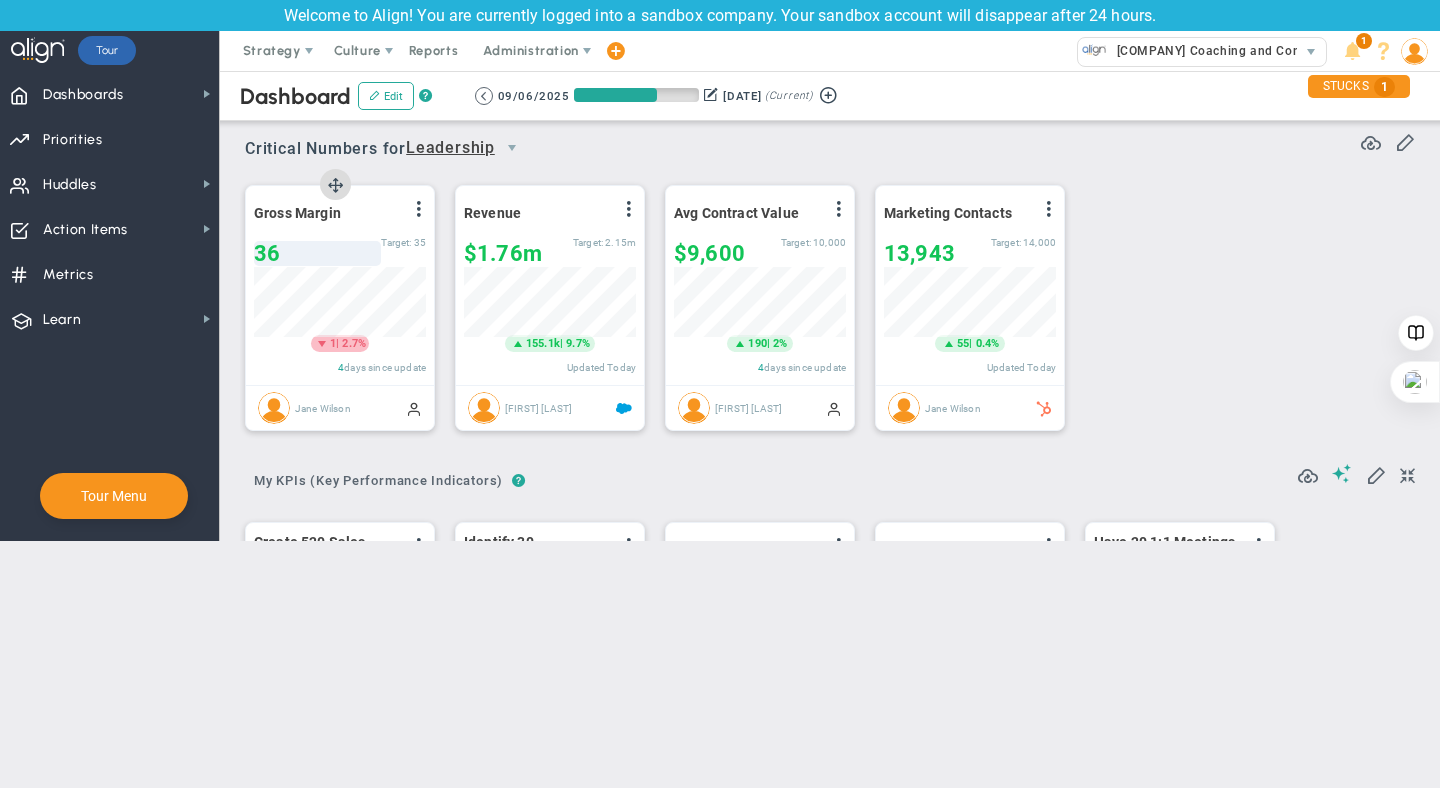 scroll, scrollTop: 999930, scrollLeft: 999828, axis: both 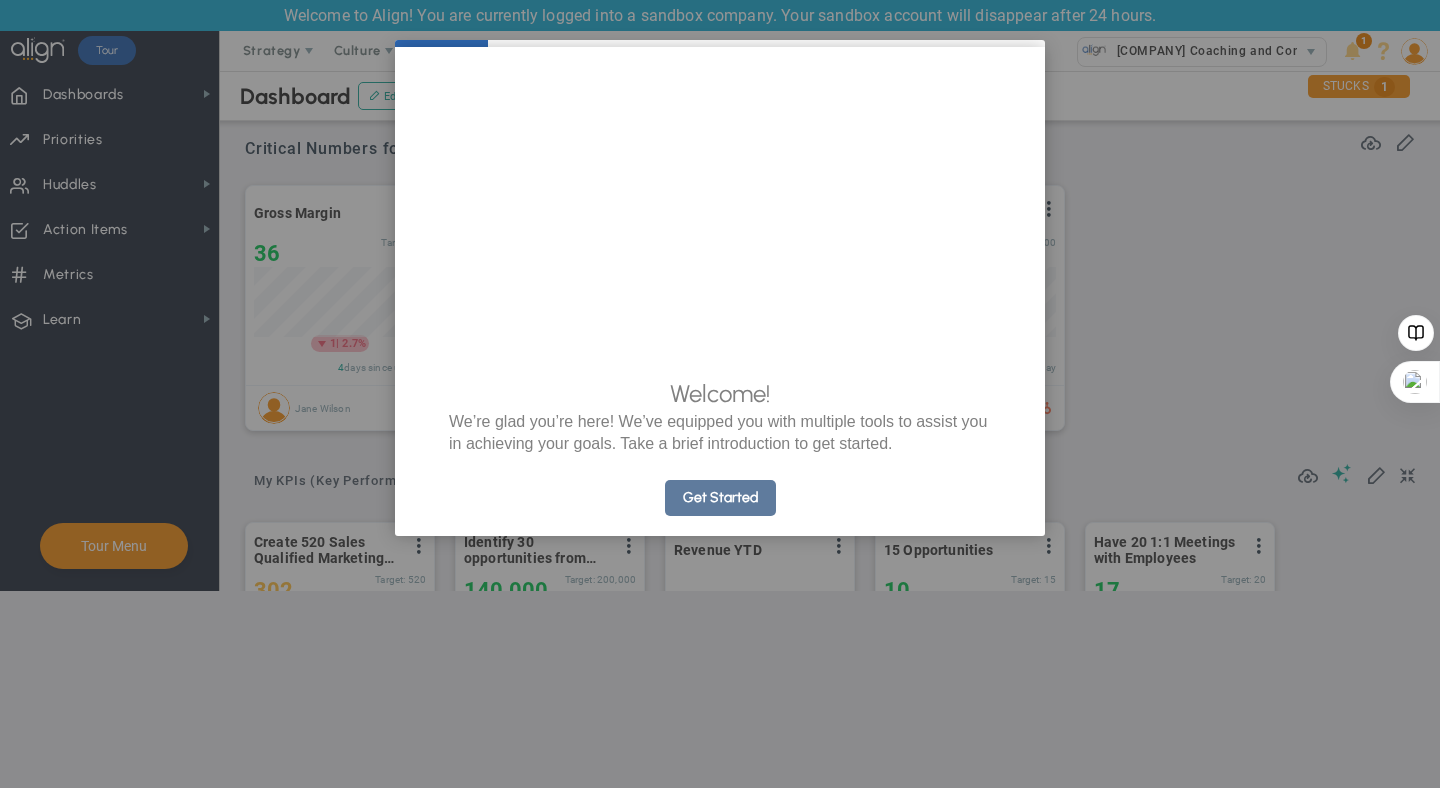 click on "Get Started" at bounding box center (720, 498) 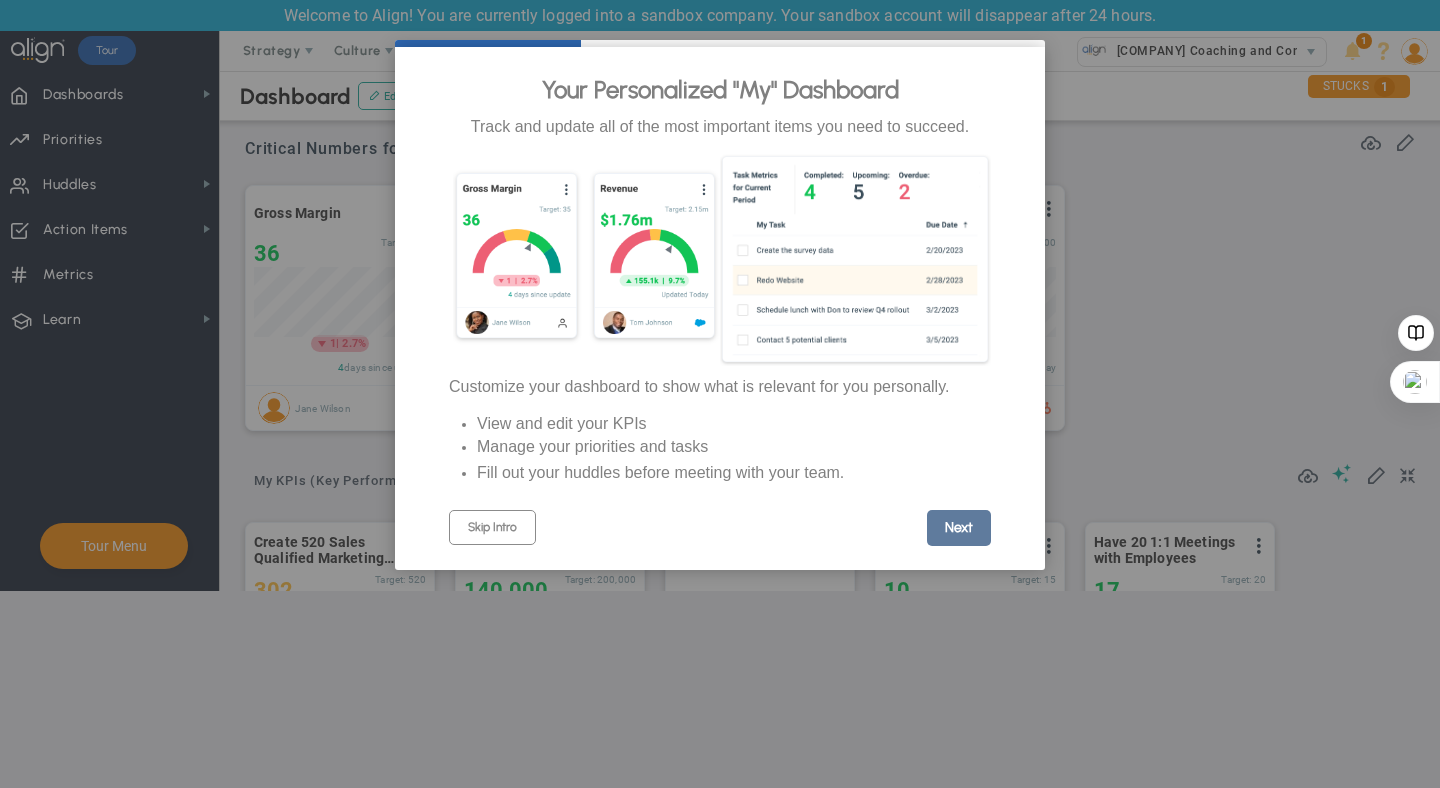 click on "Next" at bounding box center [959, 528] 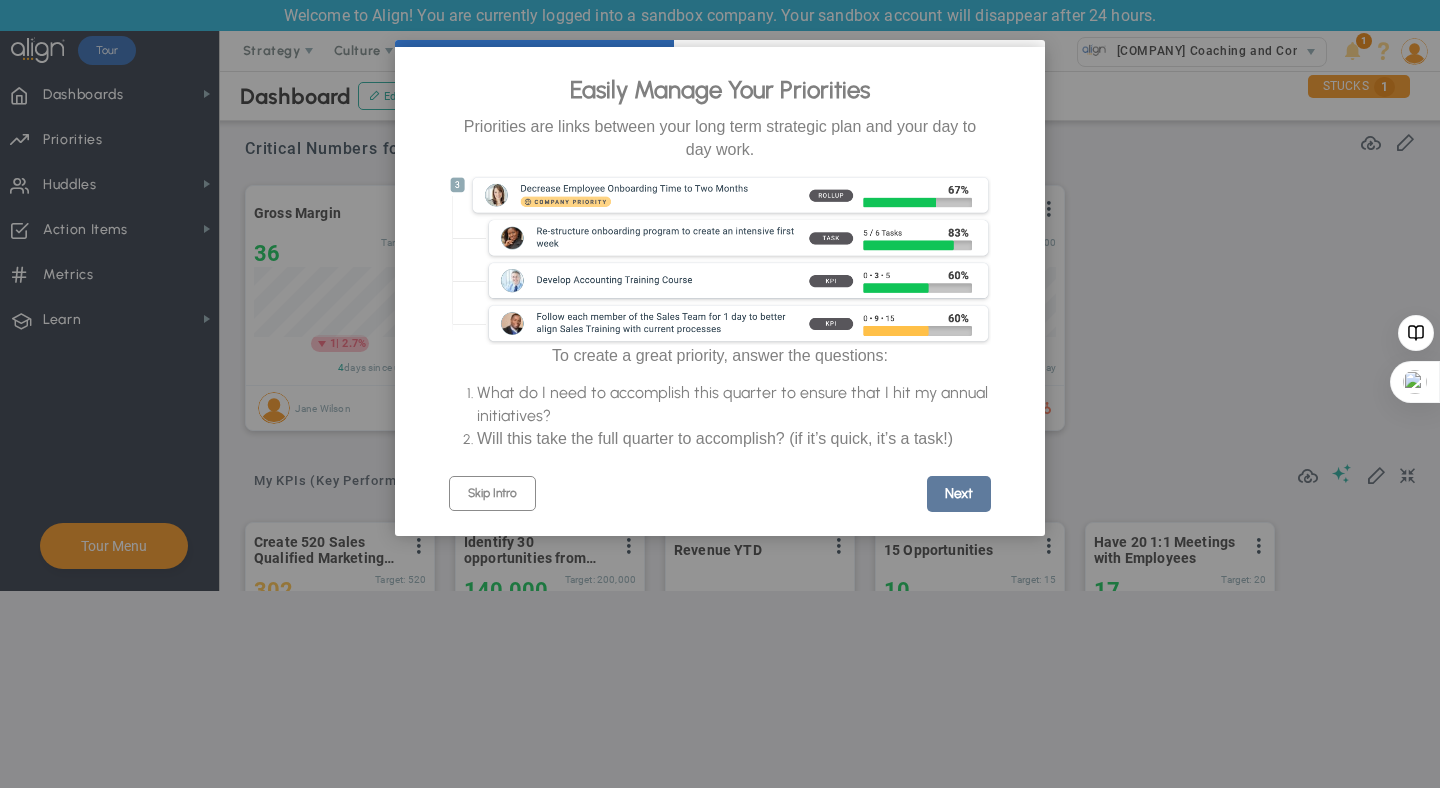 click on "Next" at bounding box center [959, 494] 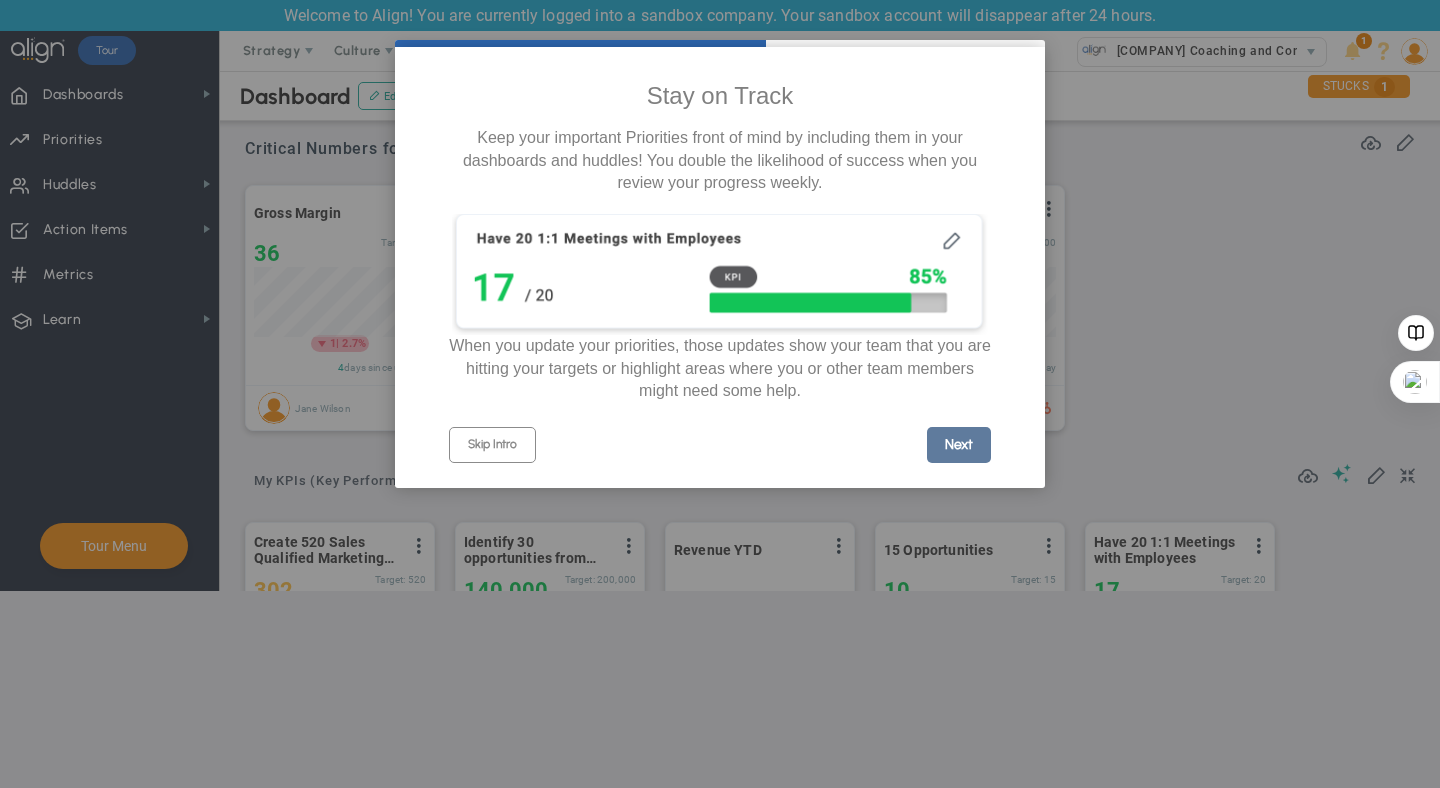 click on "Next" at bounding box center (959, 445) 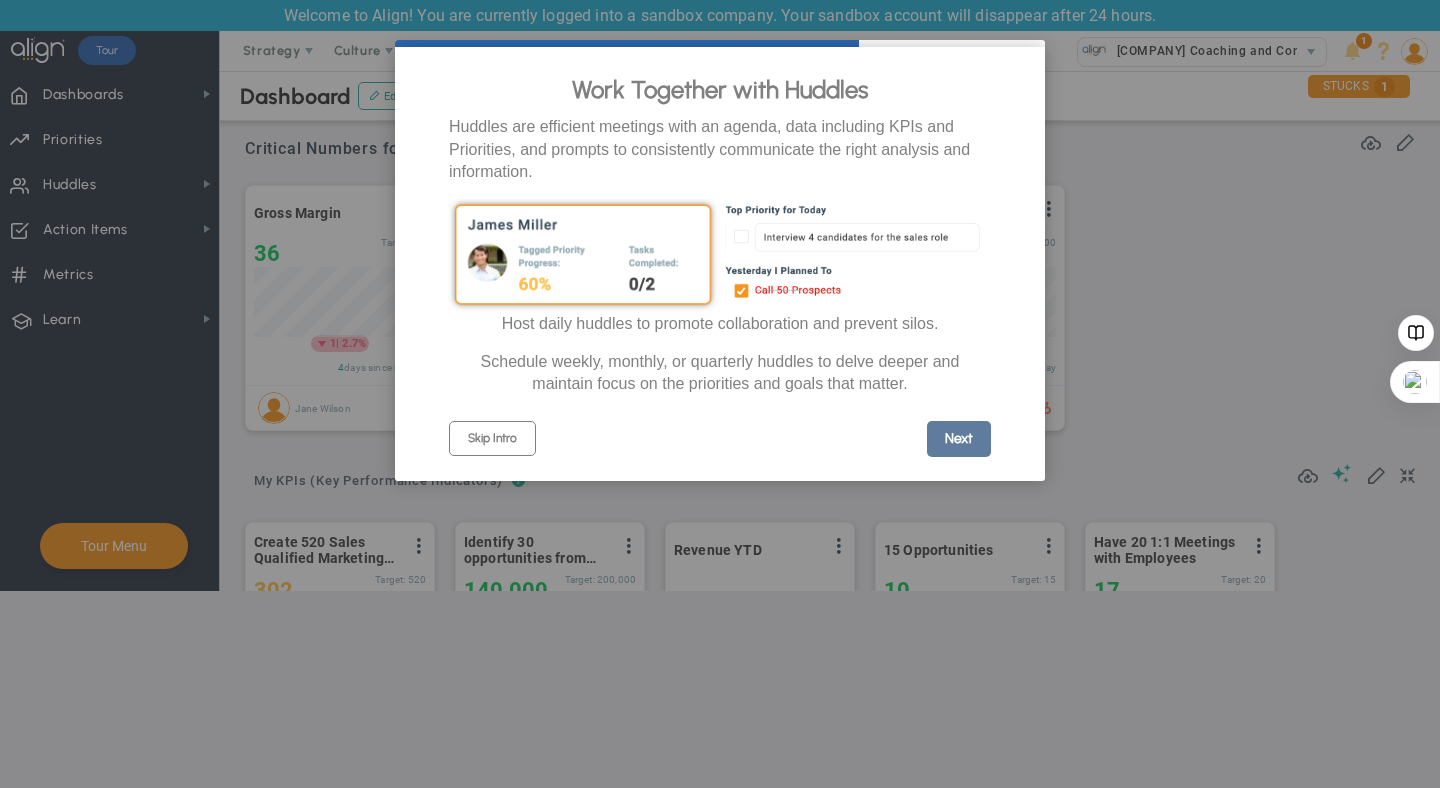 click on "Next" at bounding box center (959, 439) 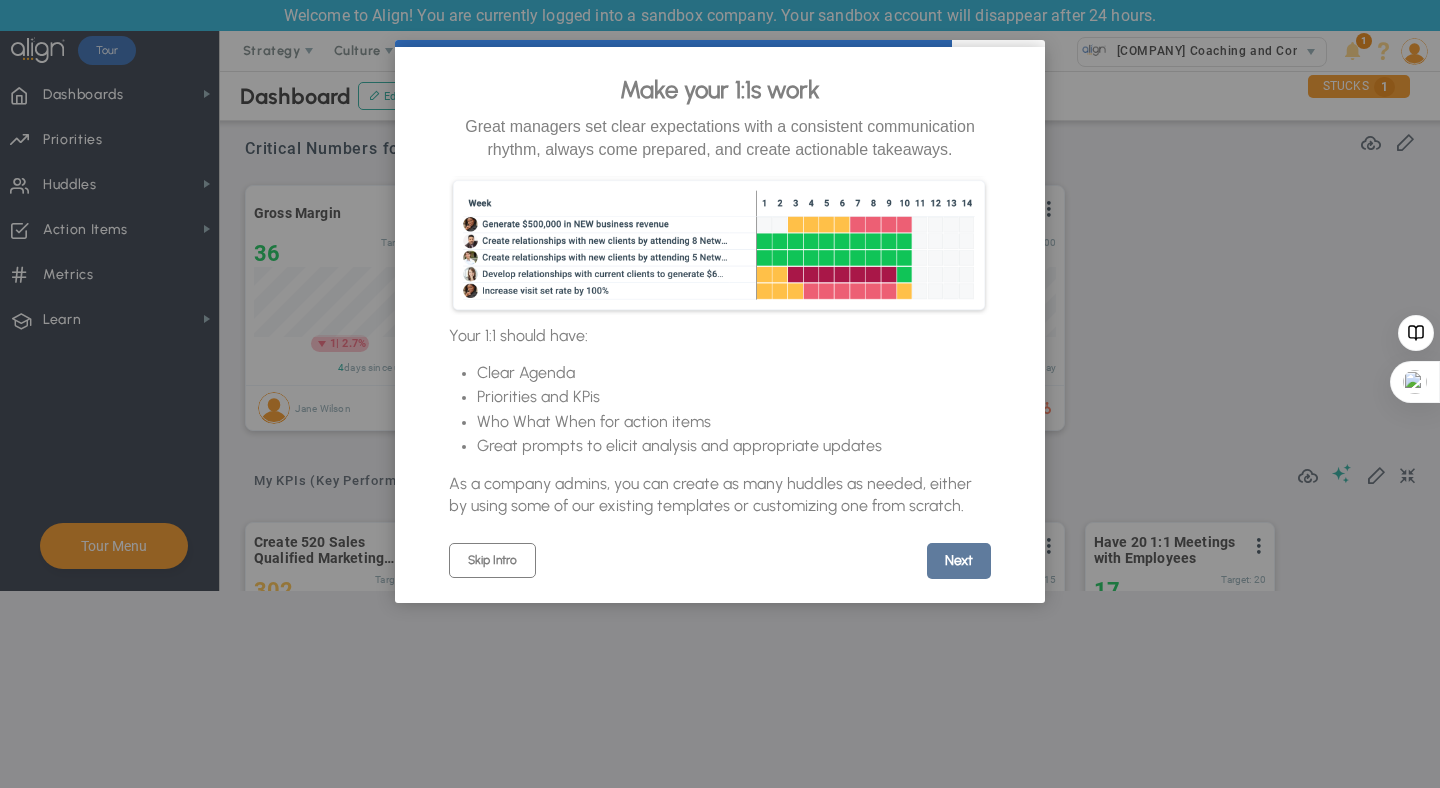 click on "Next" at bounding box center [959, 561] 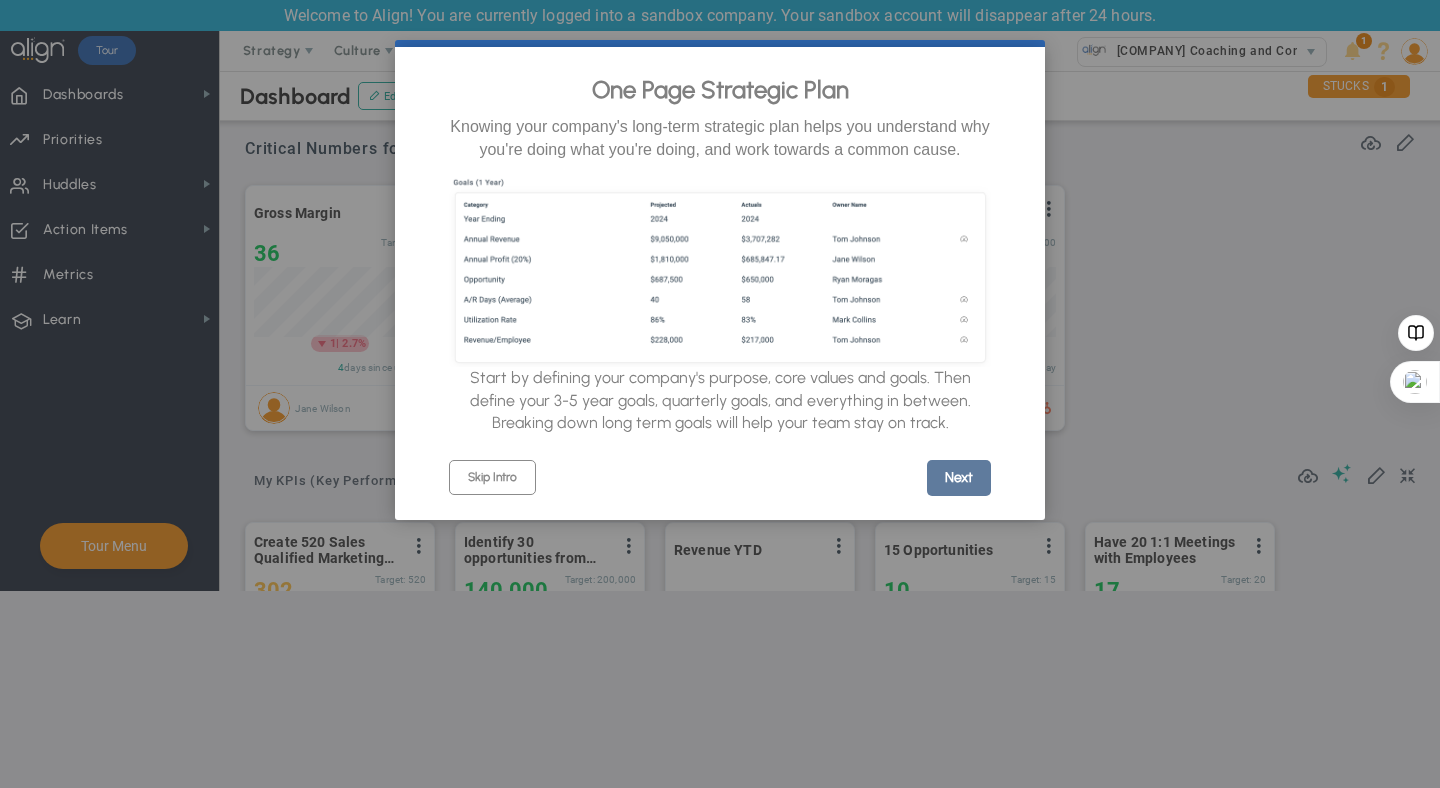 click on "Next" at bounding box center [959, 478] 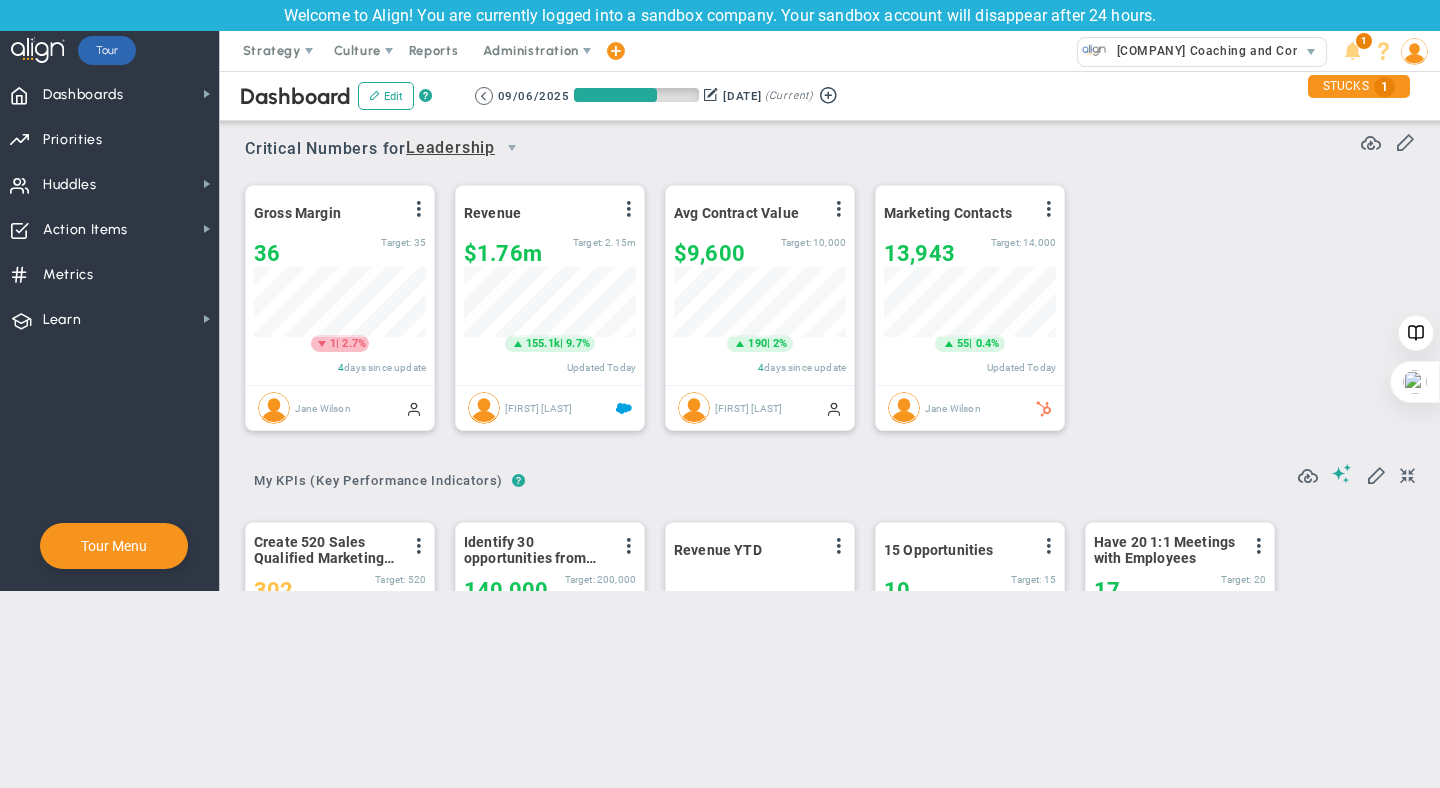 scroll, scrollTop: 0, scrollLeft: 0, axis: both 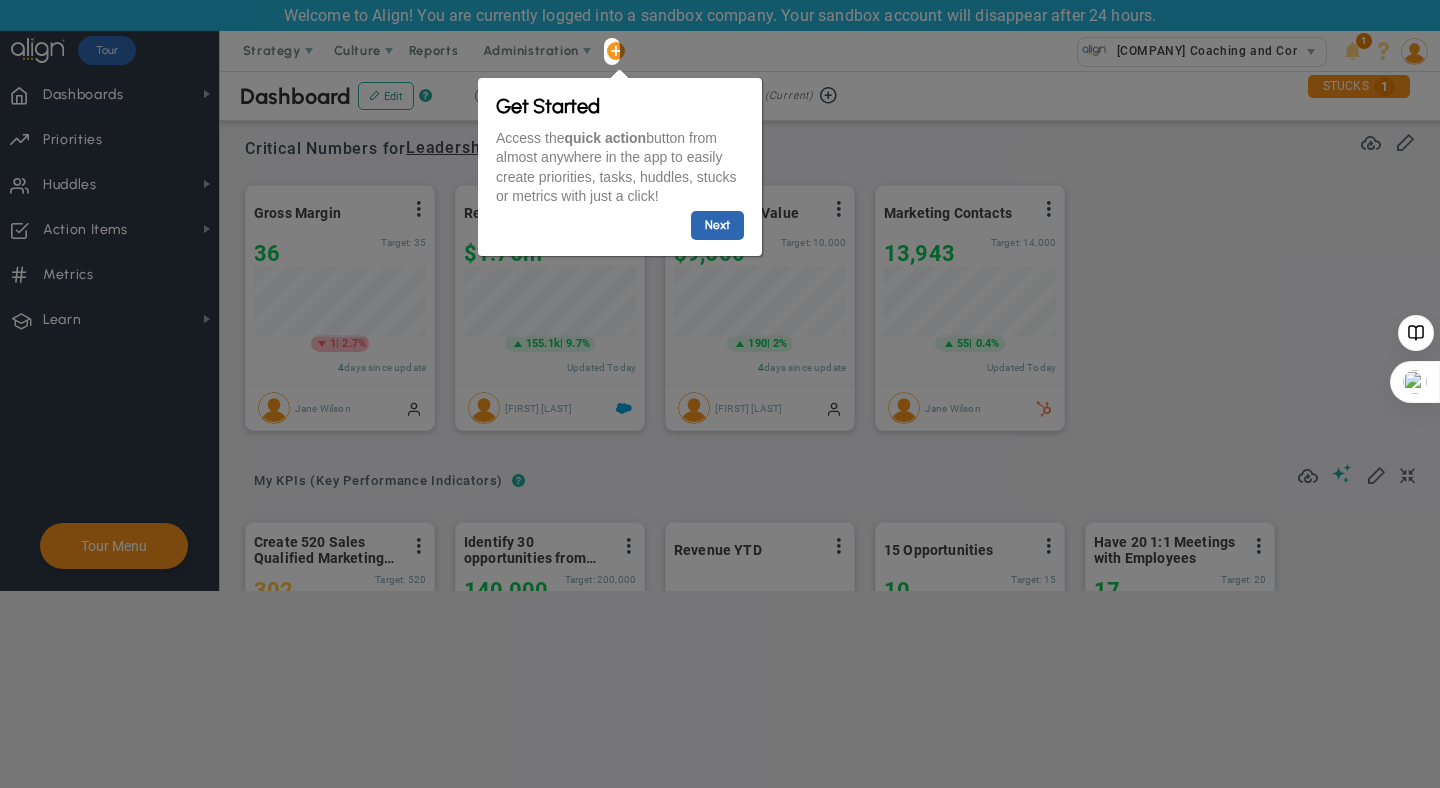 click at bounding box center [1030, 394] 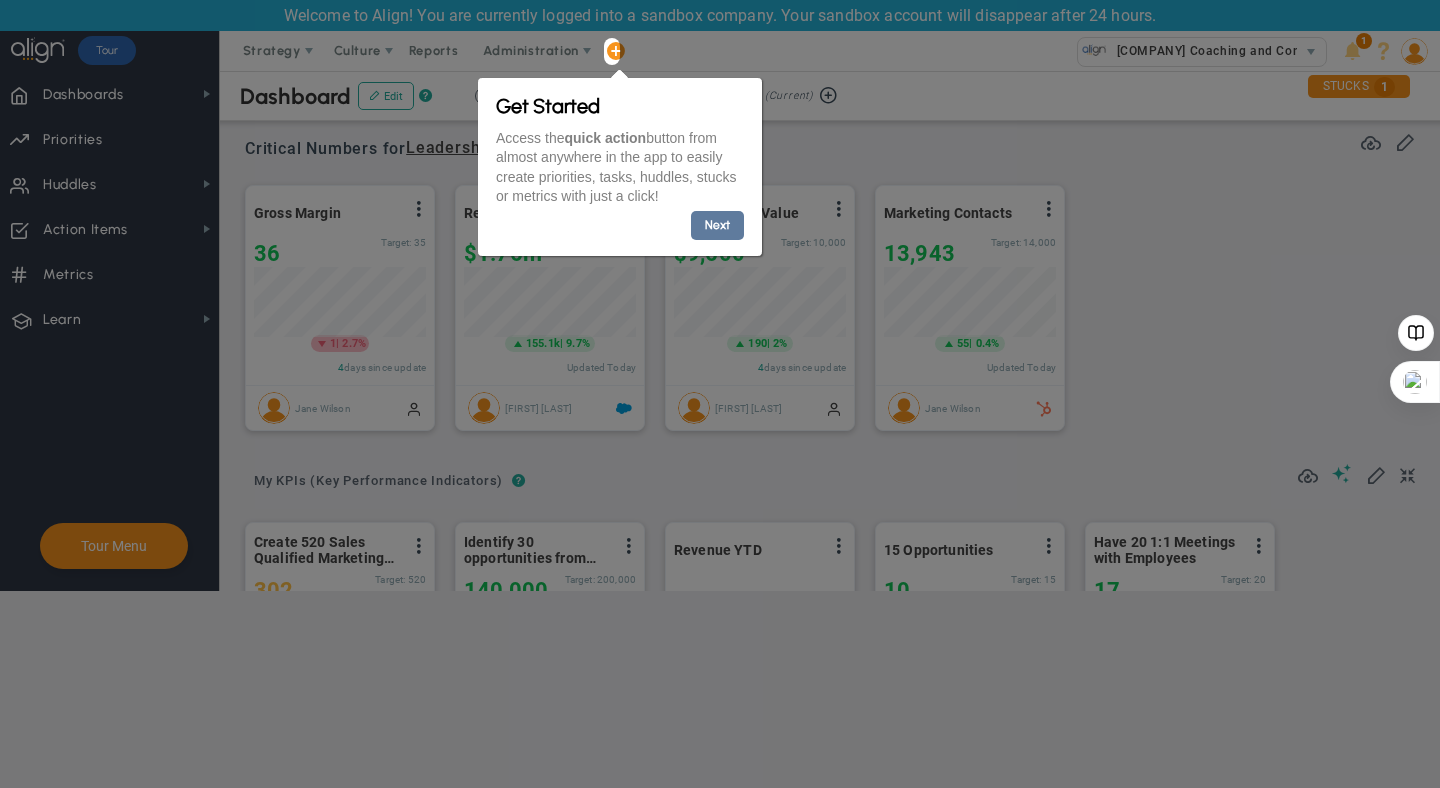 click on "Next" at bounding box center (716, 225) 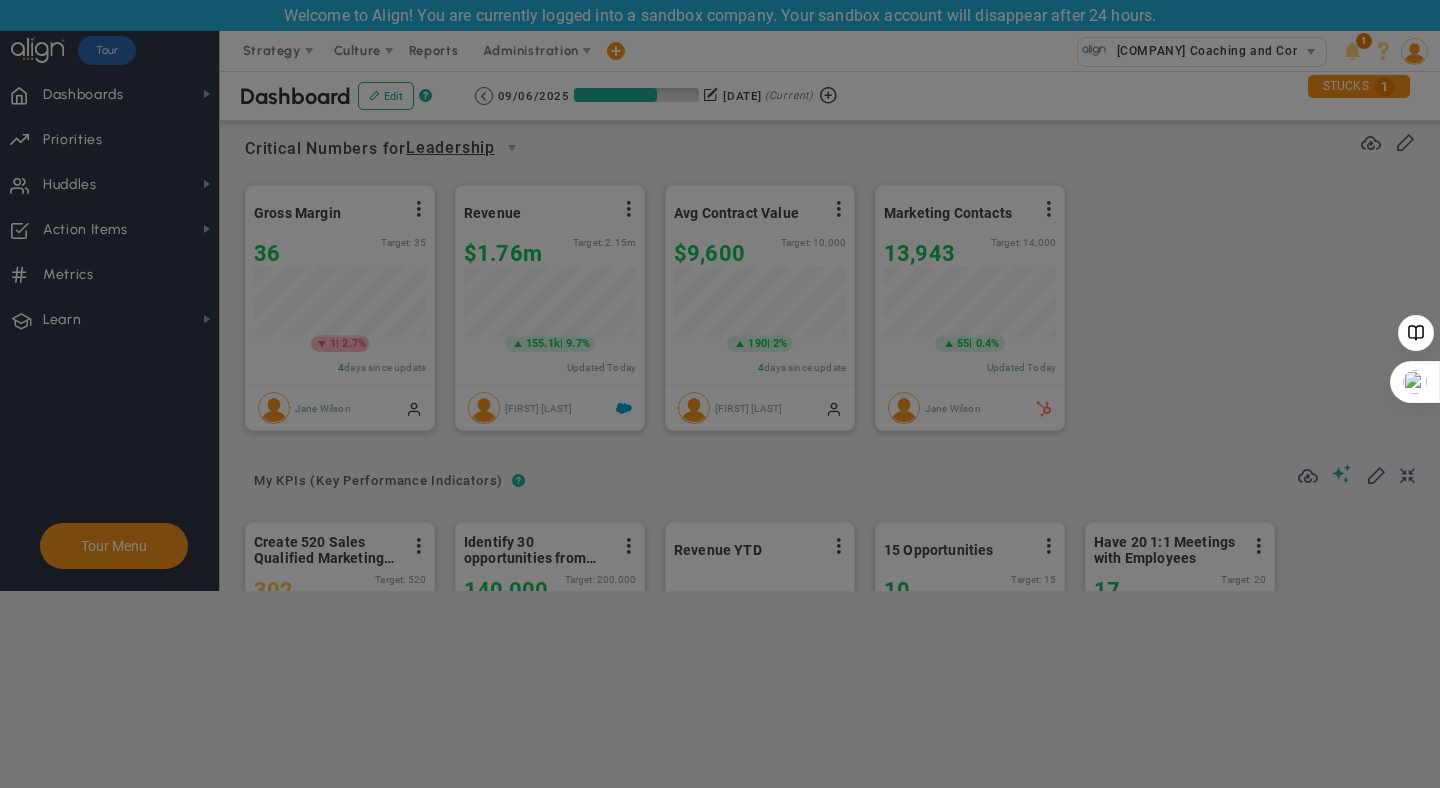 scroll, scrollTop: 0, scrollLeft: 0, axis: both 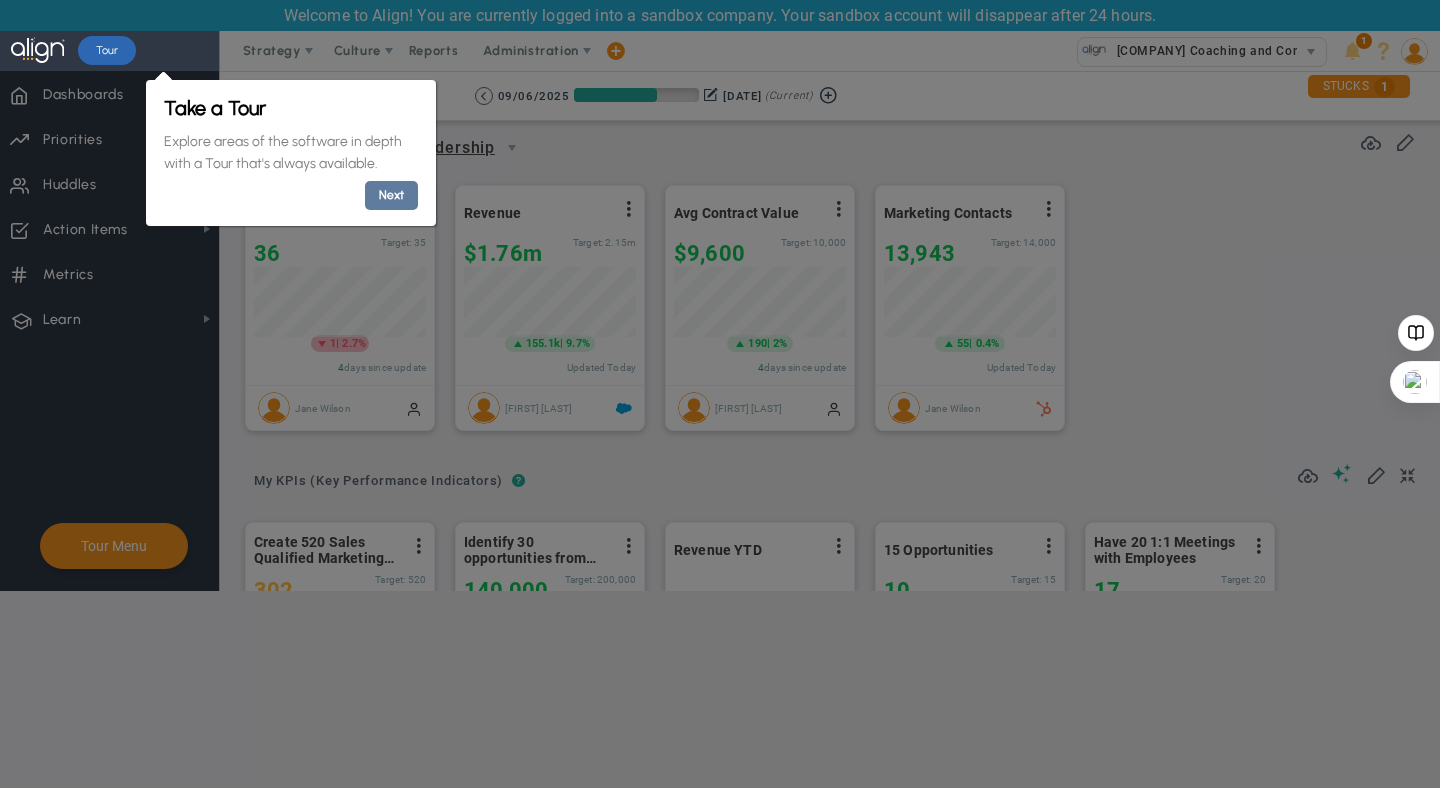 click on "Next" at bounding box center [390, 195] 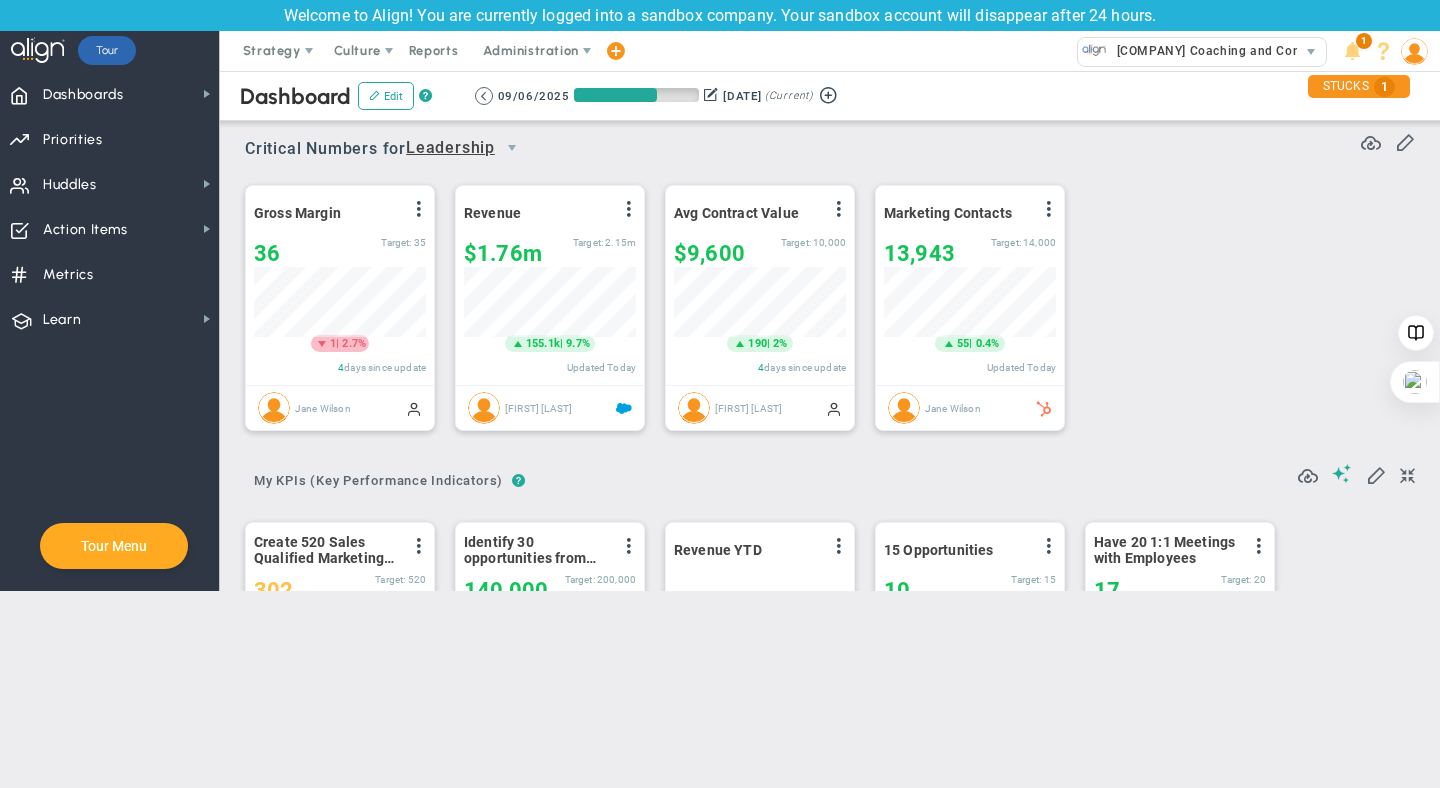 click on "Tour Menu" at bounding box center (114, 546) 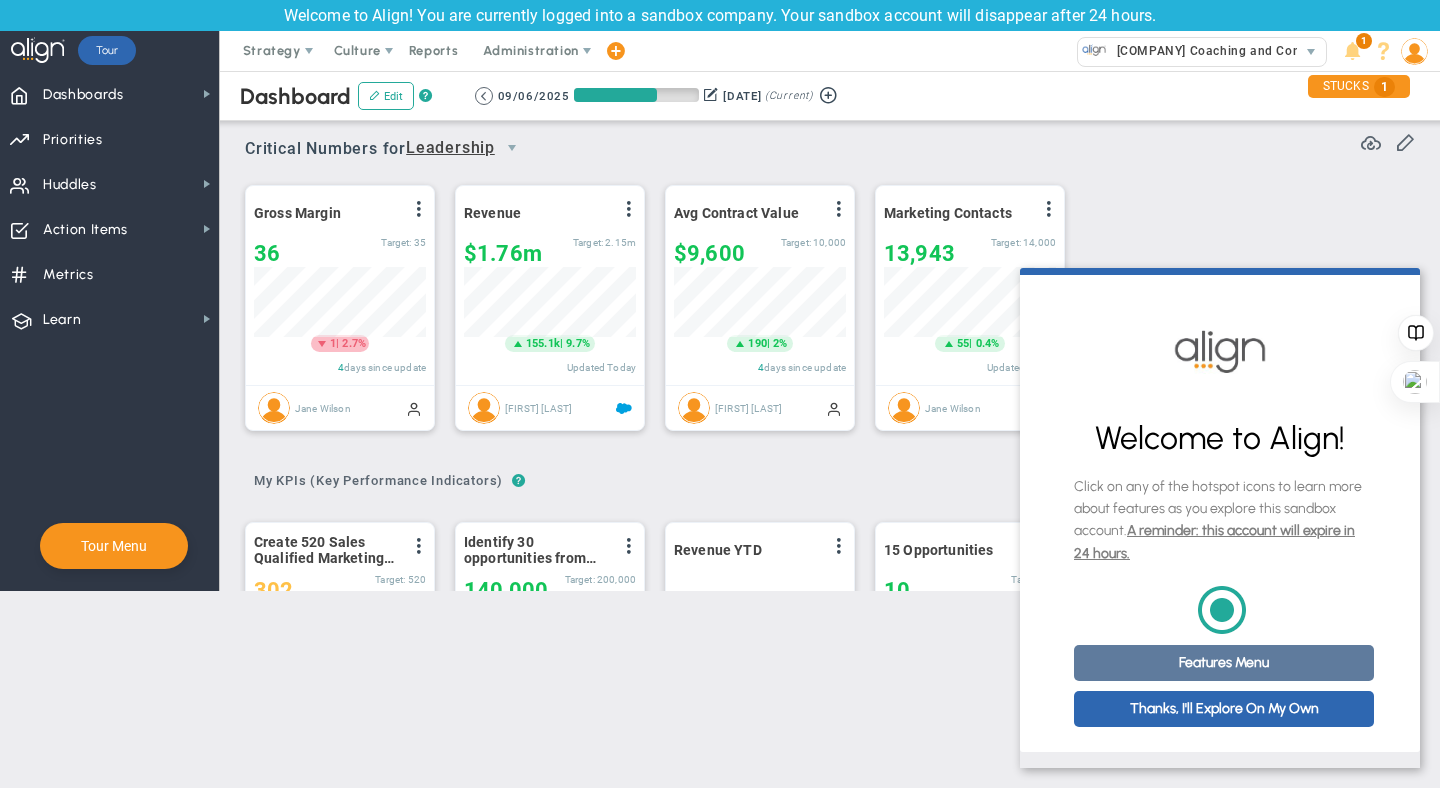 click on "Features Menu" at bounding box center (1224, 663) 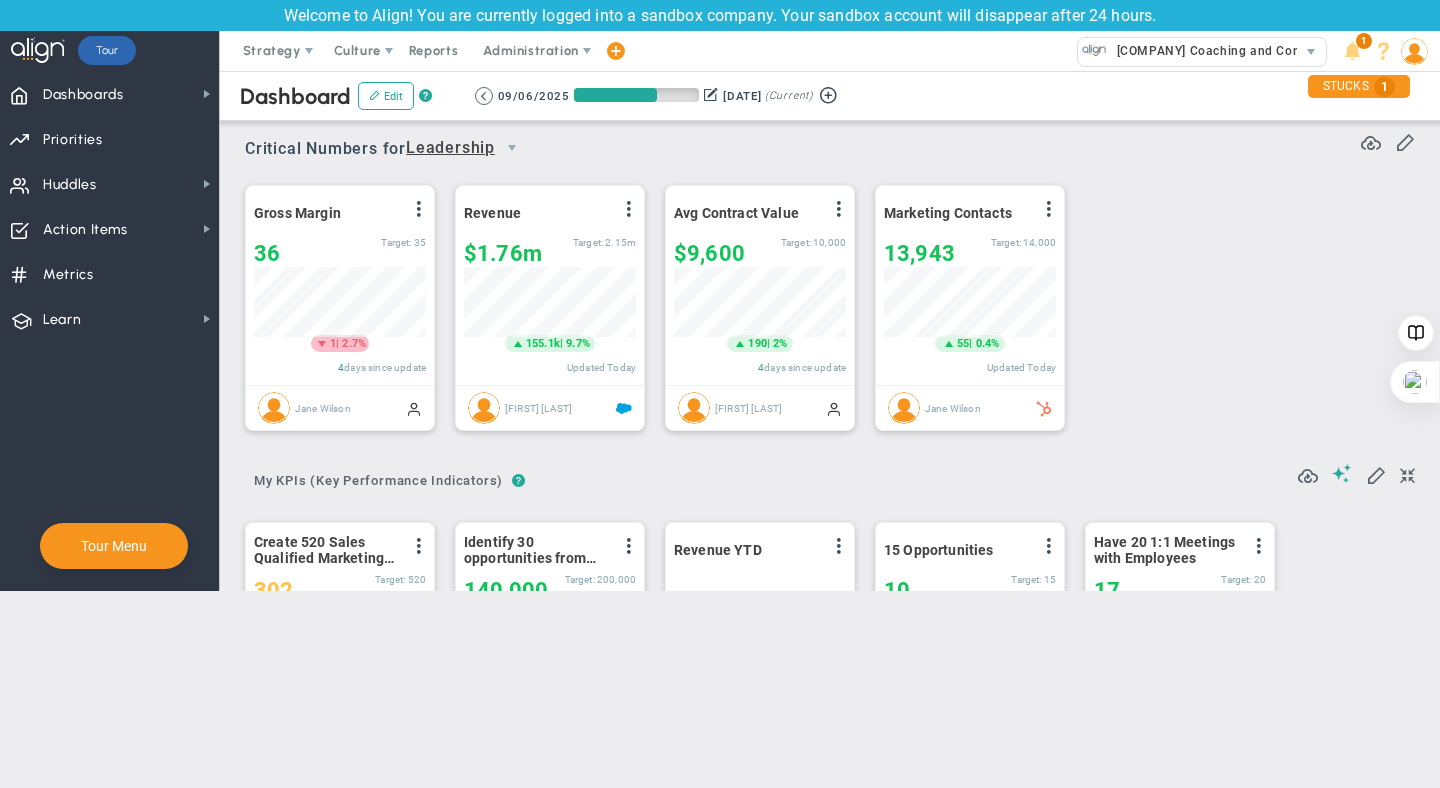 scroll, scrollTop: 0, scrollLeft: 0, axis: both 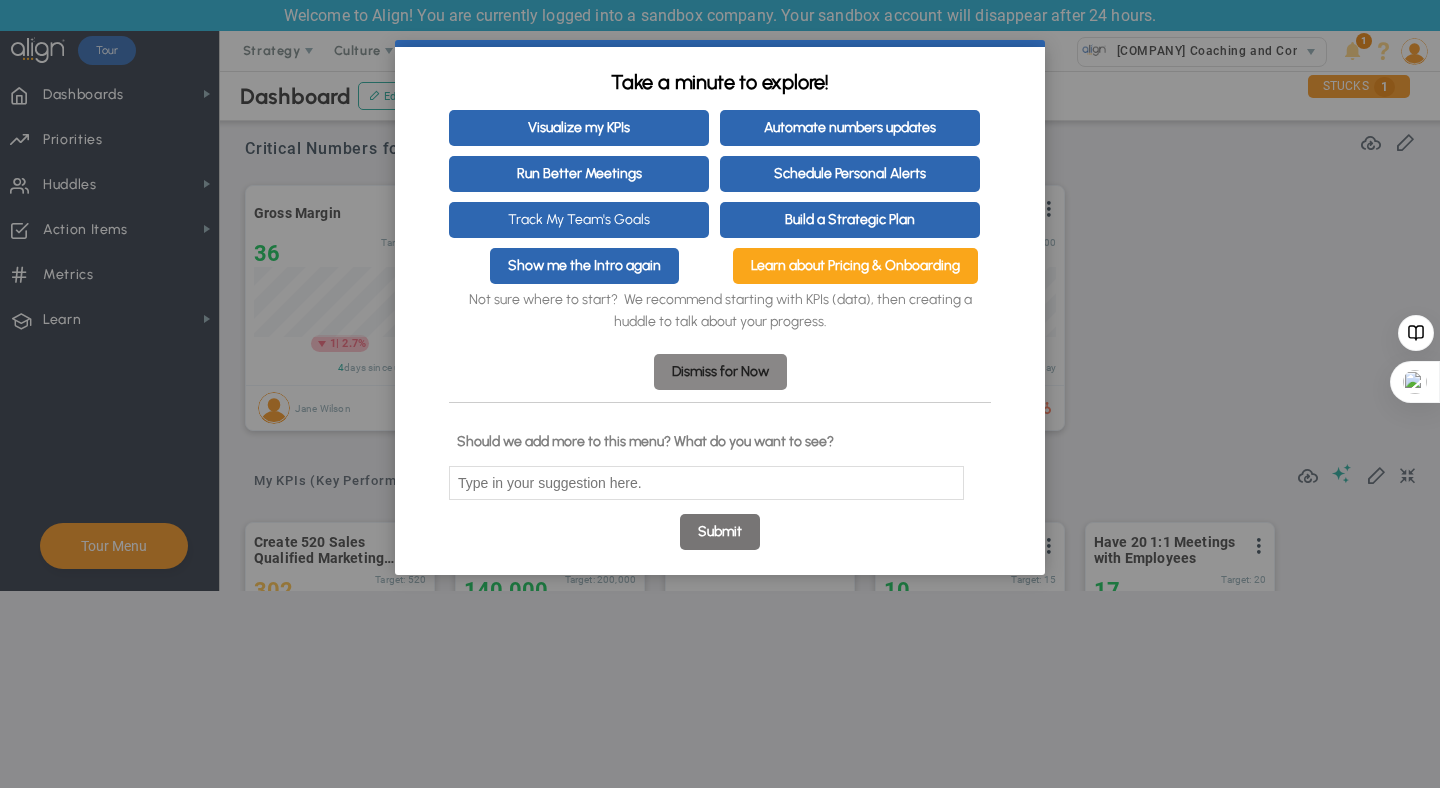 click on "Dismiss for Now" at bounding box center [720, 372] 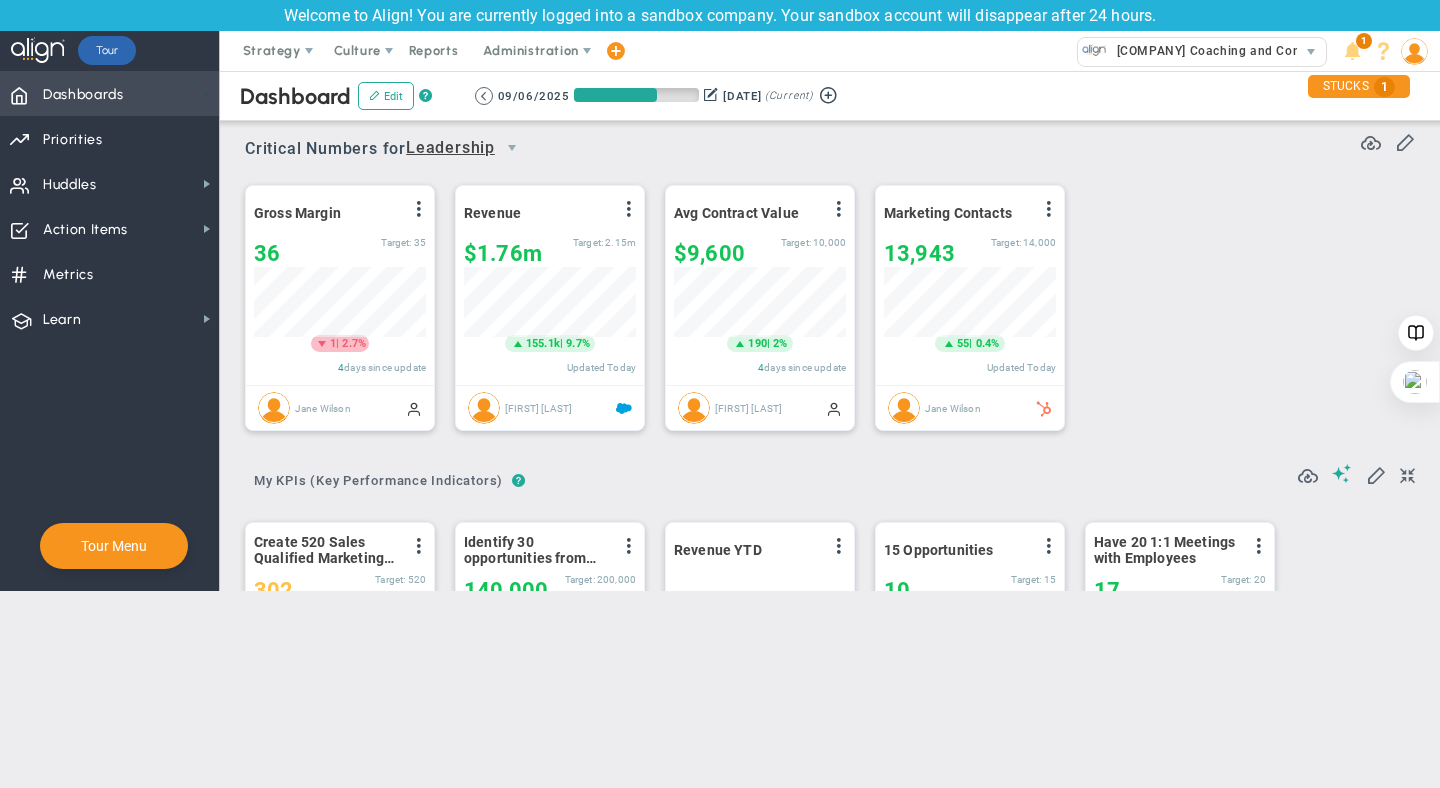 click at bounding box center [207, 94] 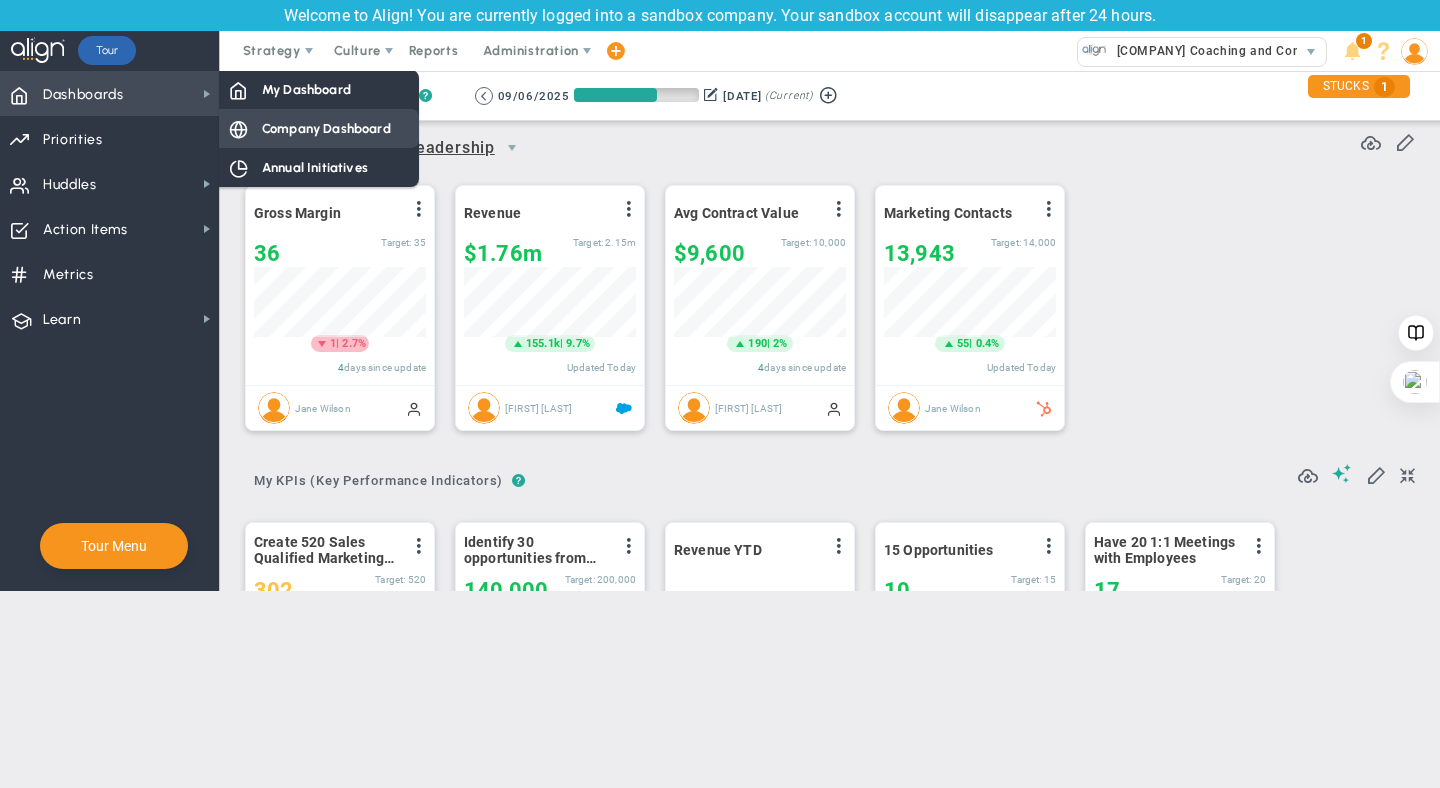 click on "Company Dashboard" at bounding box center (326, 128) 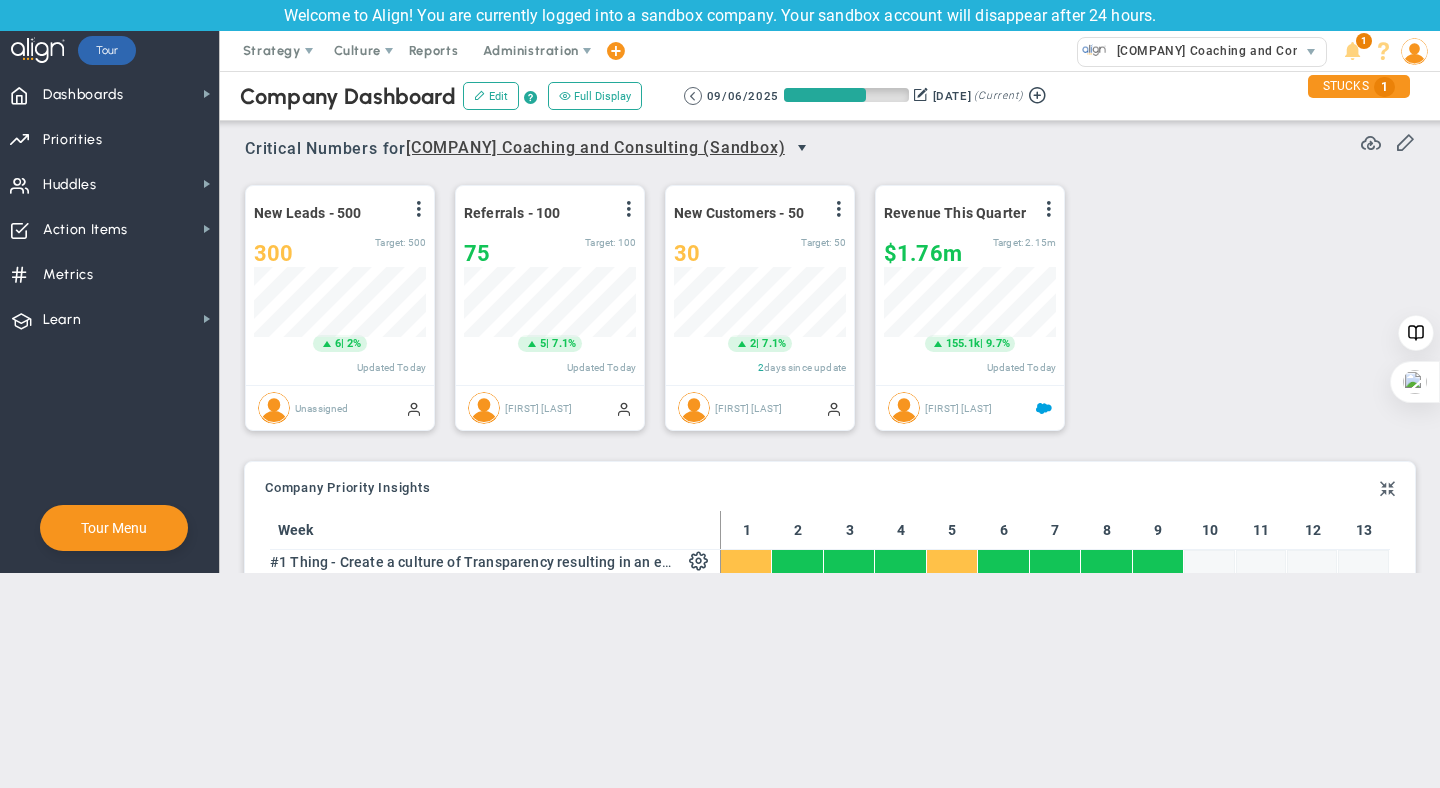 click at bounding box center [802, 148] 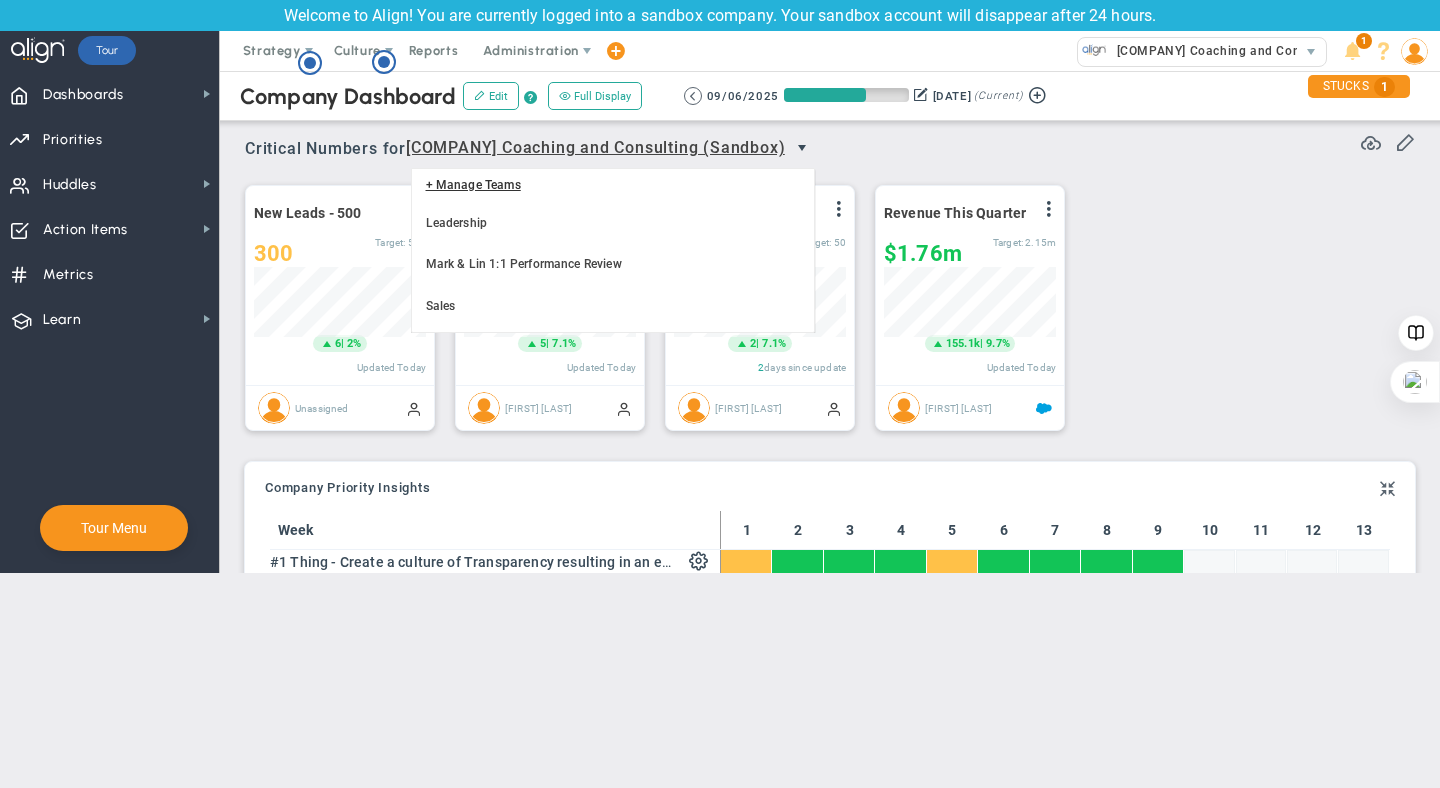 scroll, scrollTop: 999930, scrollLeft: 999828, axis: both 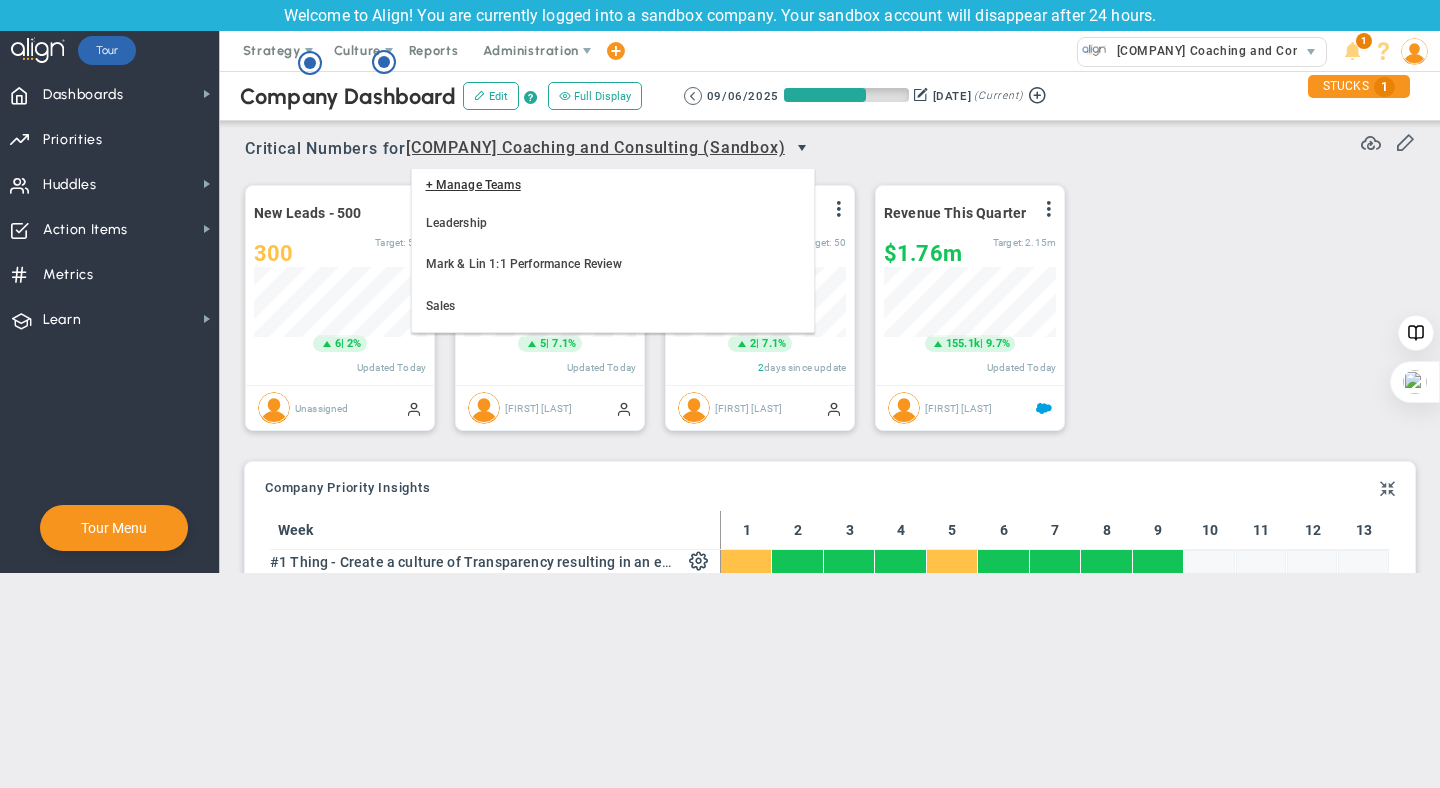 click at bounding box center [802, 148] 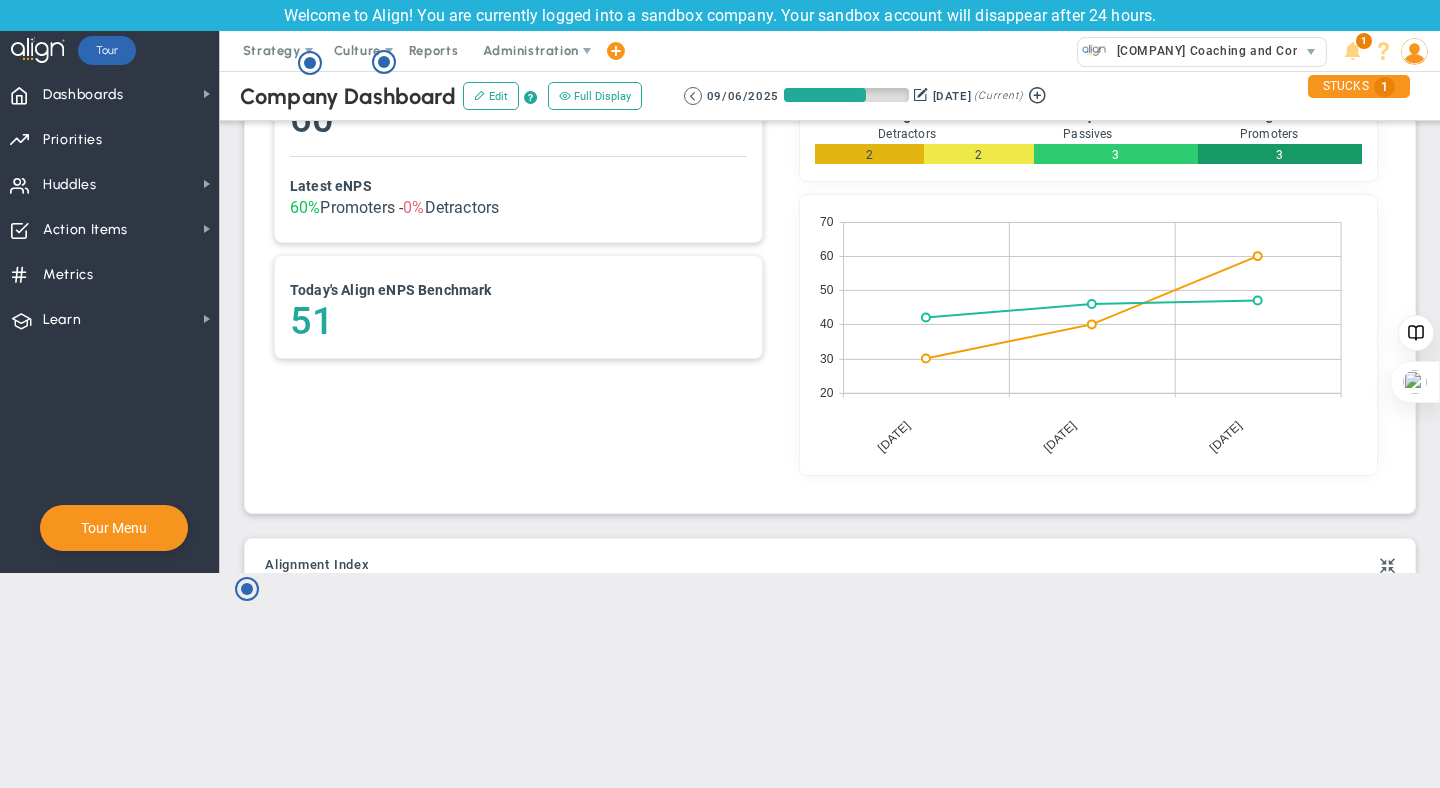 scroll, scrollTop: 1317, scrollLeft: 0, axis: vertical 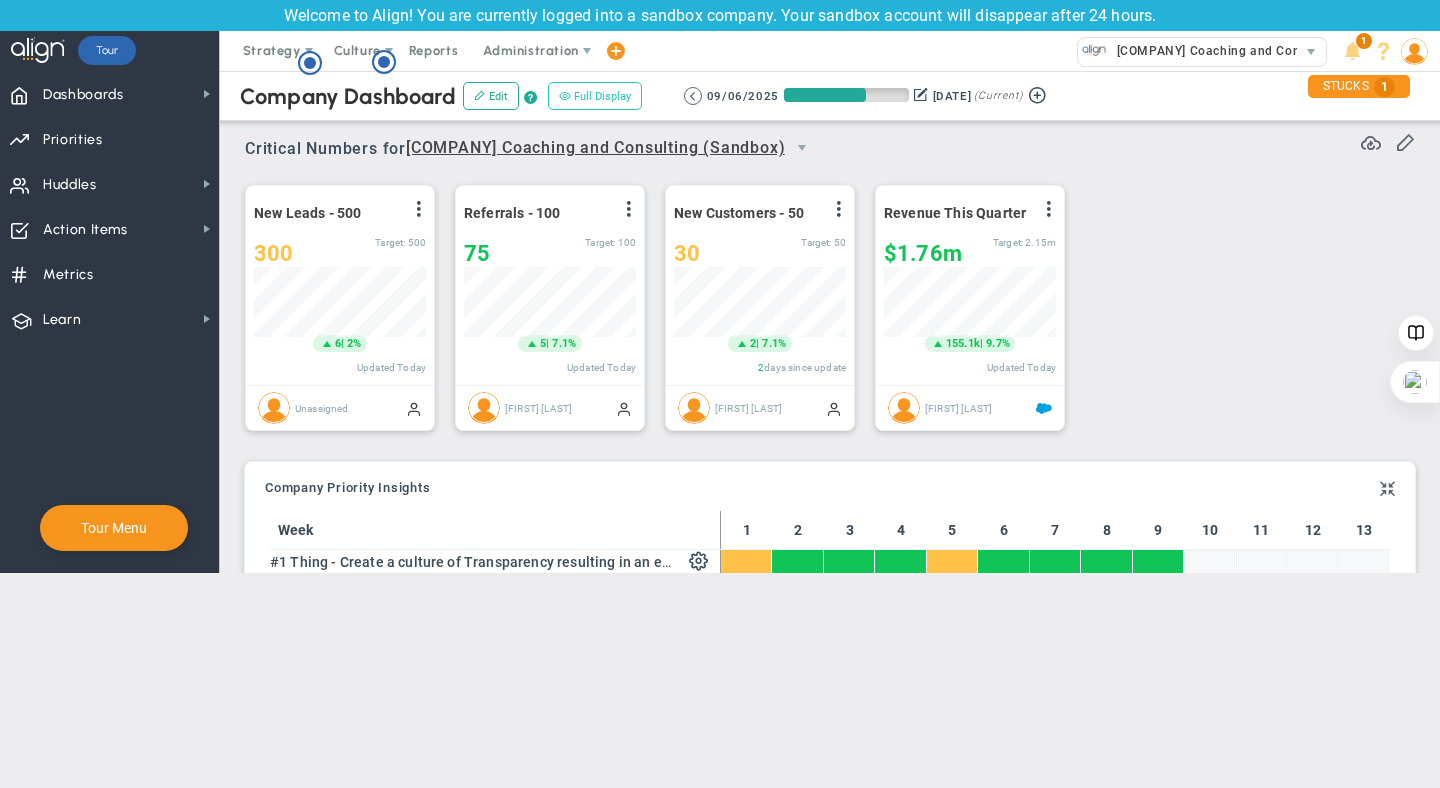 click on "Full Display" at bounding box center (595, 96) 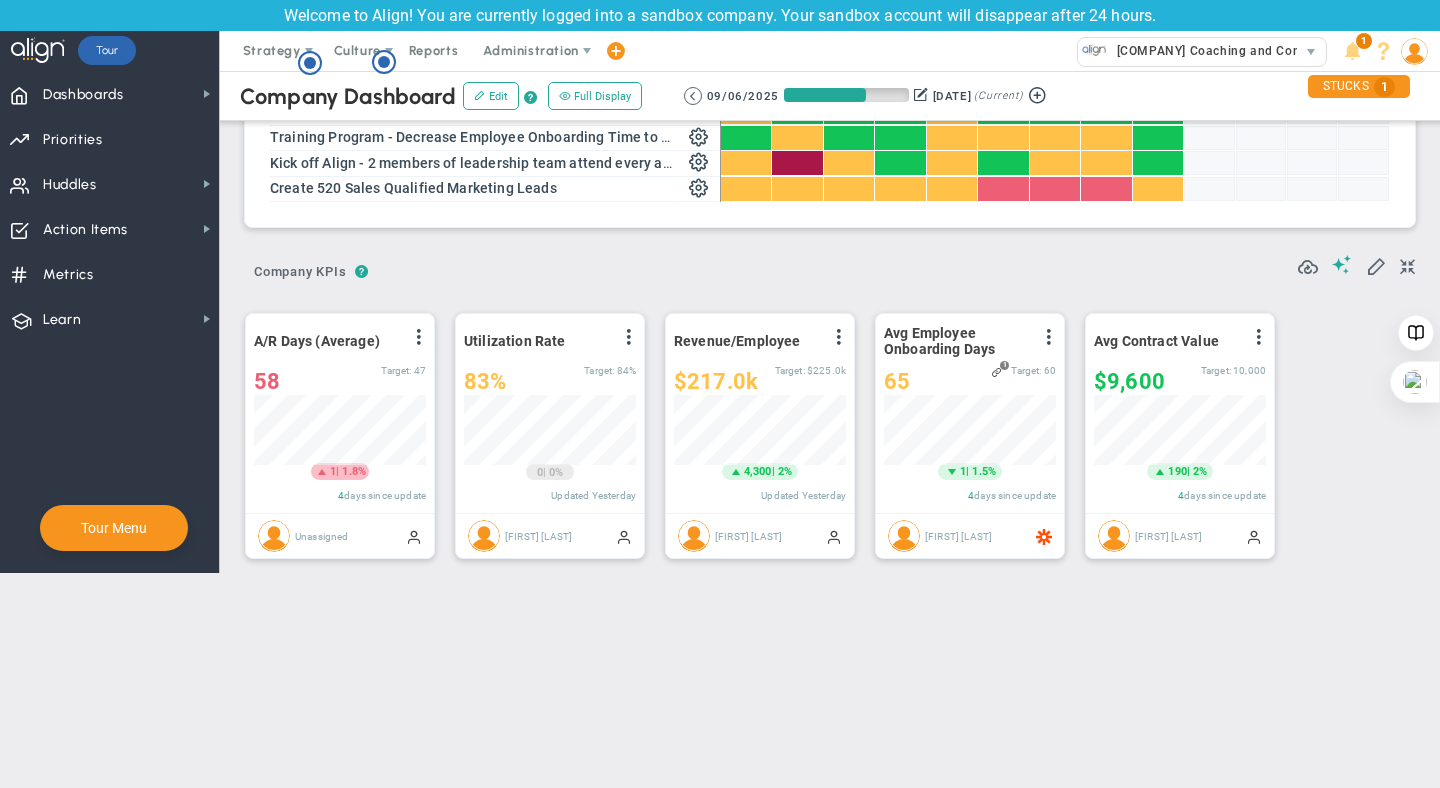 scroll, scrollTop: 473, scrollLeft: 0, axis: vertical 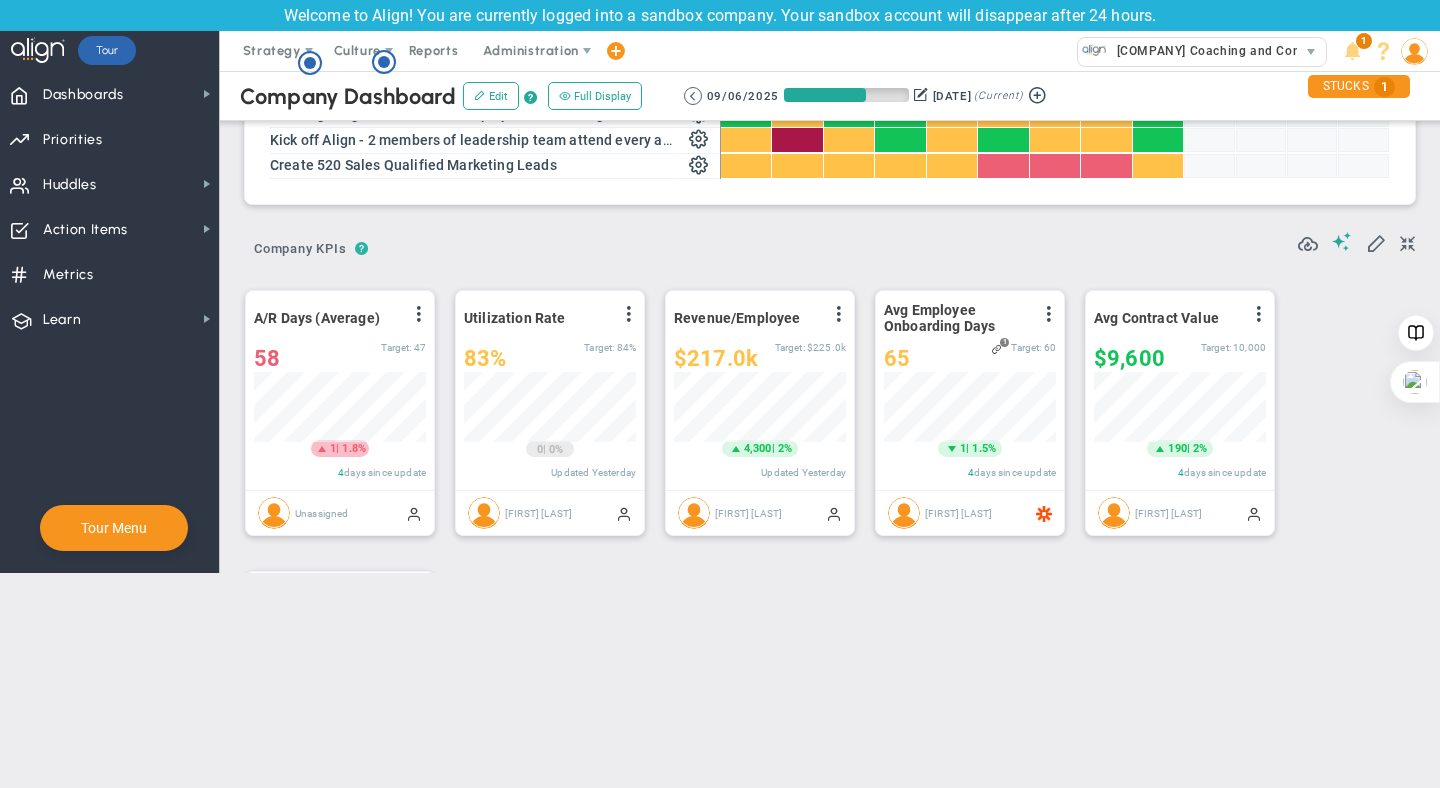 click on "?" at bounding box center (362, 249) 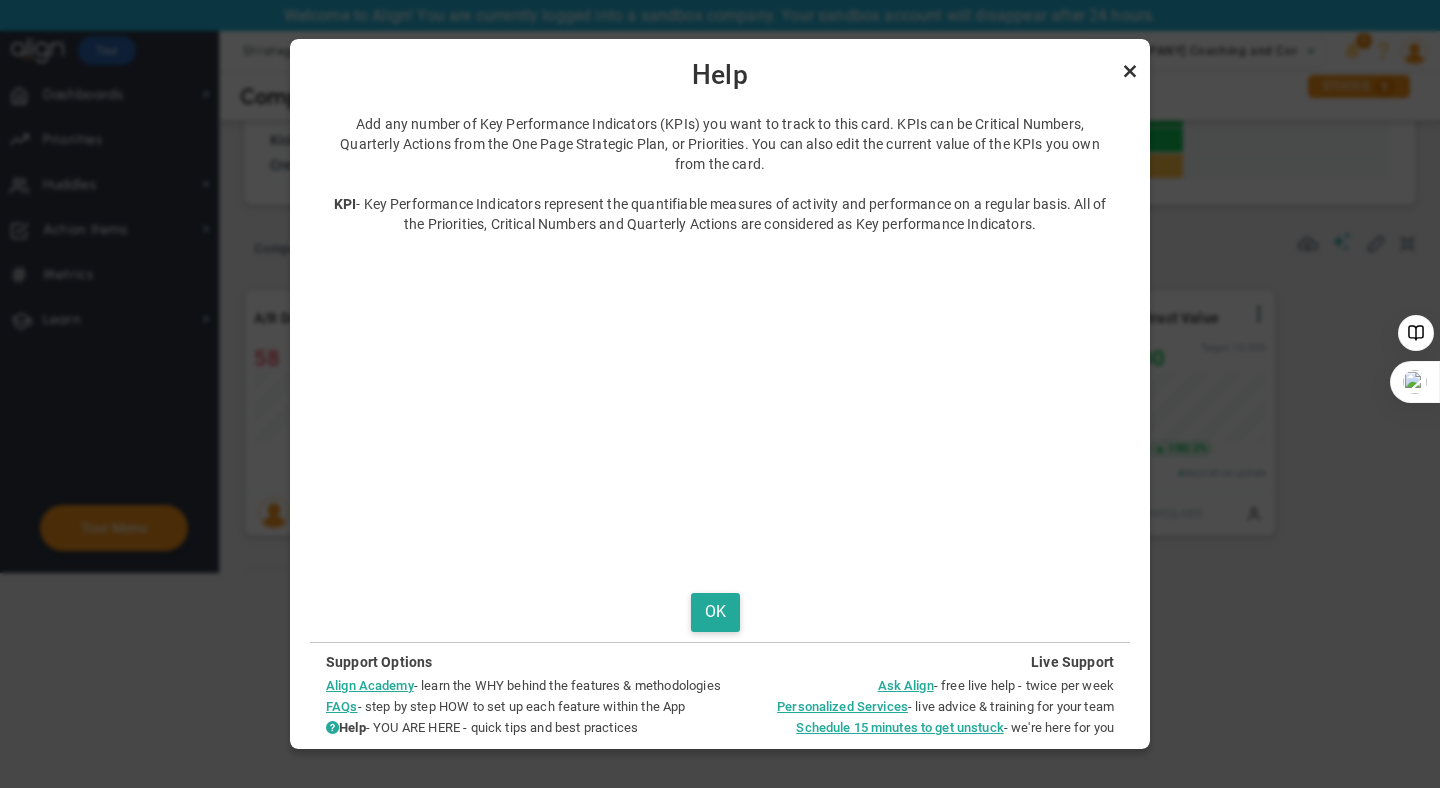 click at bounding box center [1130, 71] 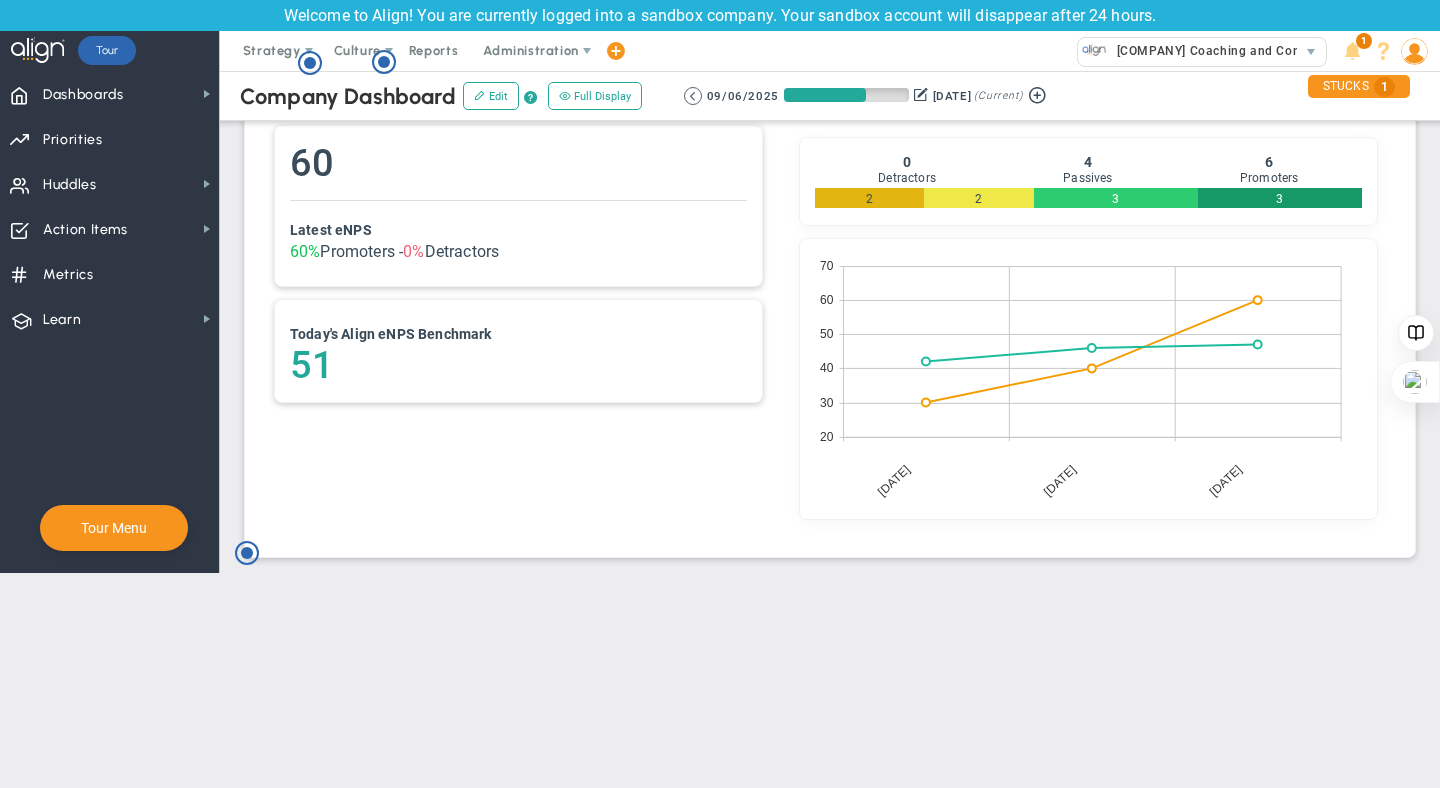 scroll, scrollTop: 1317, scrollLeft: 0, axis: vertical 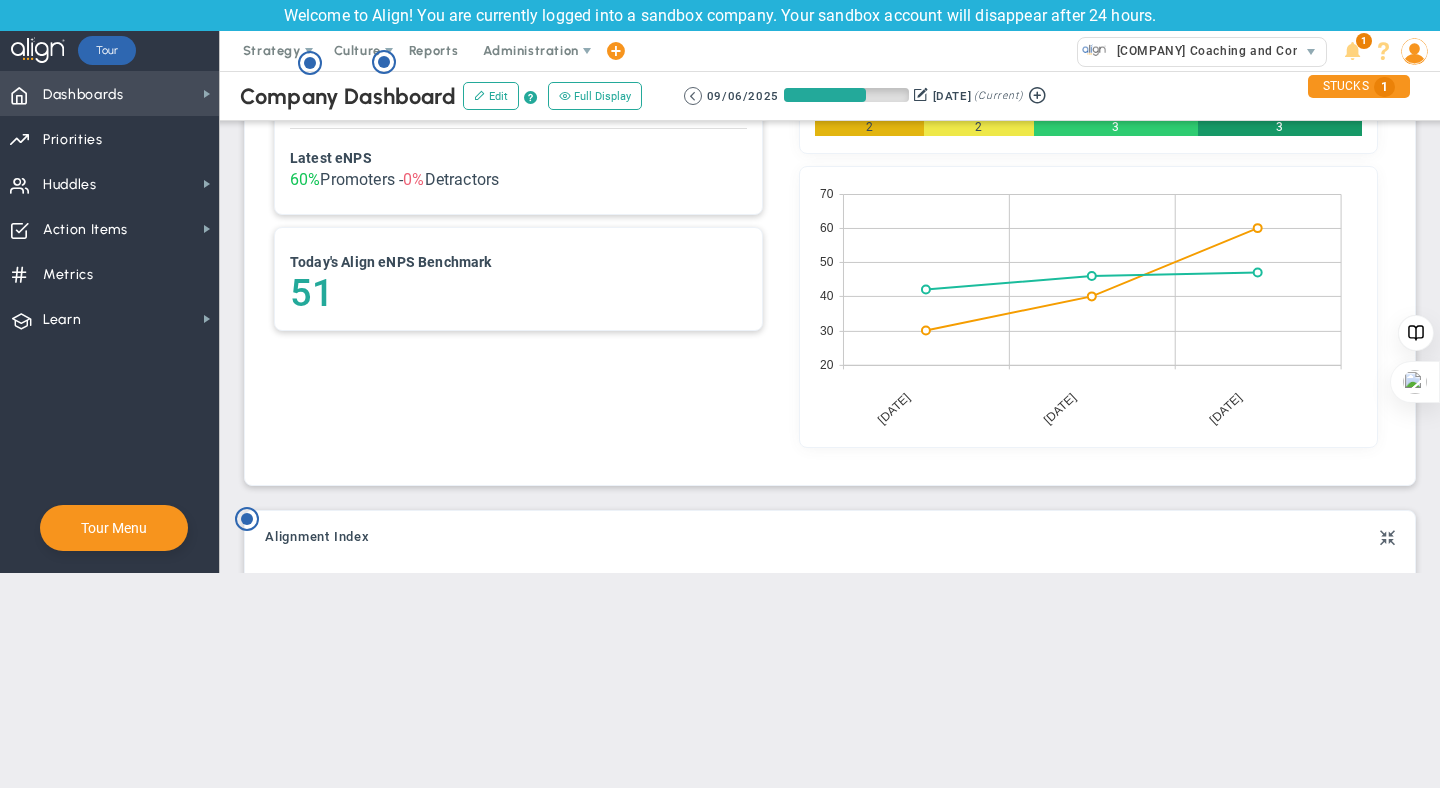 click on "Dashboards Dashboards" at bounding box center [109, 93] 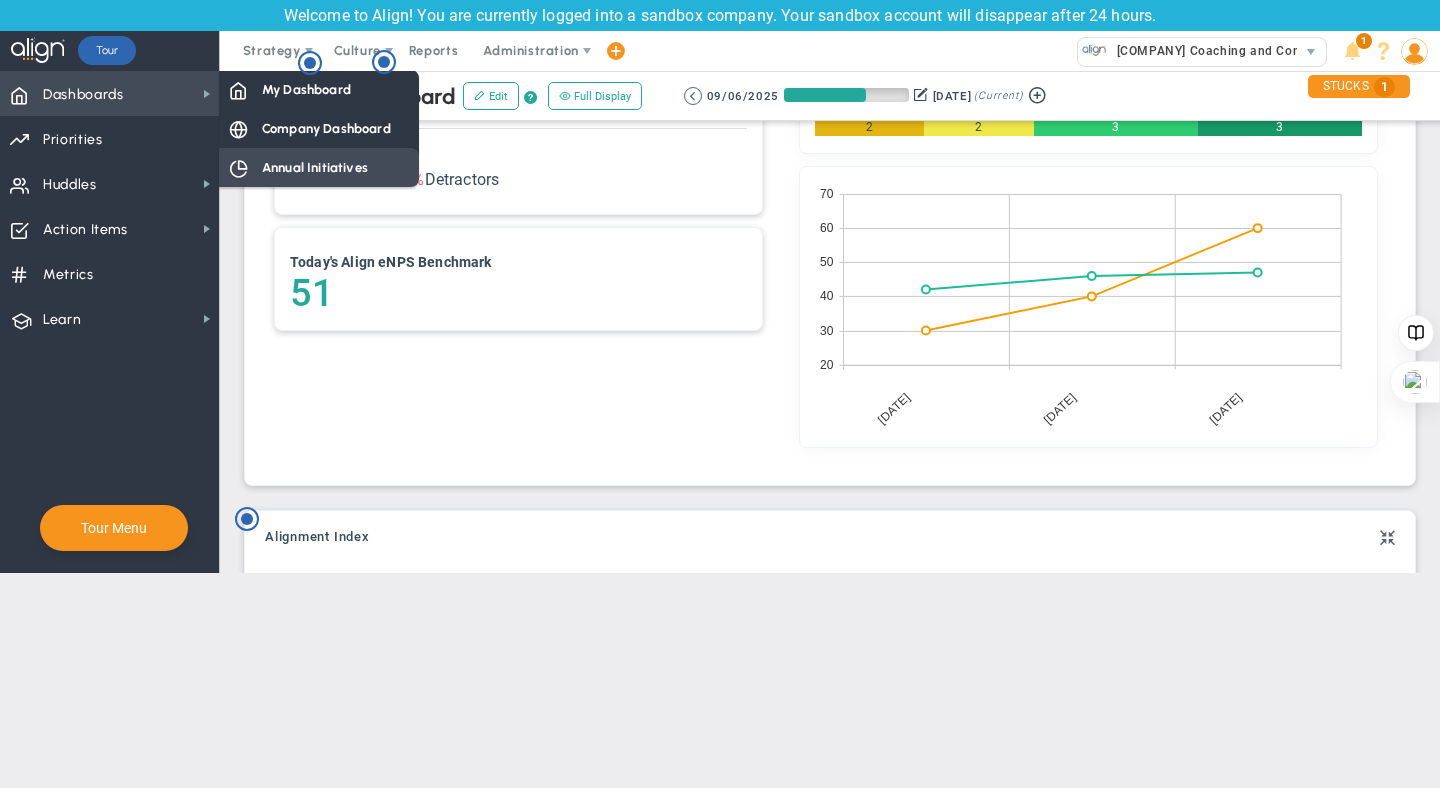 click on "Annual Initiatives" at bounding box center [315, 167] 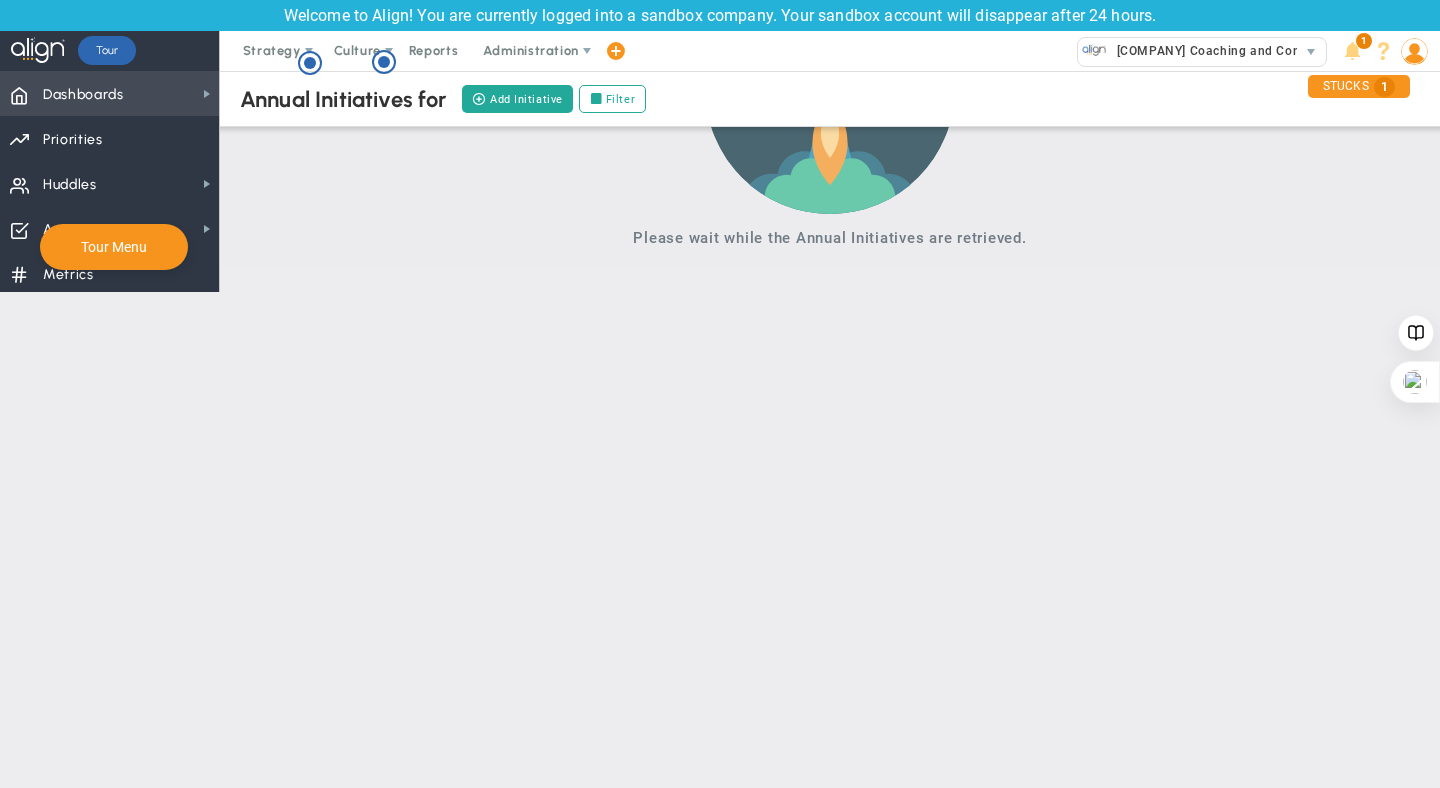scroll, scrollTop: 0, scrollLeft: 0, axis: both 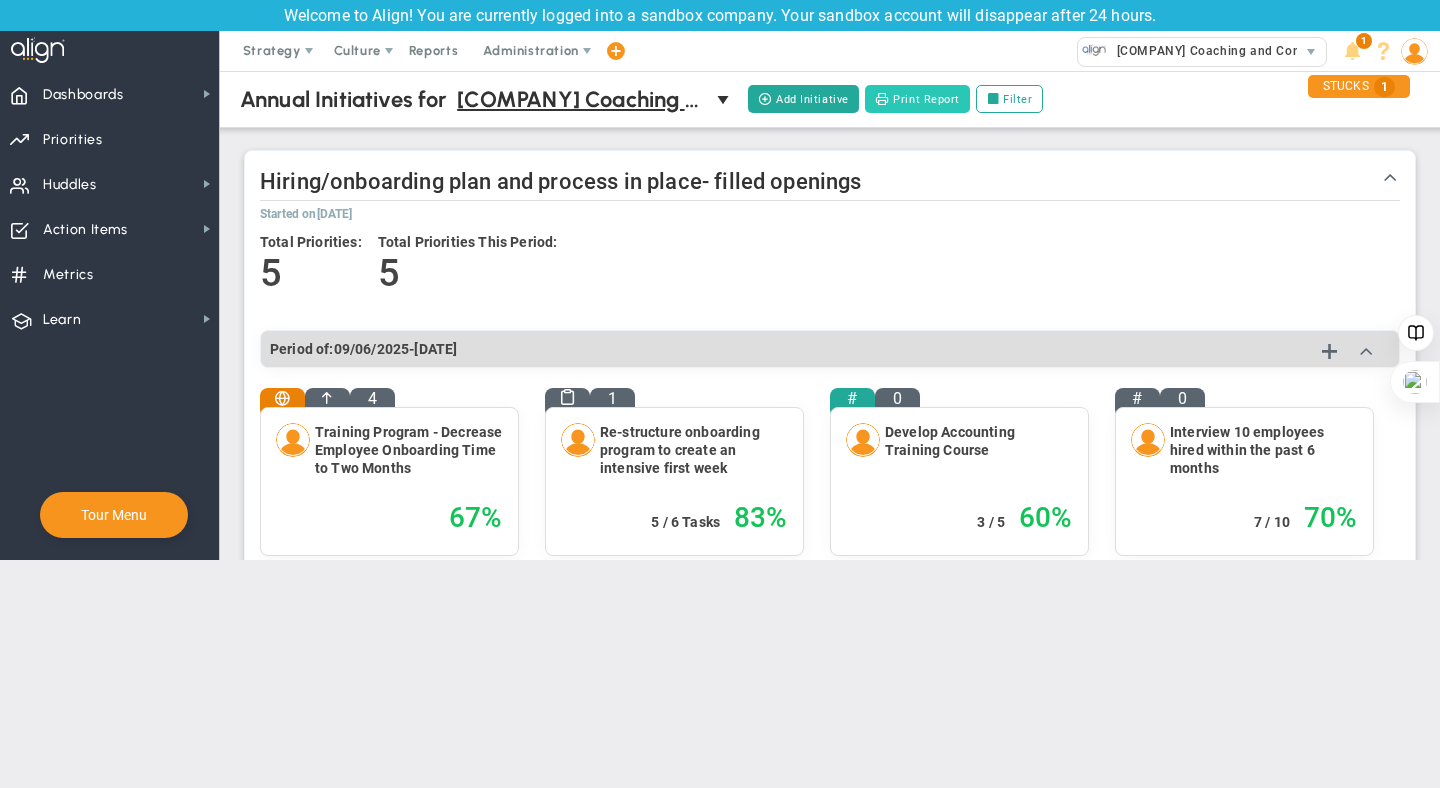 click on "Print Report" at bounding box center [917, 99] 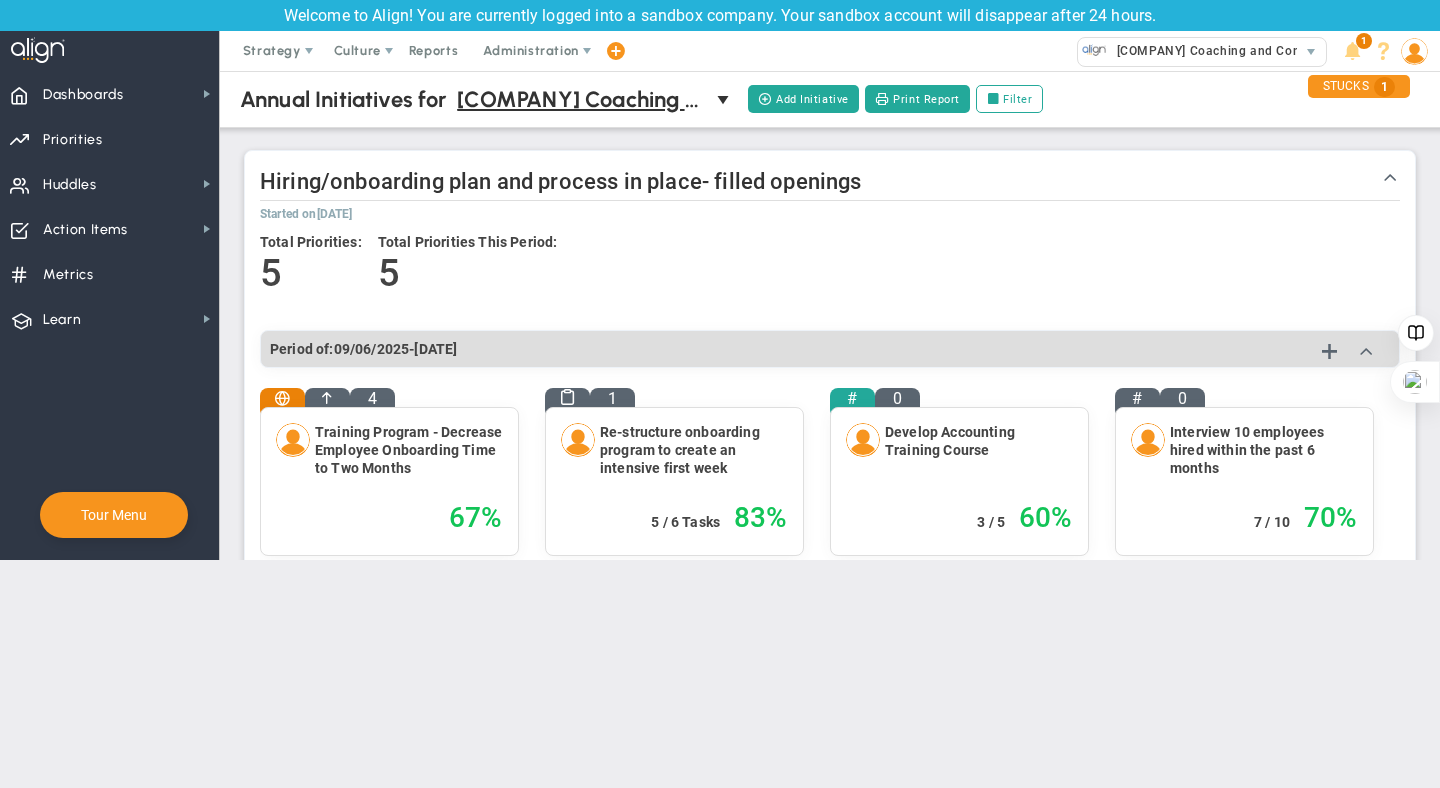 scroll, scrollTop: 21, scrollLeft: 0, axis: vertical 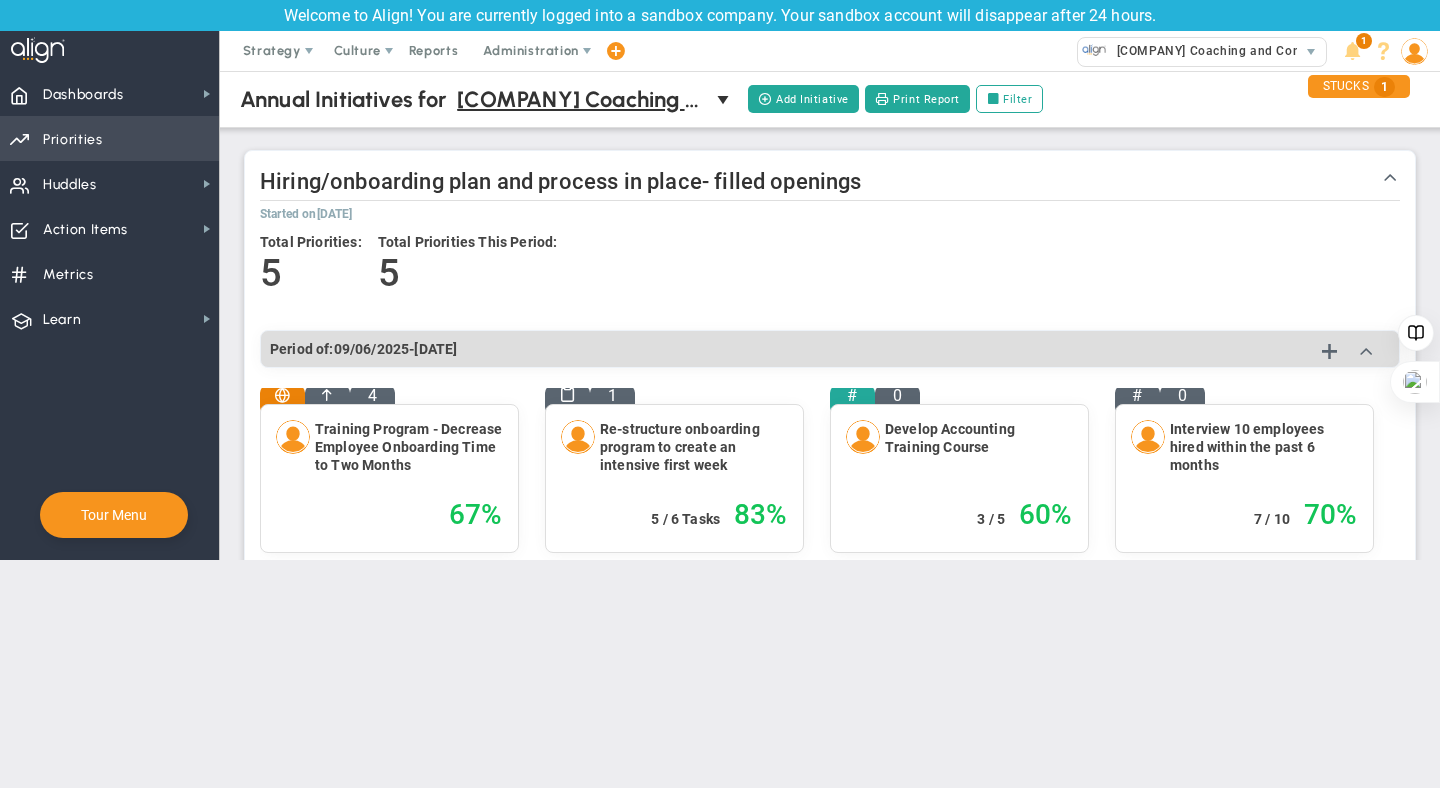 click on "Priorities OKR Tree Priorities OKRs" at bounding box center (109, 138) 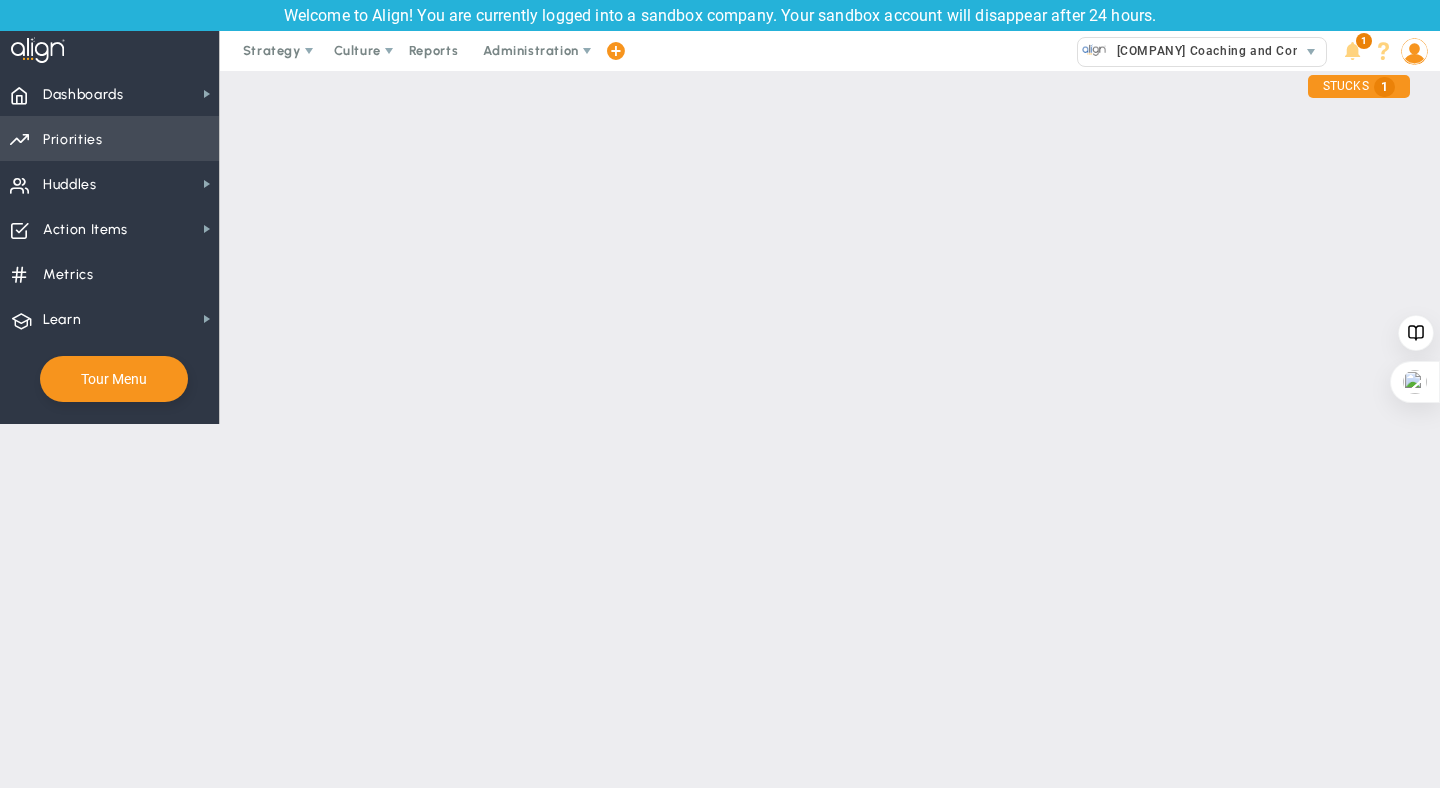 checkbox on "false" 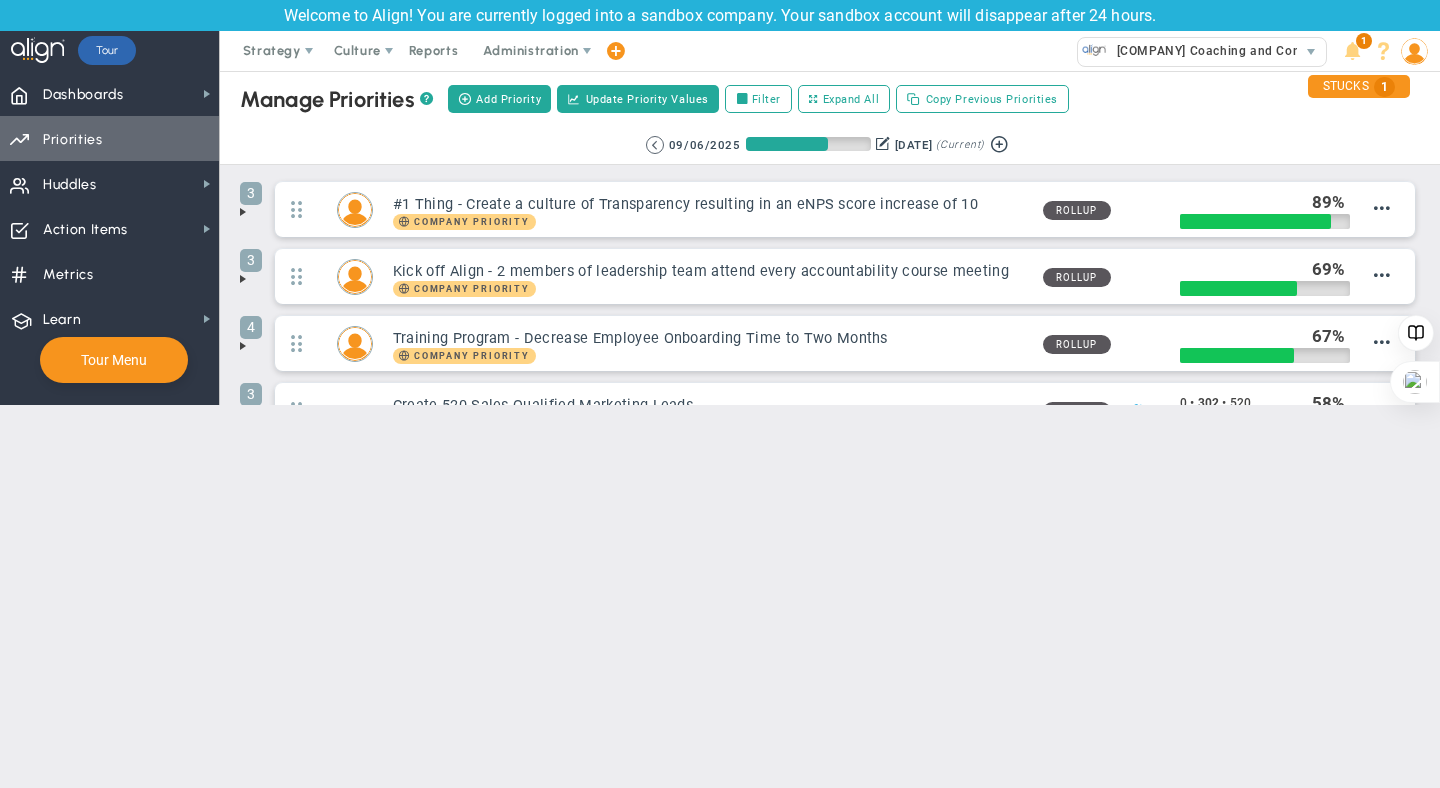 scroll, scrollTop: 0, scrollLeft: 0, axis: both 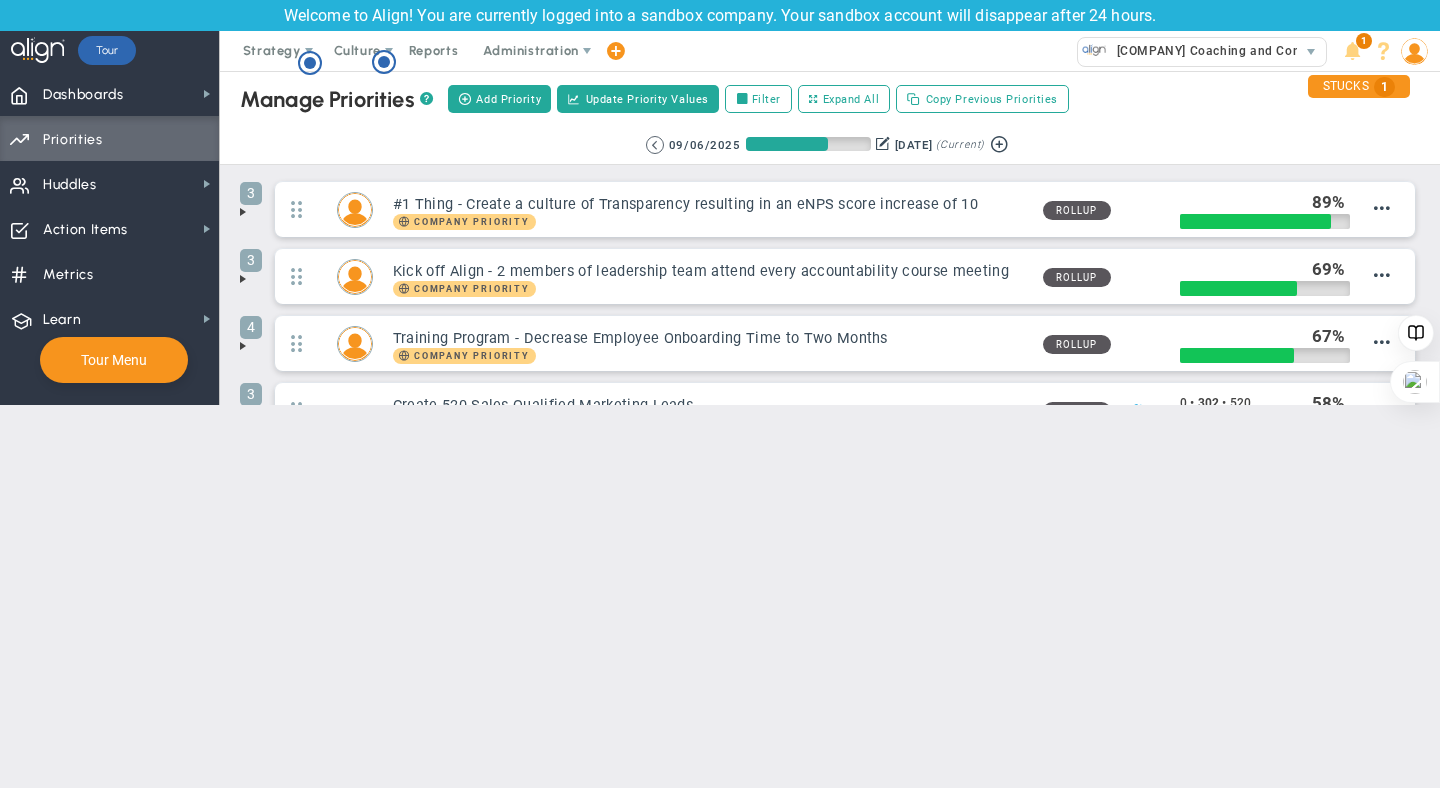 click at bounding box center [243, 212] 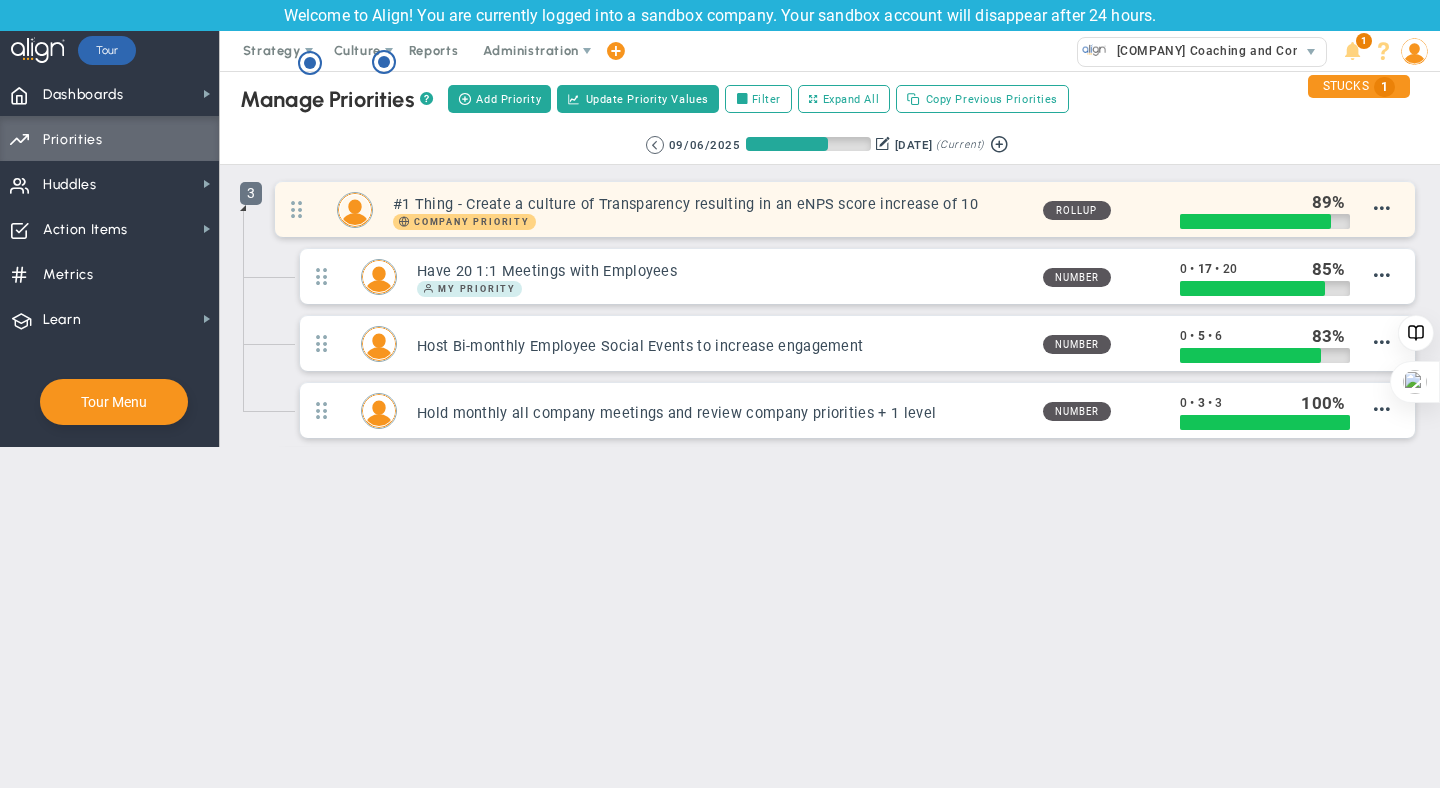 click on "3" at bounding box center (251, 193) 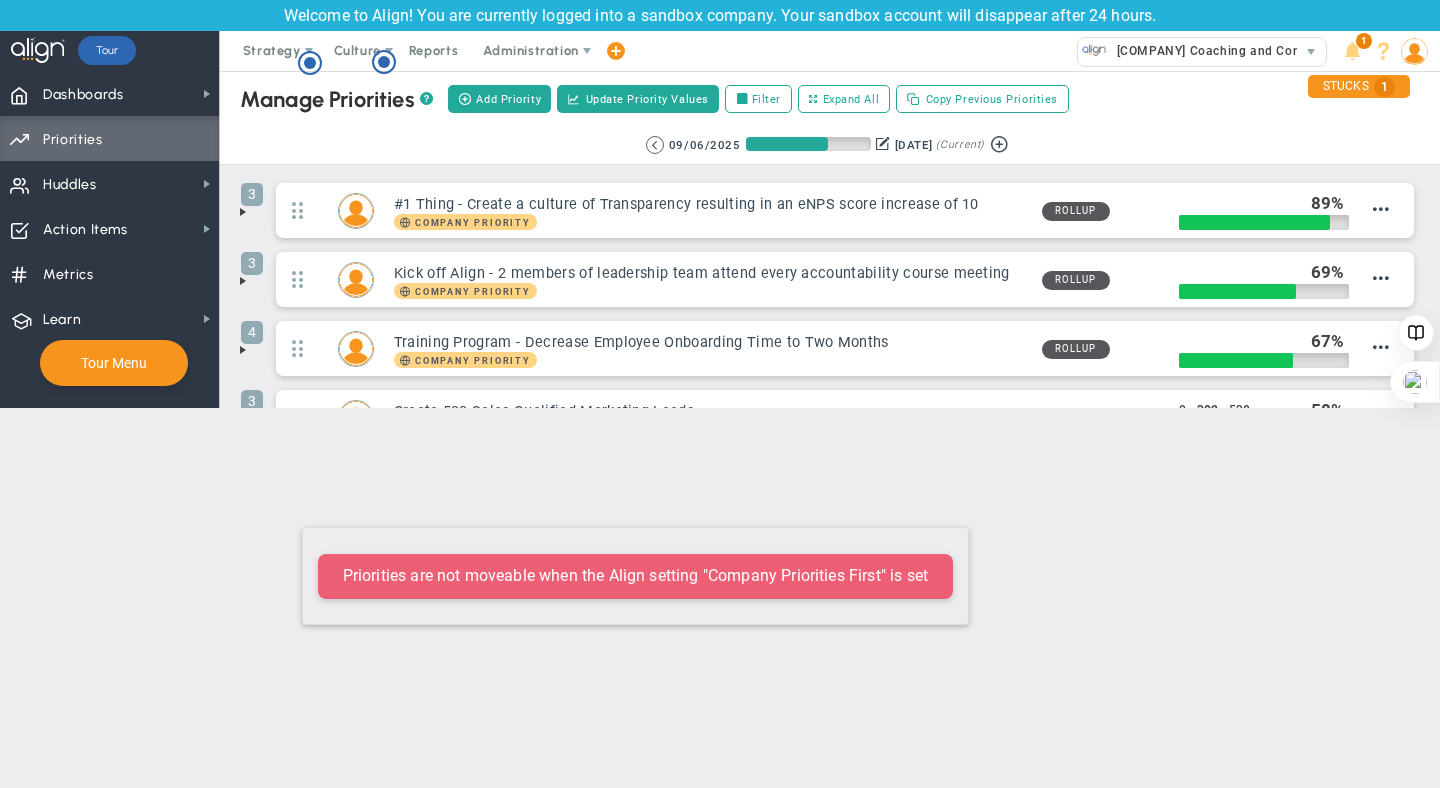 drag, startPoint x: 294, startPoint y: 666, endPoint x: 292, endPoint y: 520, distance: 146.0137 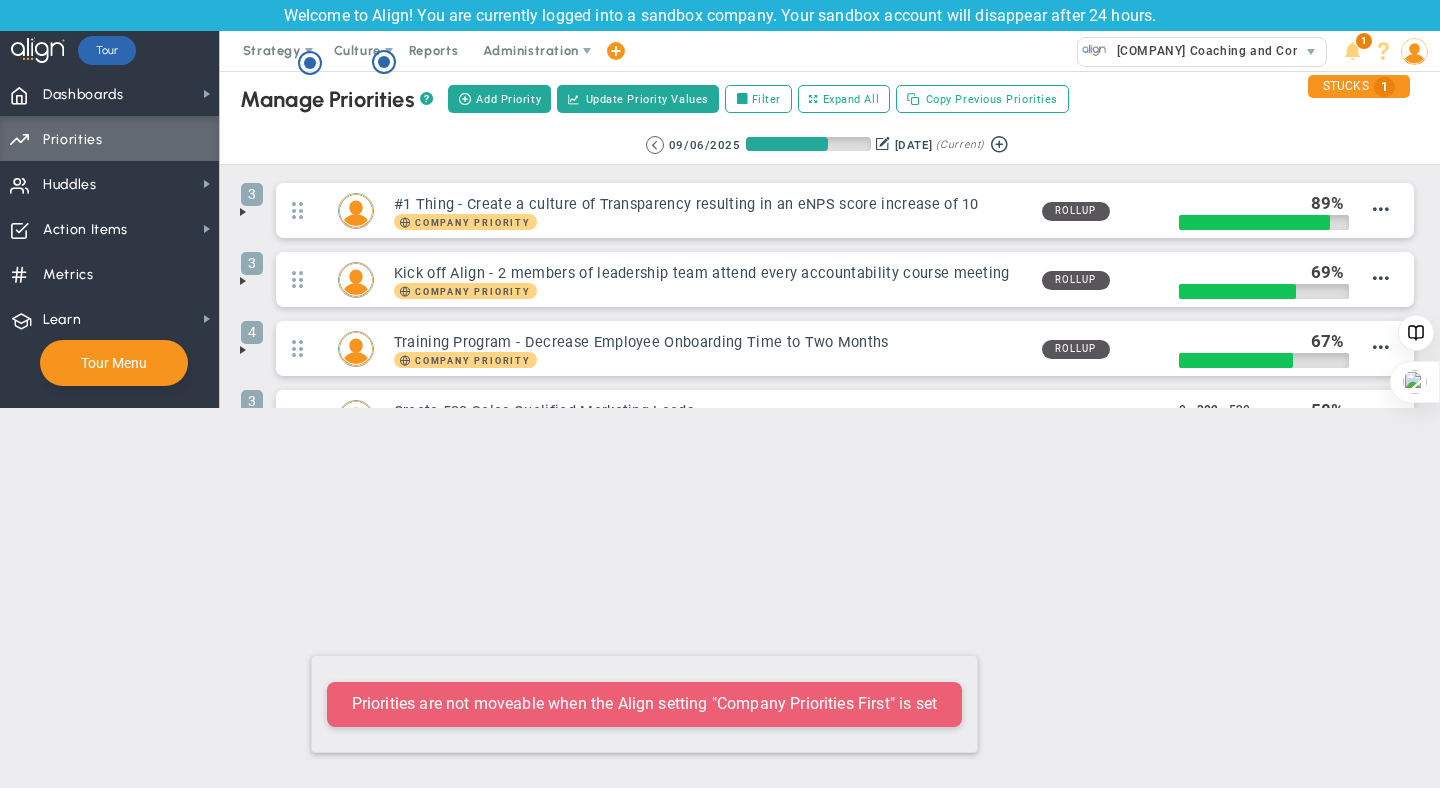 drag, startPoint x: 298, startPoint y: 676, endPoint x: 301, endPoint y: 645, distance: 31.144823 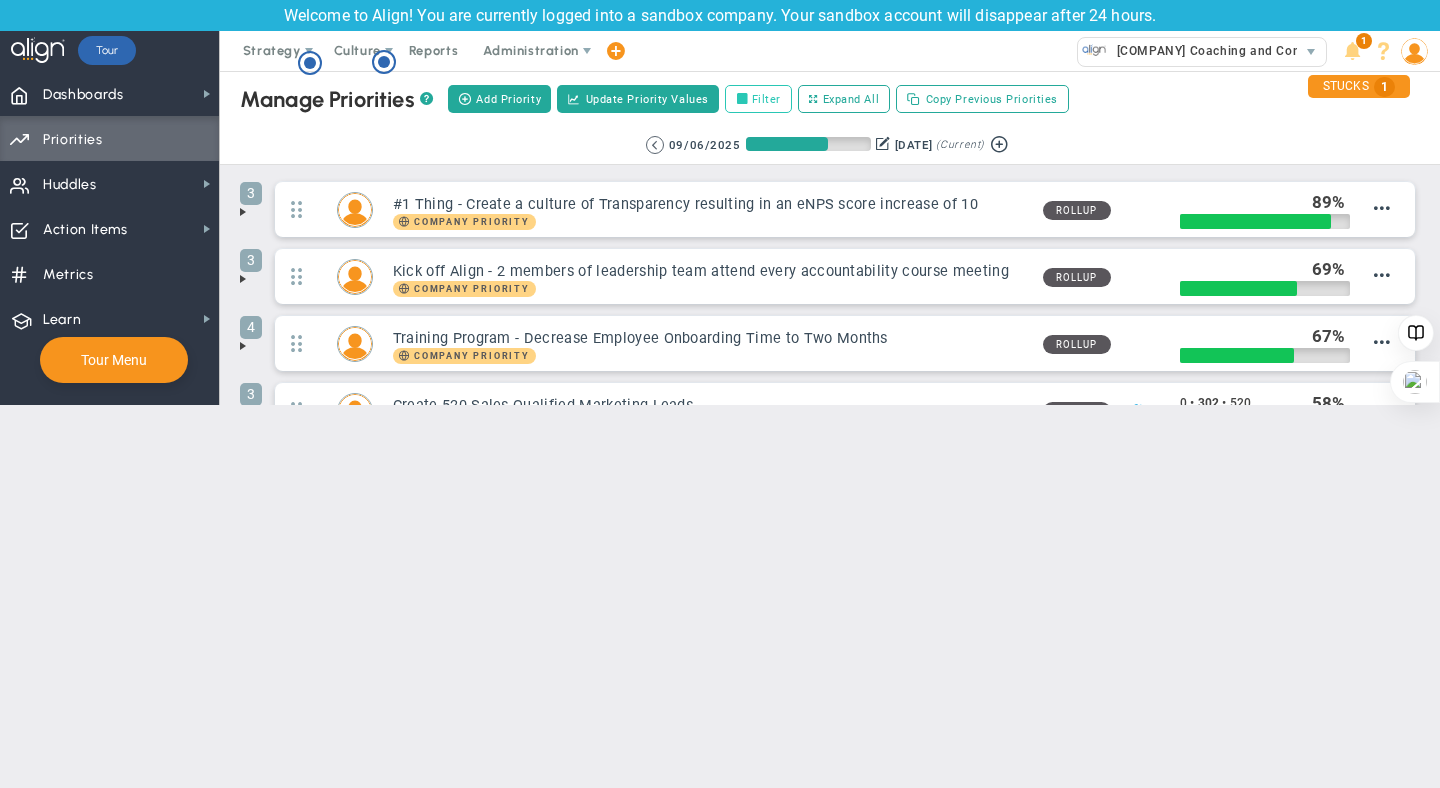 click on "Filter" at bounding box center (758, 99) 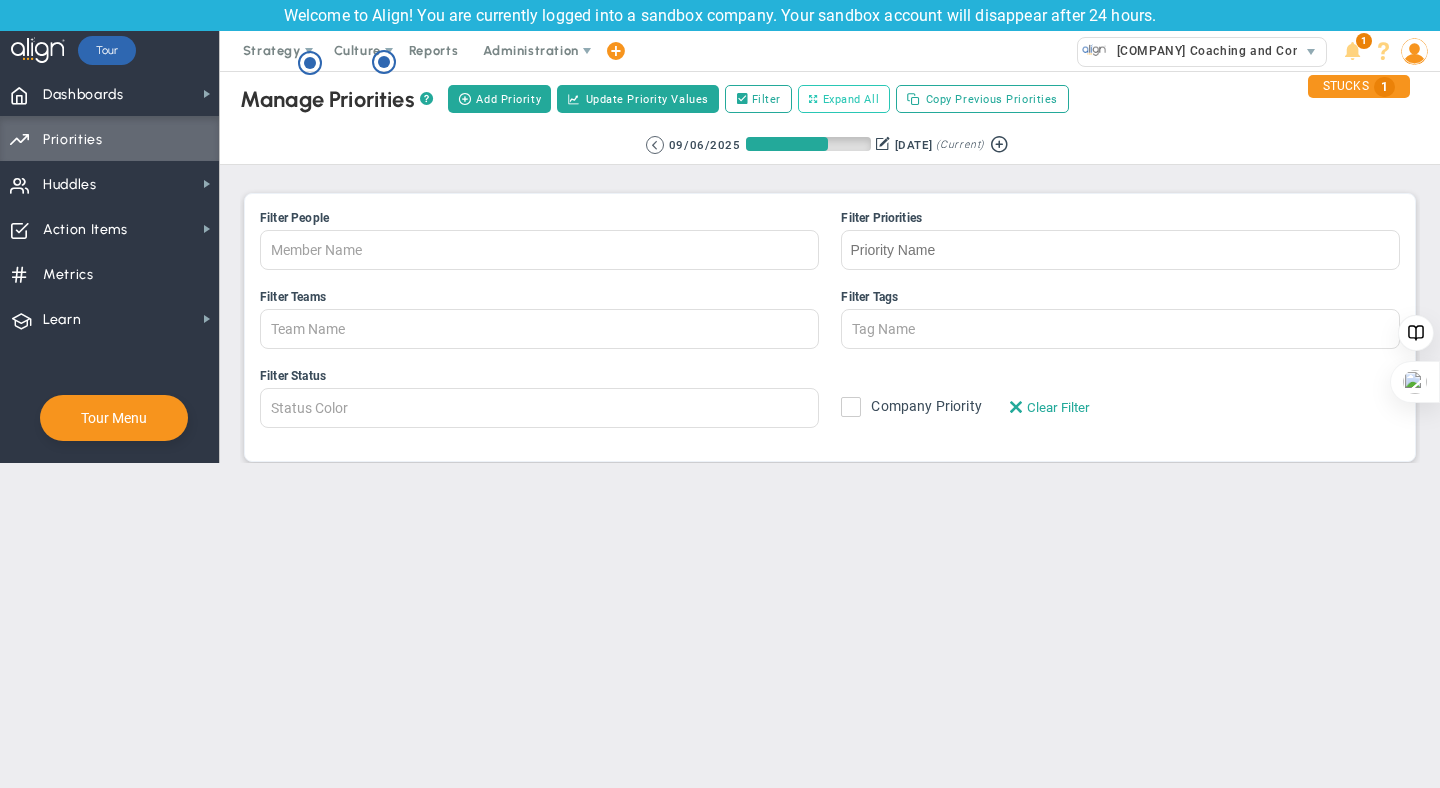 click on "Expand All" at bounding box center [851, 99] 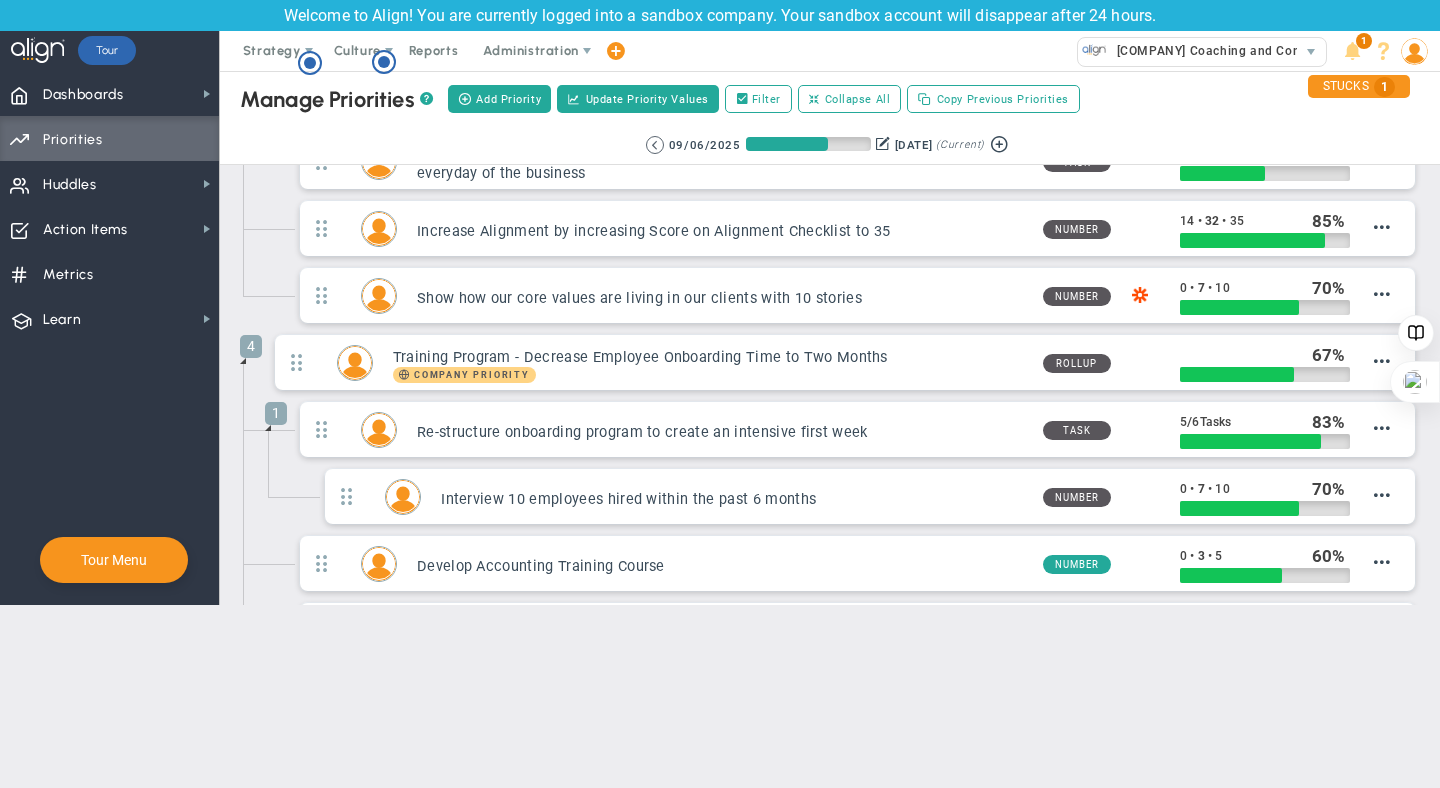 scroll, scrollTop: 0, scrollLeft: 0, axis: both 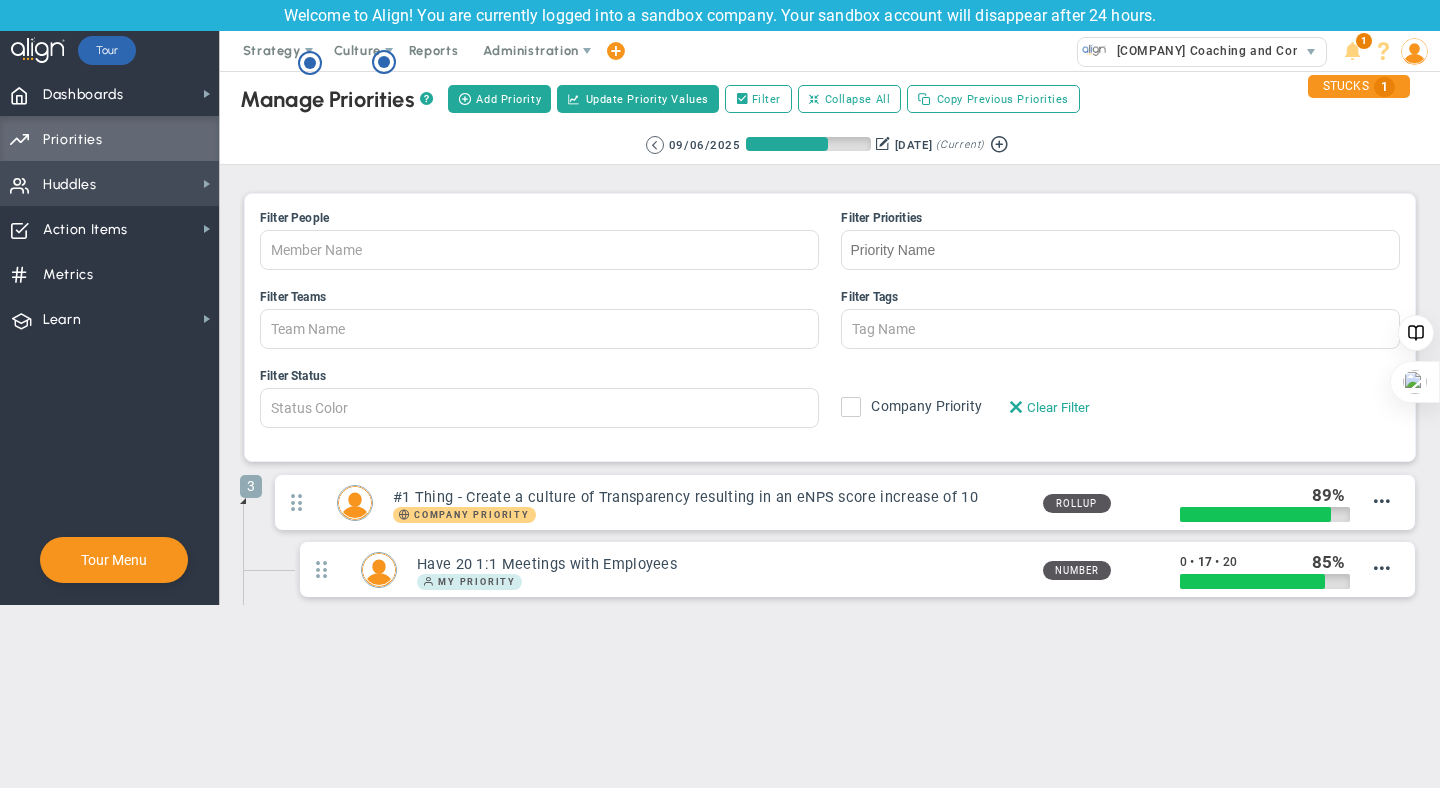 click on "Huddles" at bounding box center [70, 185] 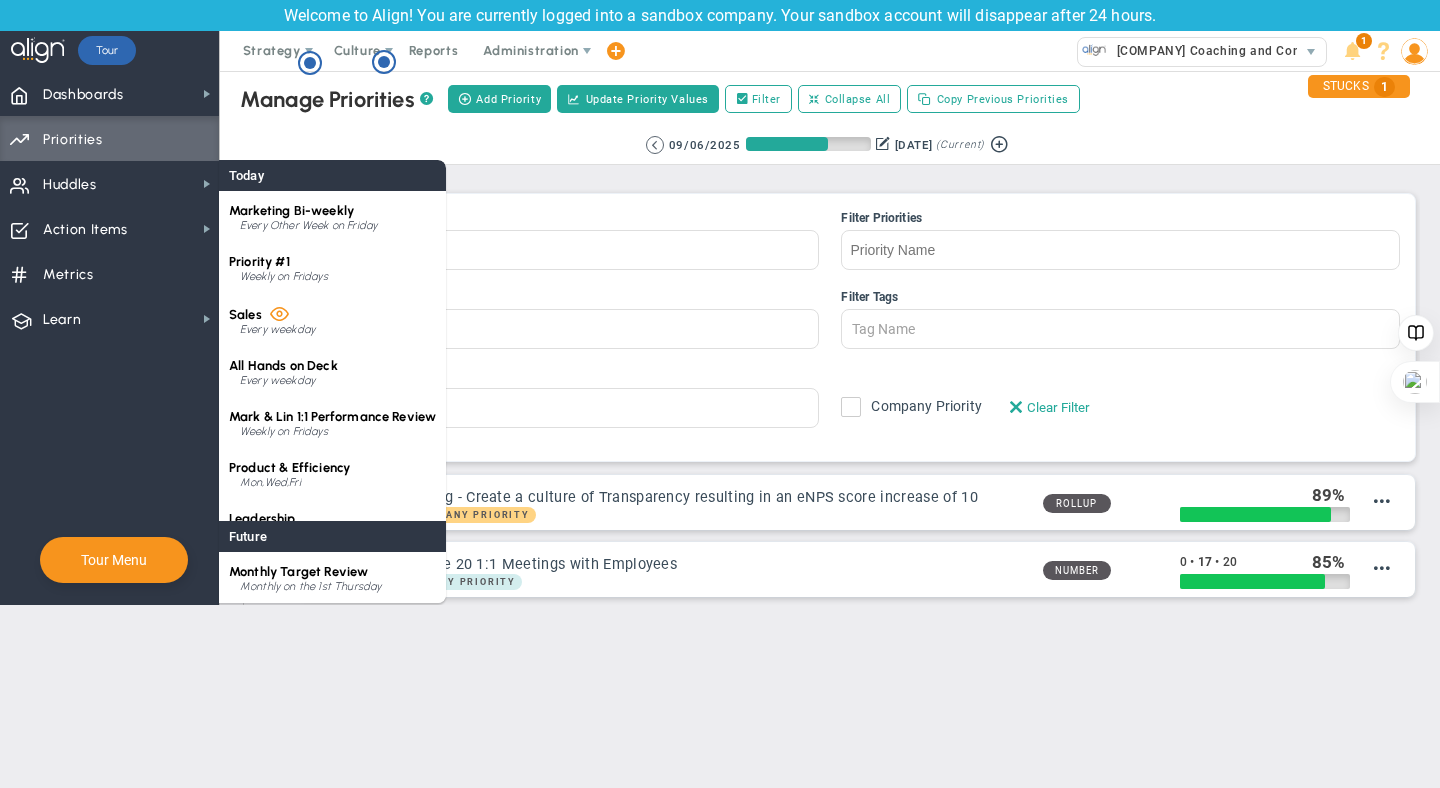 click on "Every Other Week on Friday" at bounding box center (338, 226) 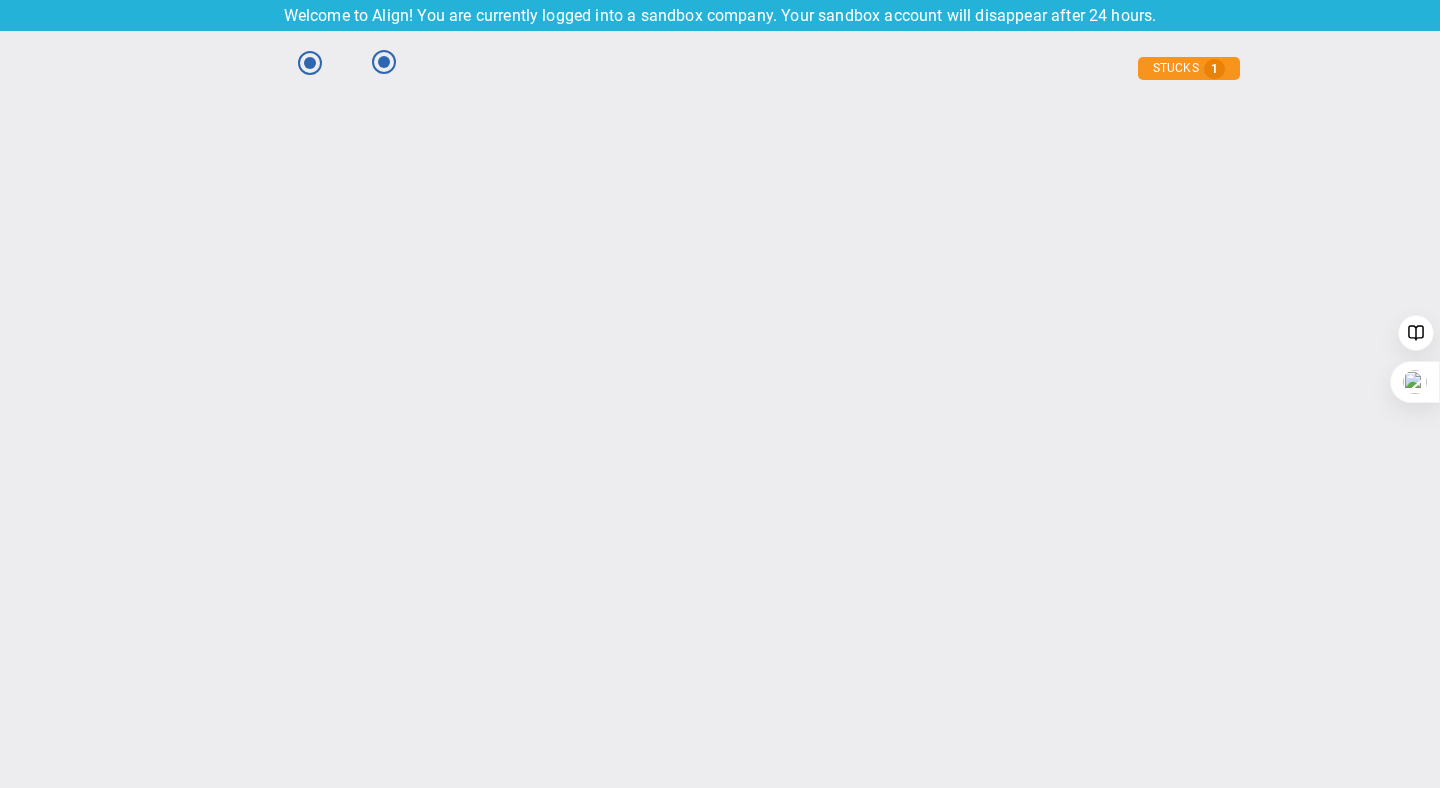 type on "08 August 2025" 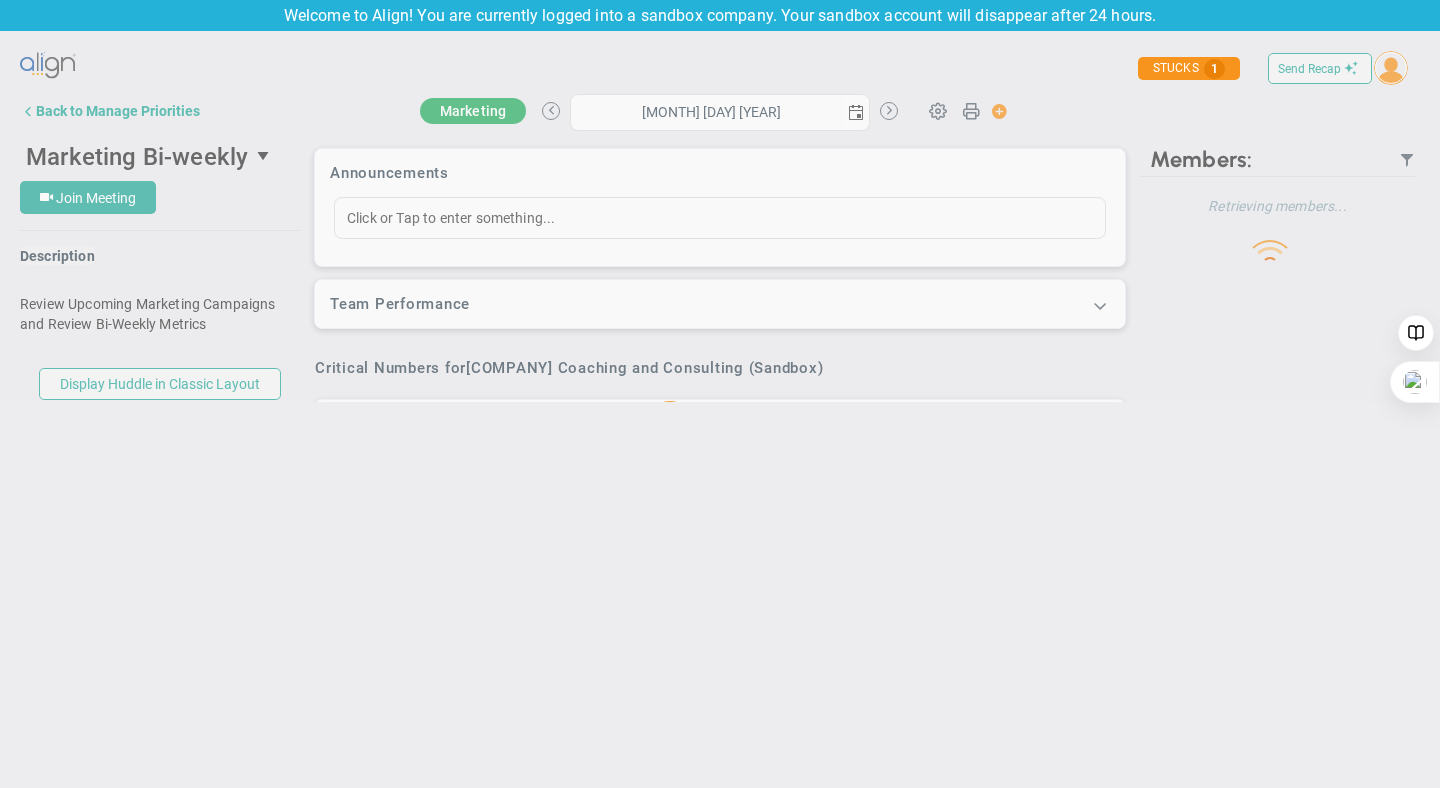 type on "08 August 2025" 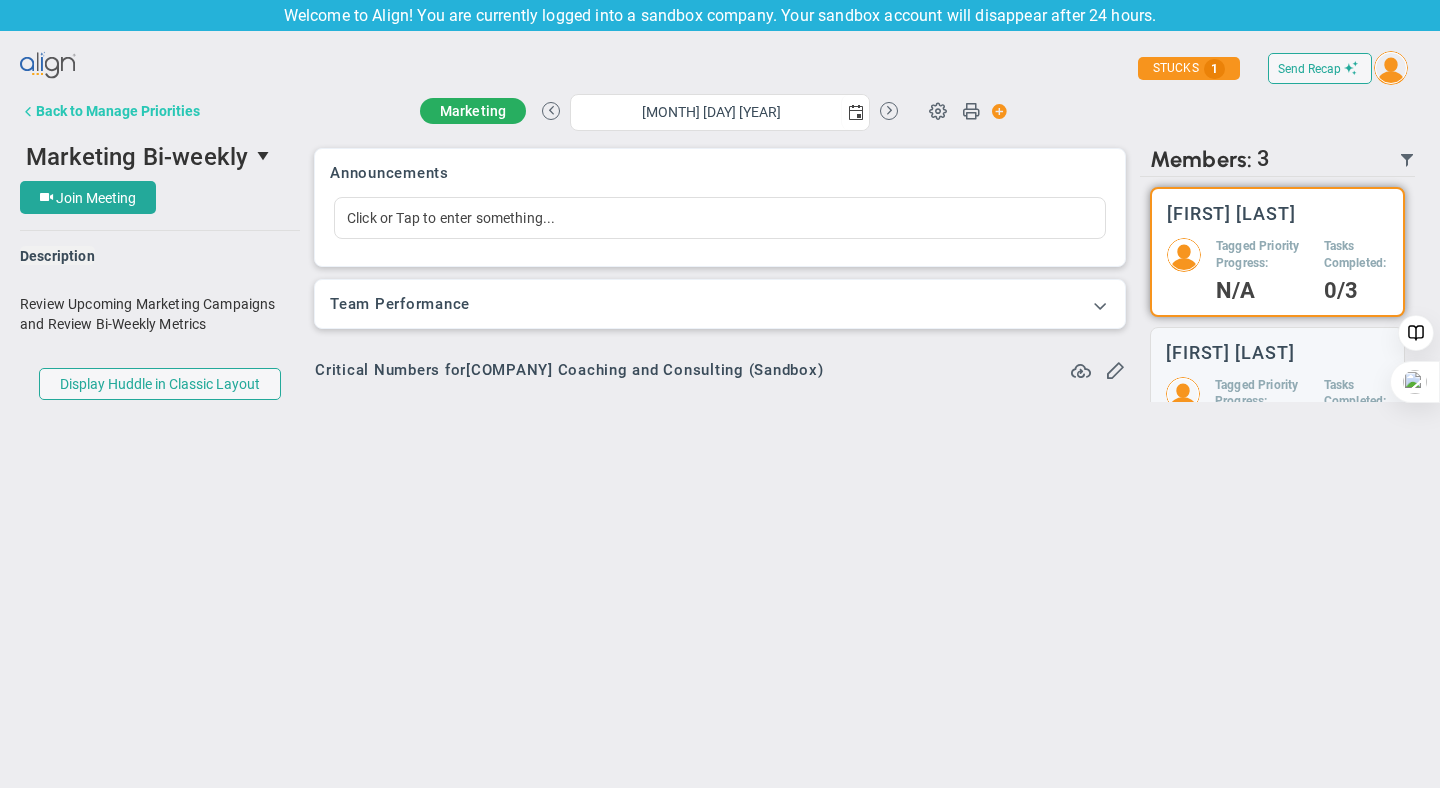 click on "Back to Manage Priorities" at bounding box center [118, 111] 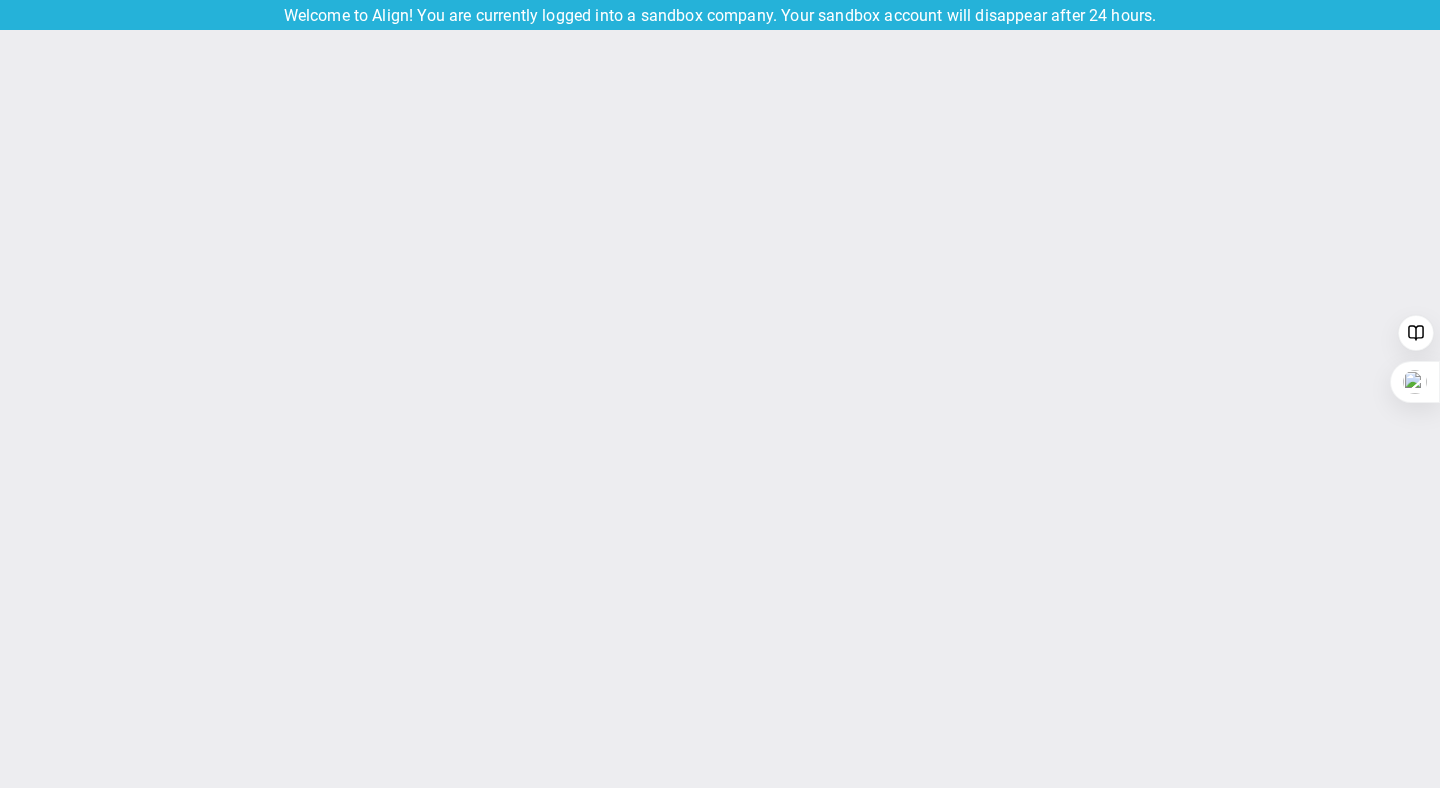 scroll, scrollTop: 0, scrollLeft: 0, axis: both 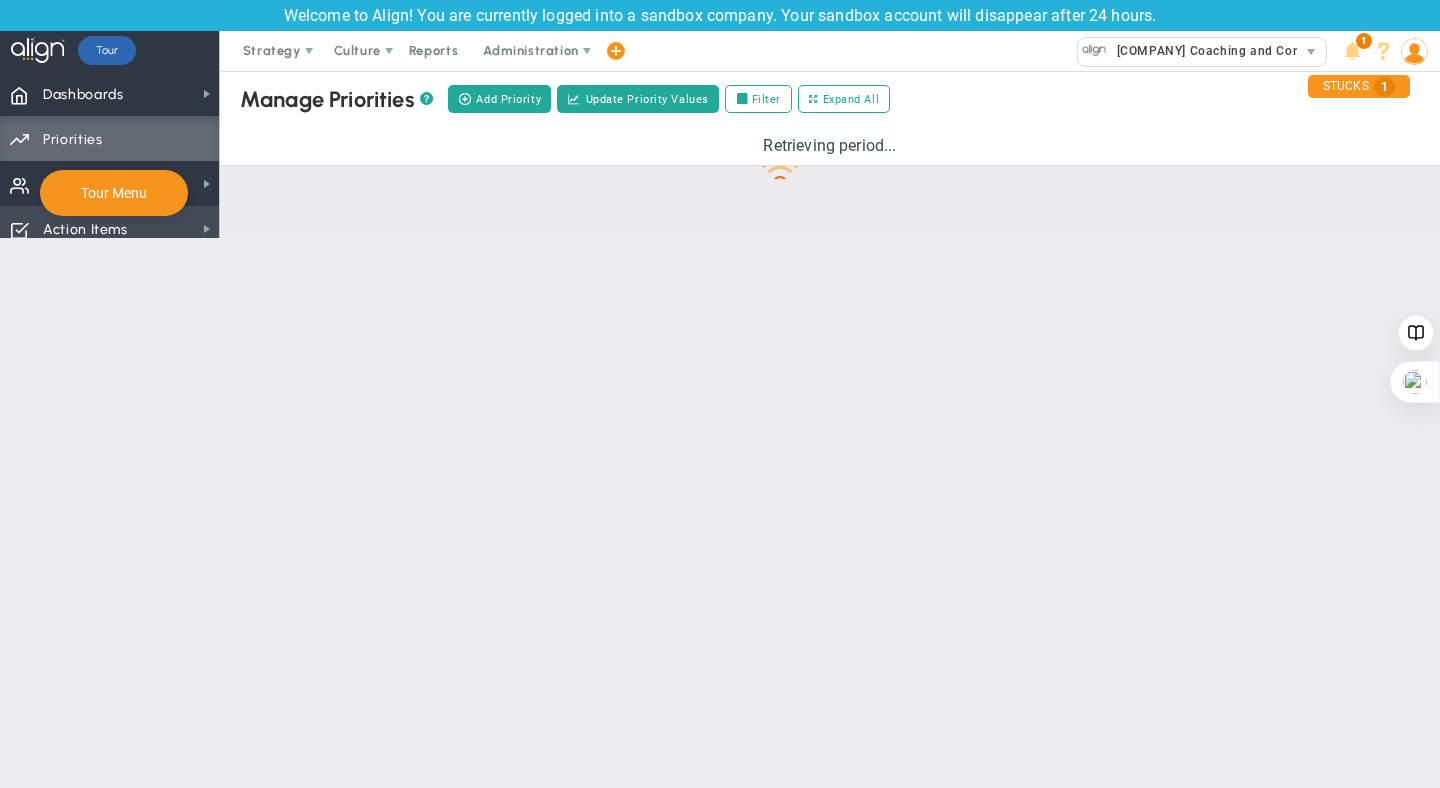 checkbox on "false" 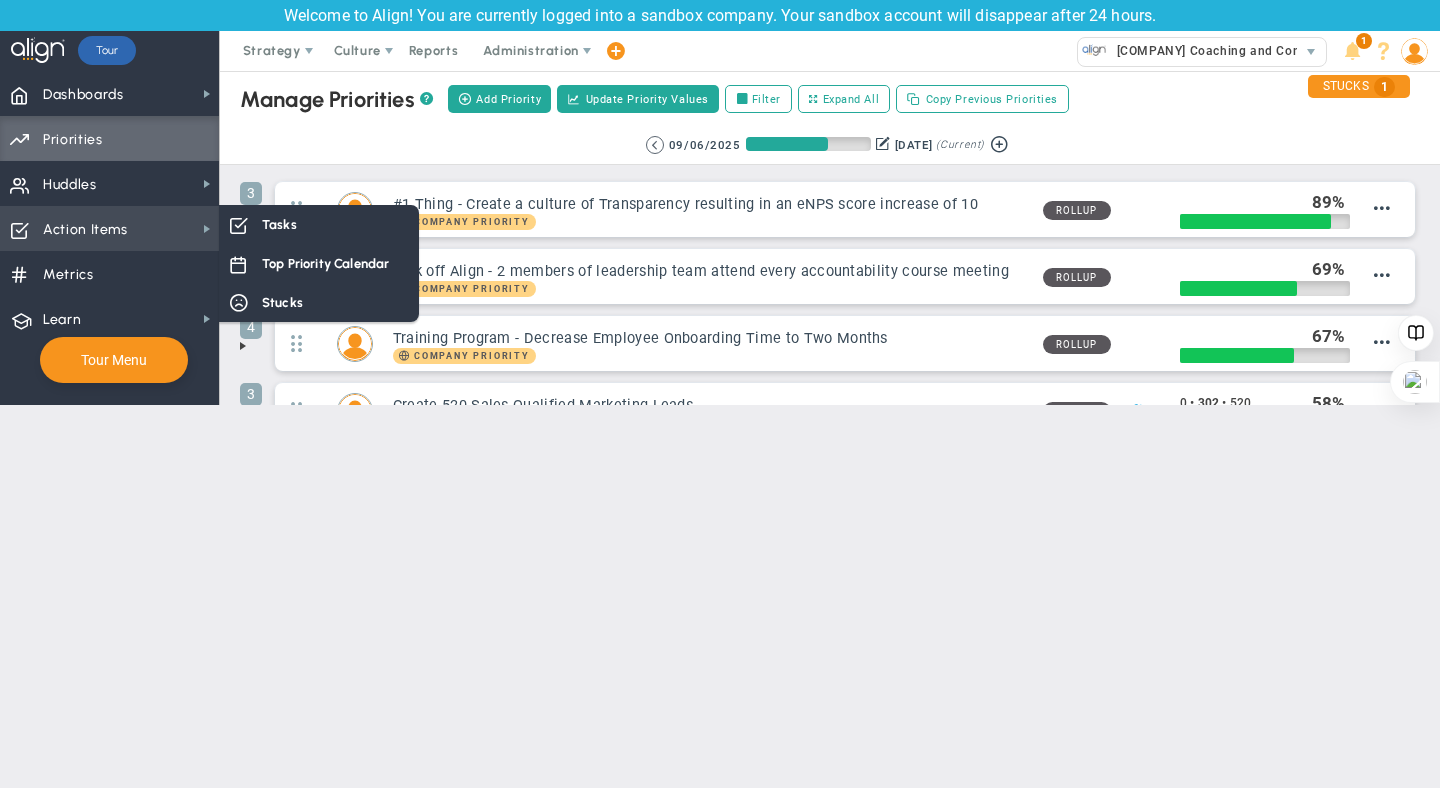 scroll, scrollTop: 0, scrollLeft: 0, axis: both 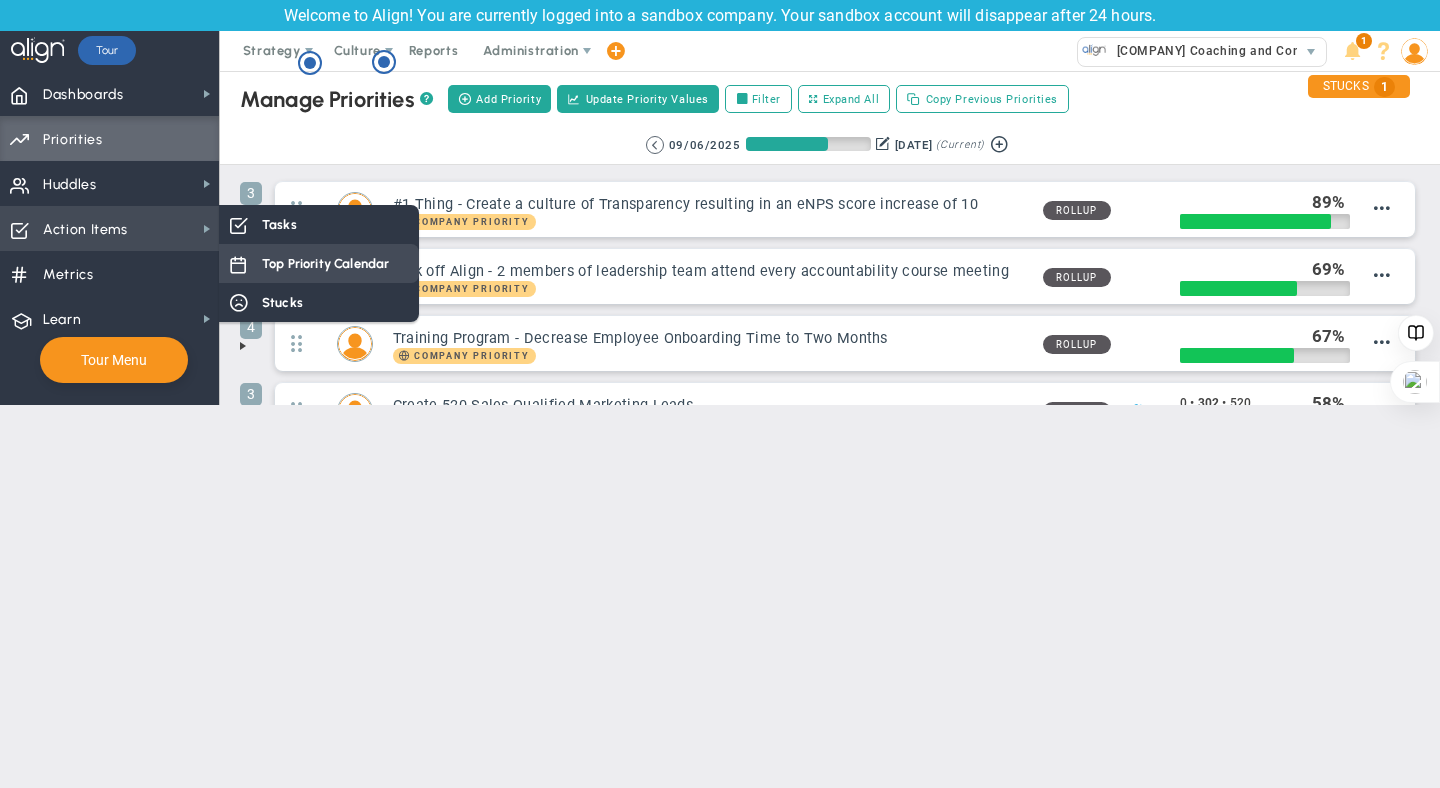 click on "Top Priority Calendar" at bounding box center [319, 263] 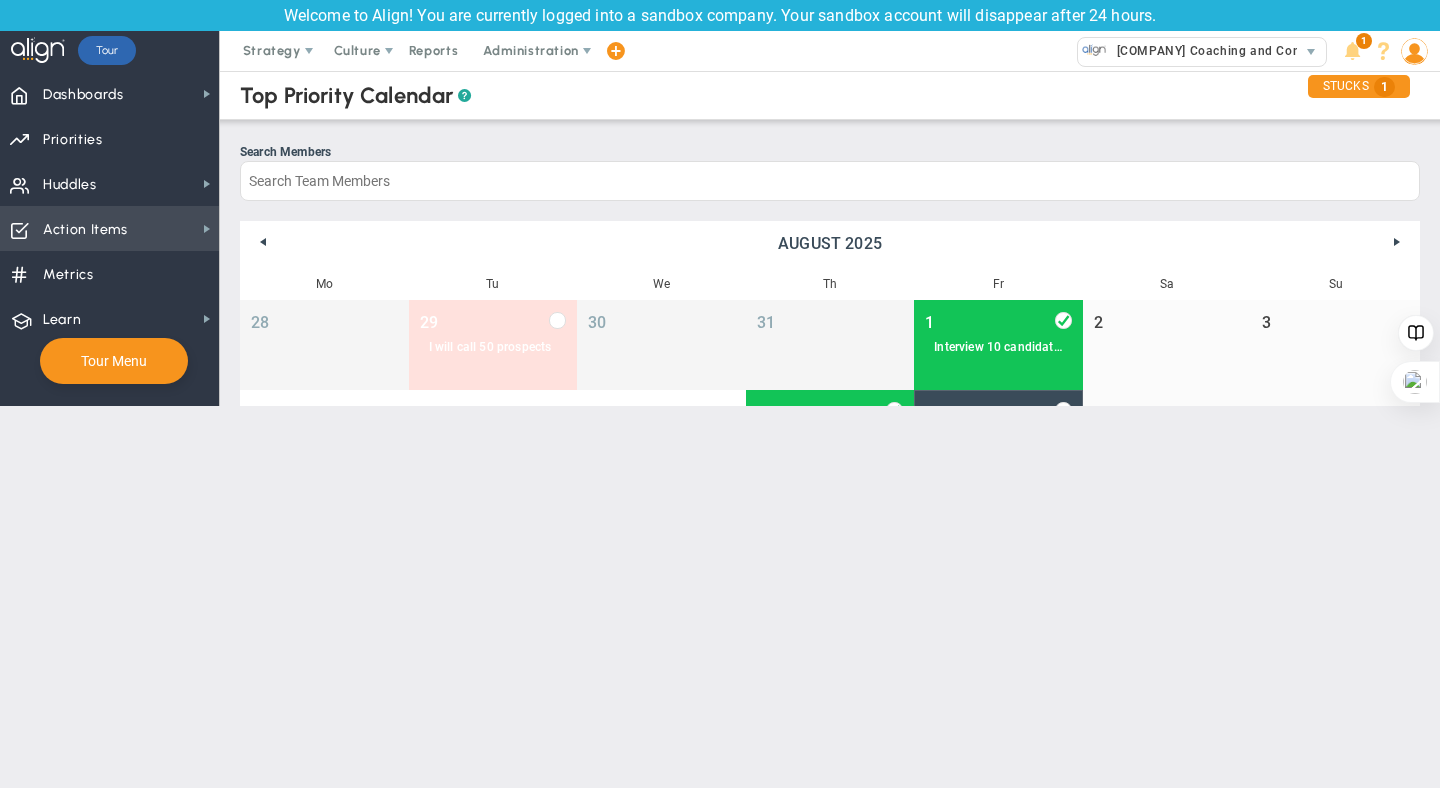 scroll, scrollTop: 0, scrollLeft: 0, axis: both 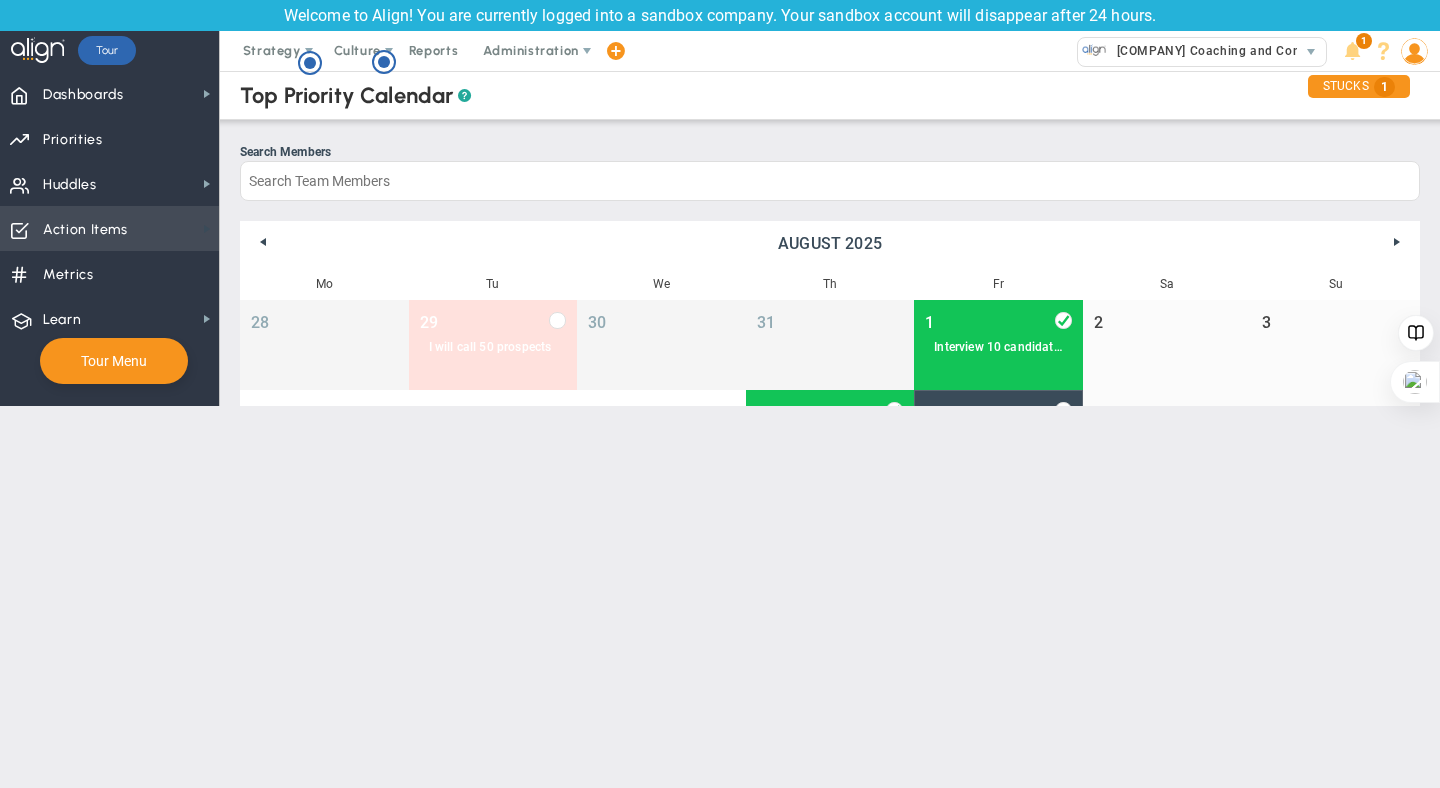 click at bounding box center [207, 229] 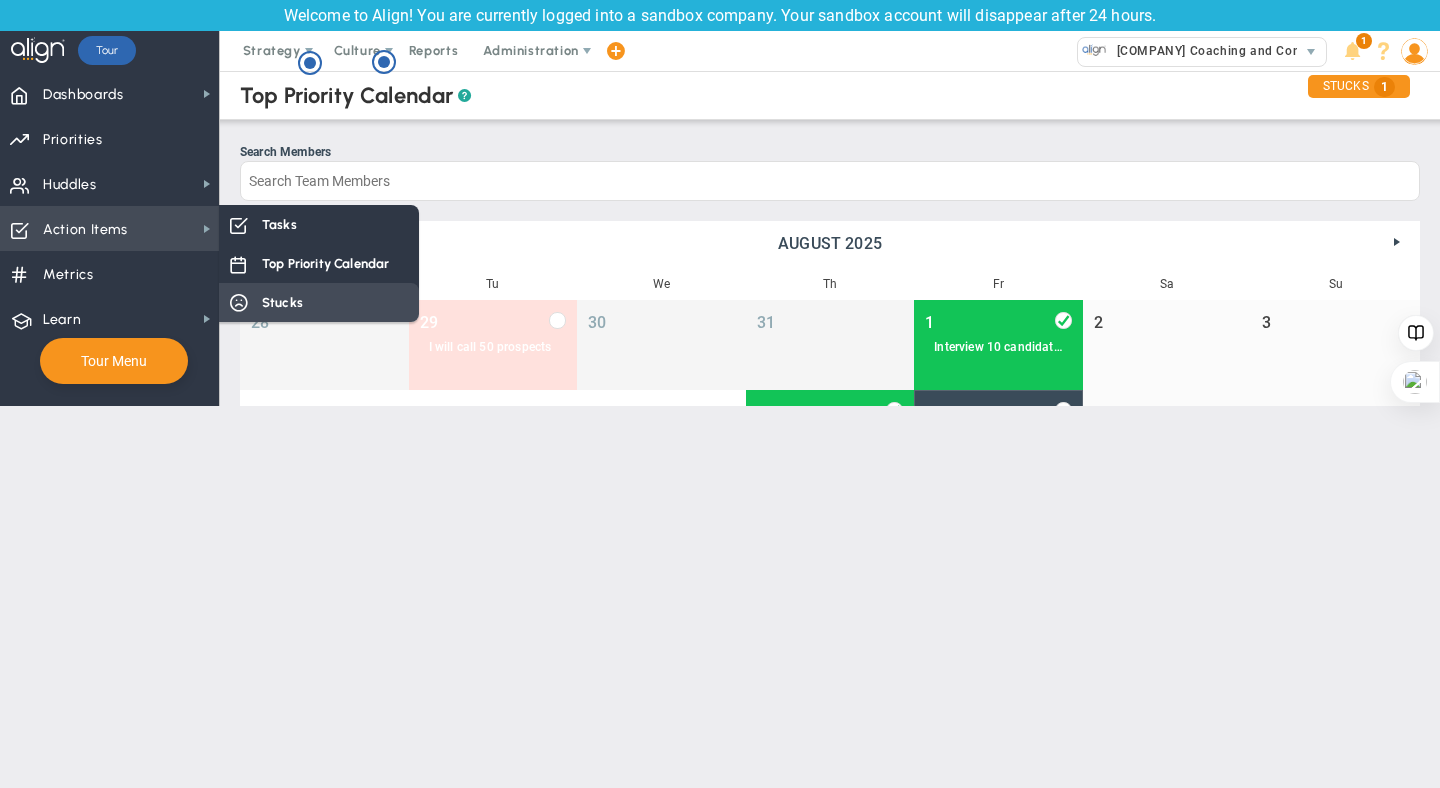 click on "Stucks" at bounding box center (282, 302) 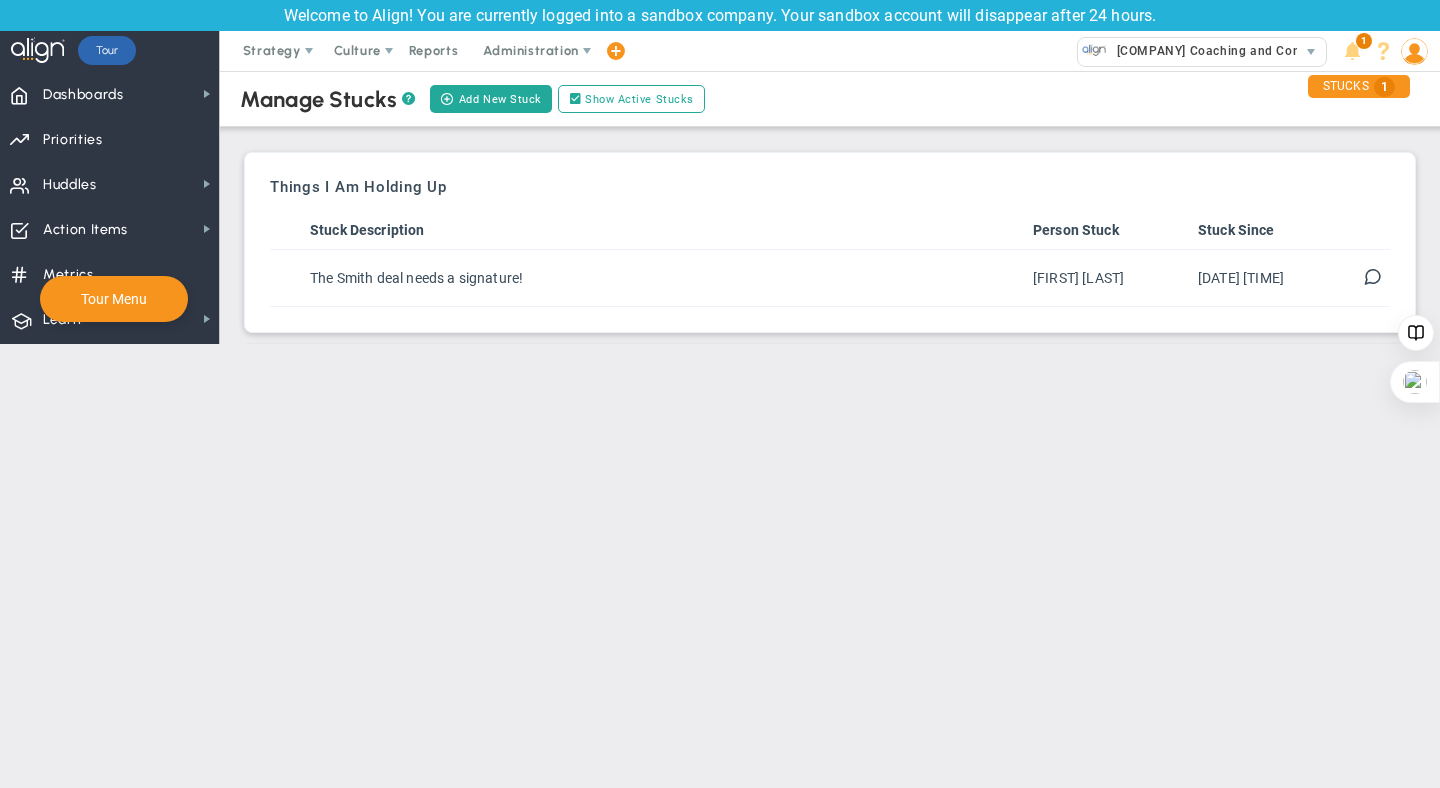 scroll, scrollTop: 0, scrollLeft: 0, axis: both 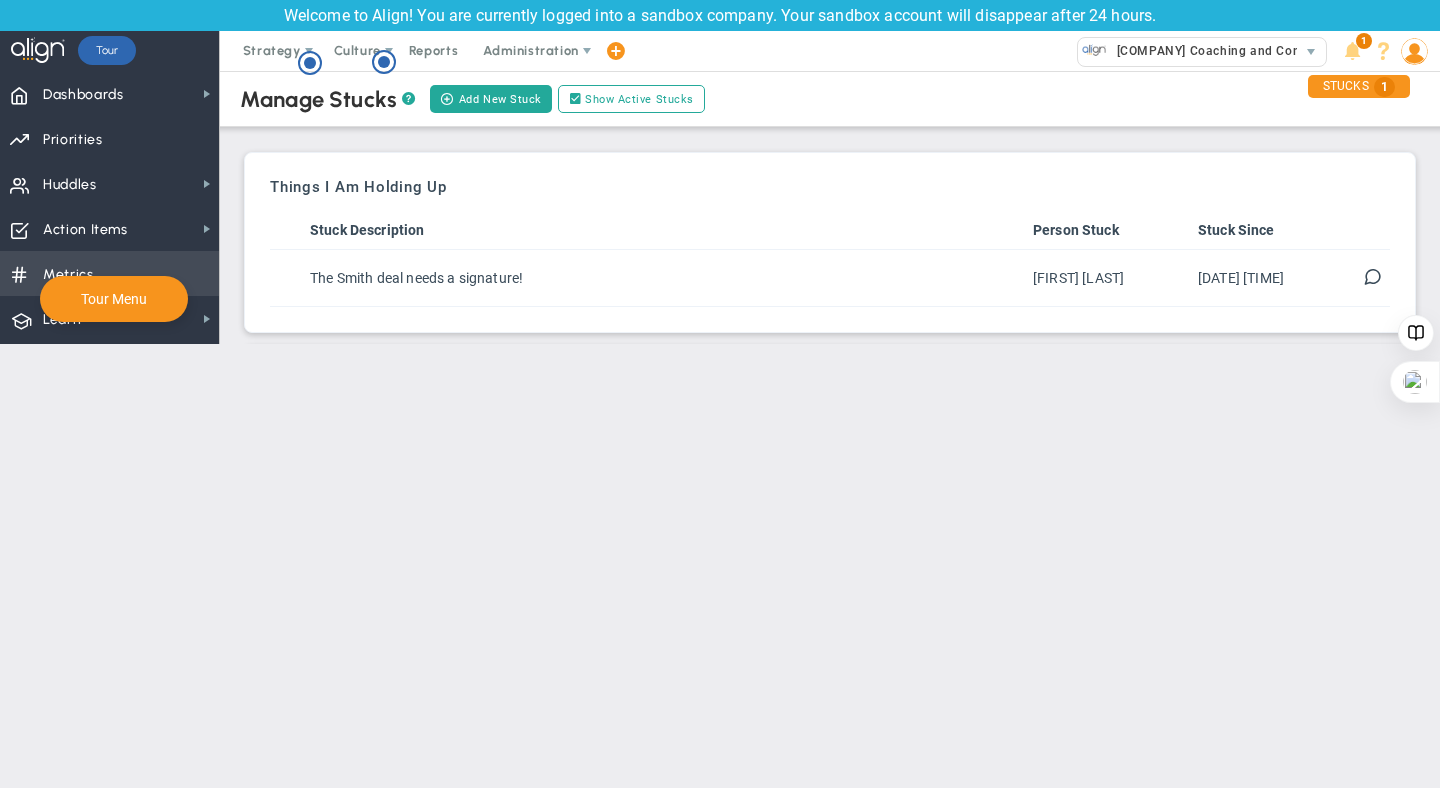 click on "Metrics Metrics" at bounding box center [109, 273] 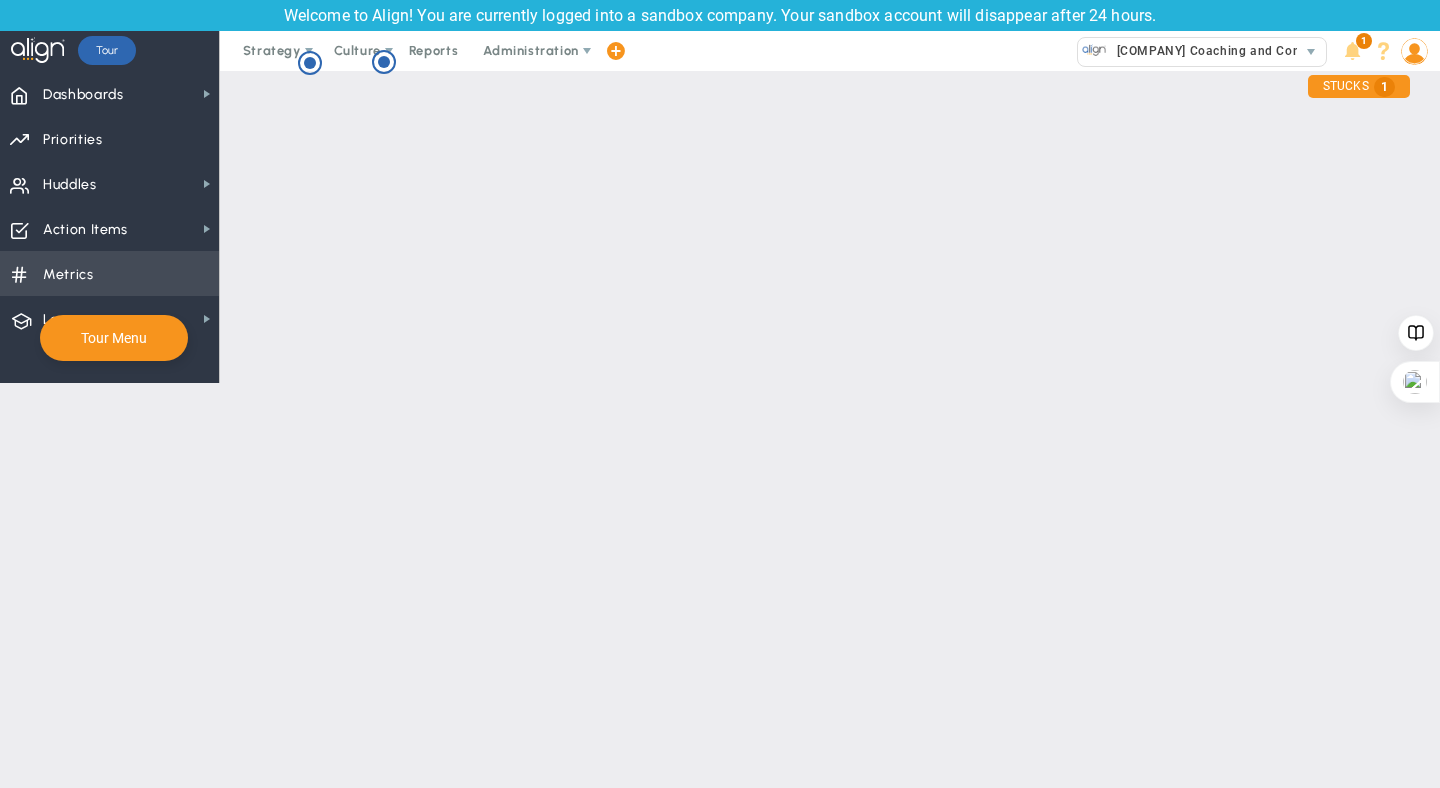 checkbox on "false" 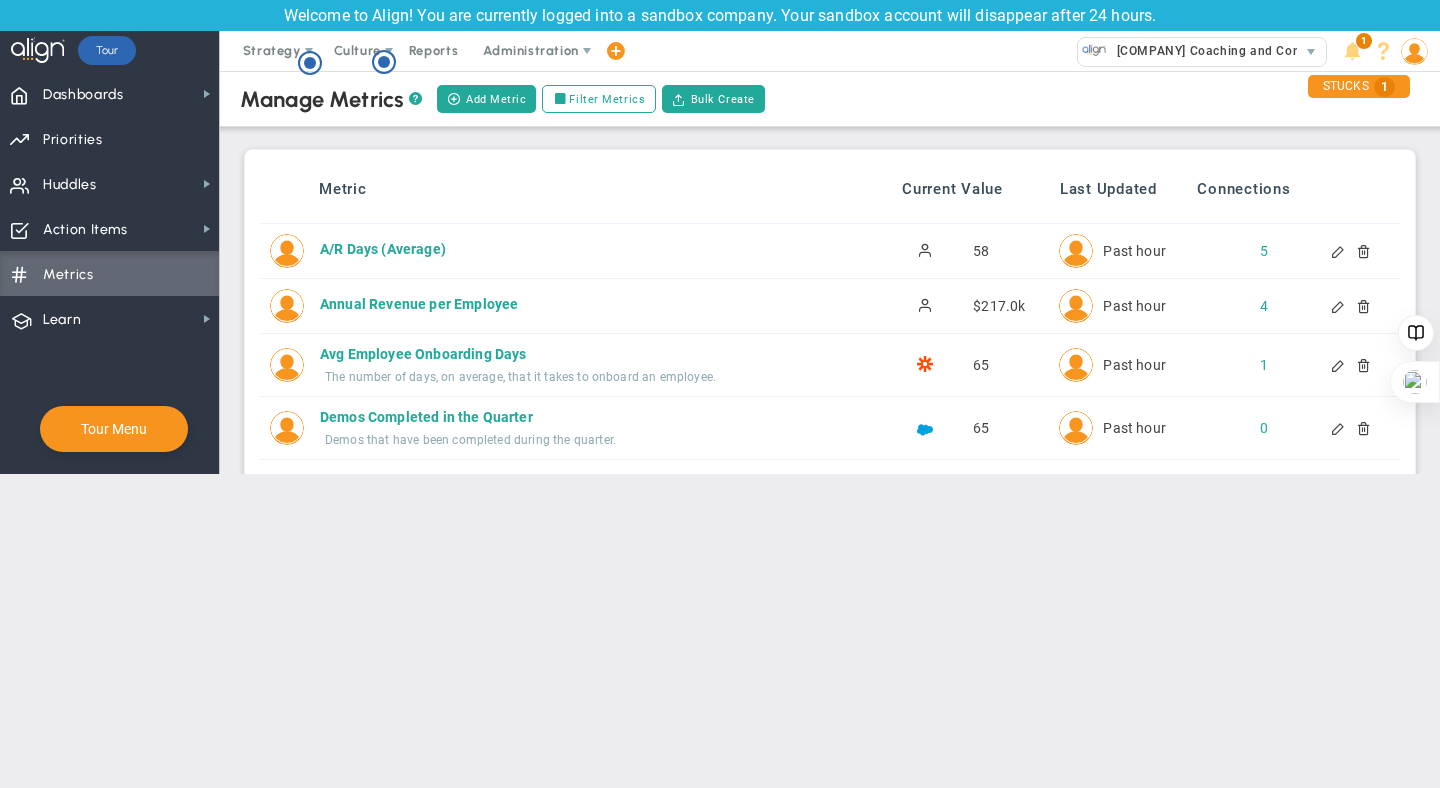scroll, scrollTop: 0, scrollLeft: 0, axis: both 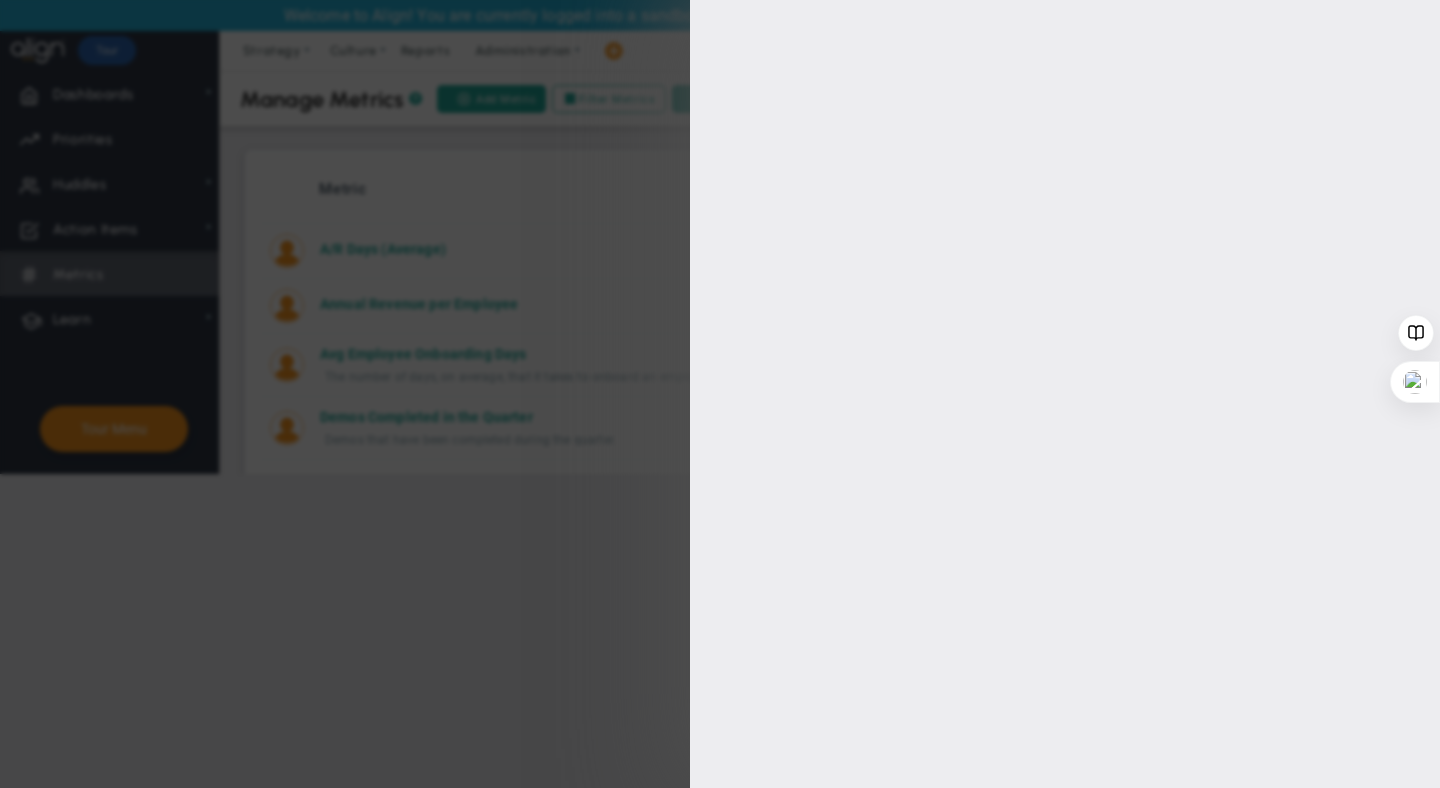 type on "Demos Scheduled in the Quarter" 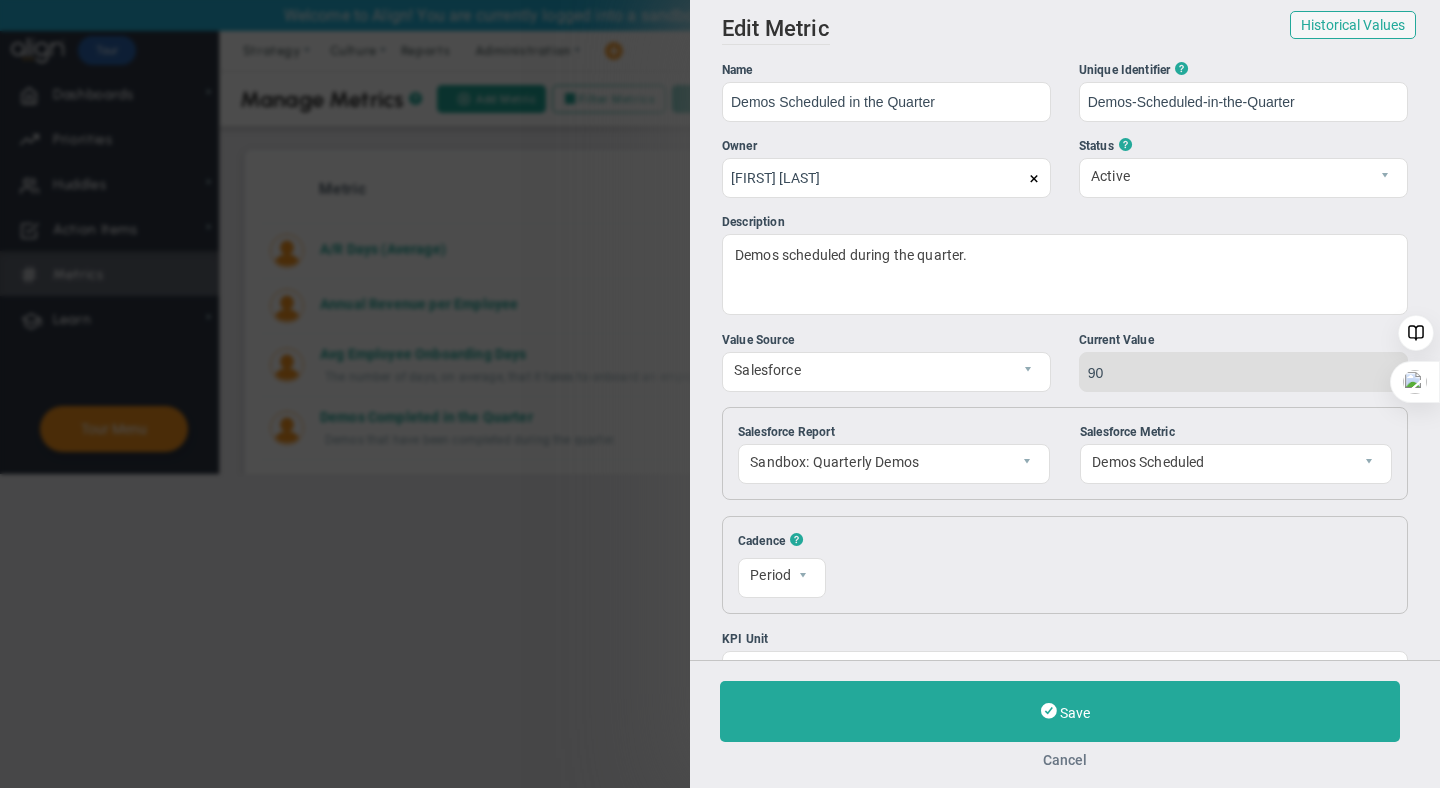 click on "Cancel" at bounding box center (1065, 760) 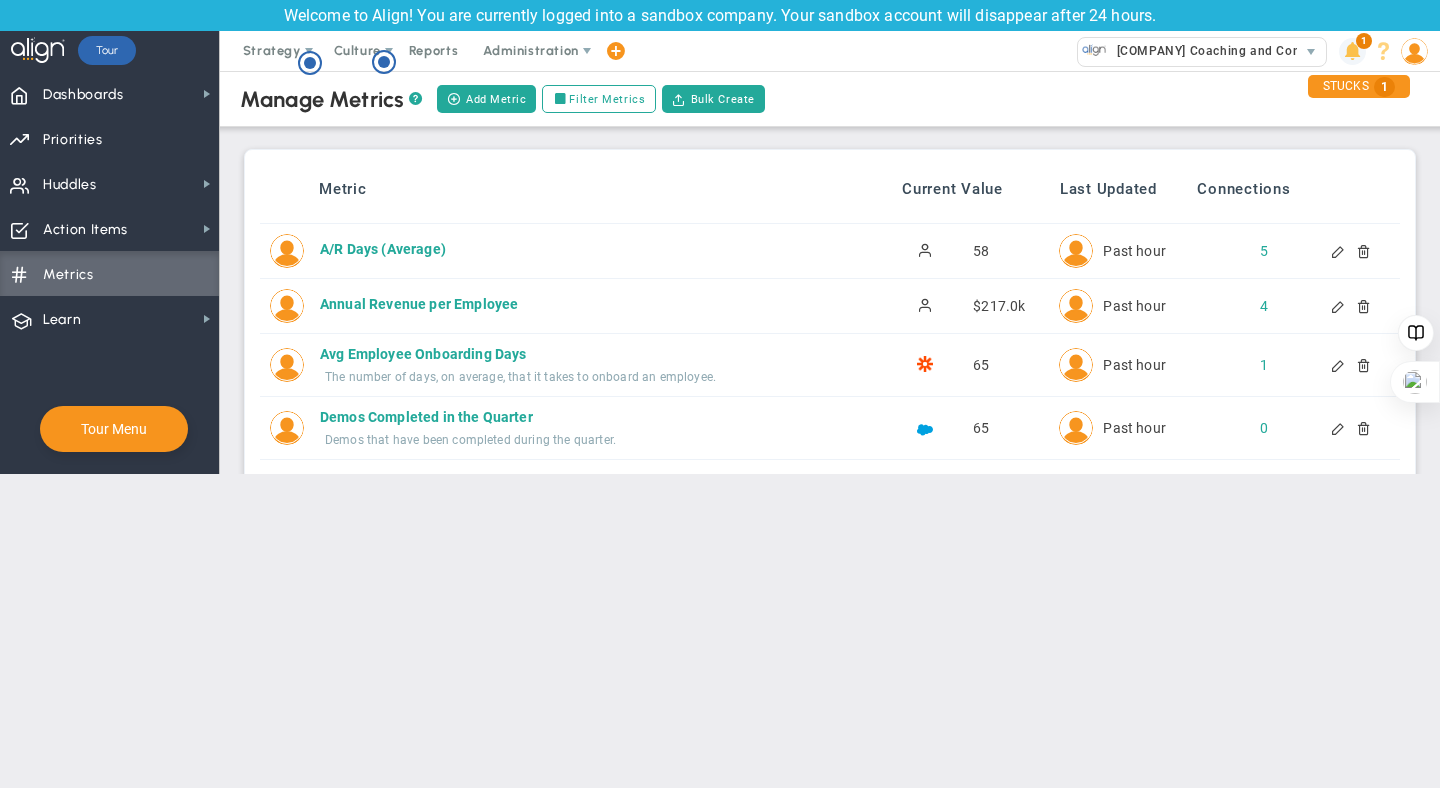click at bounding box center (1352, 51) 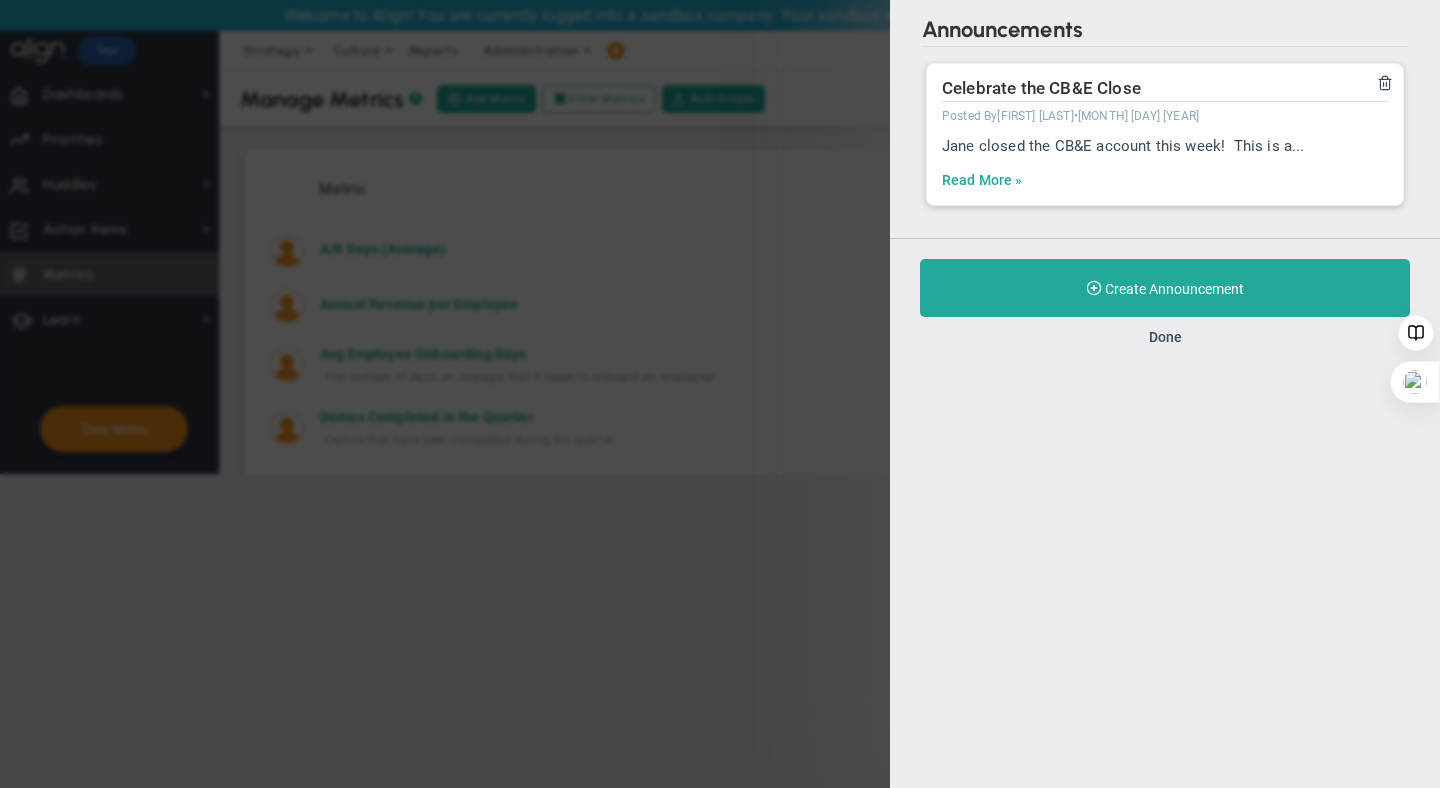 click on "Read More »" at bounding box center [982, 180] 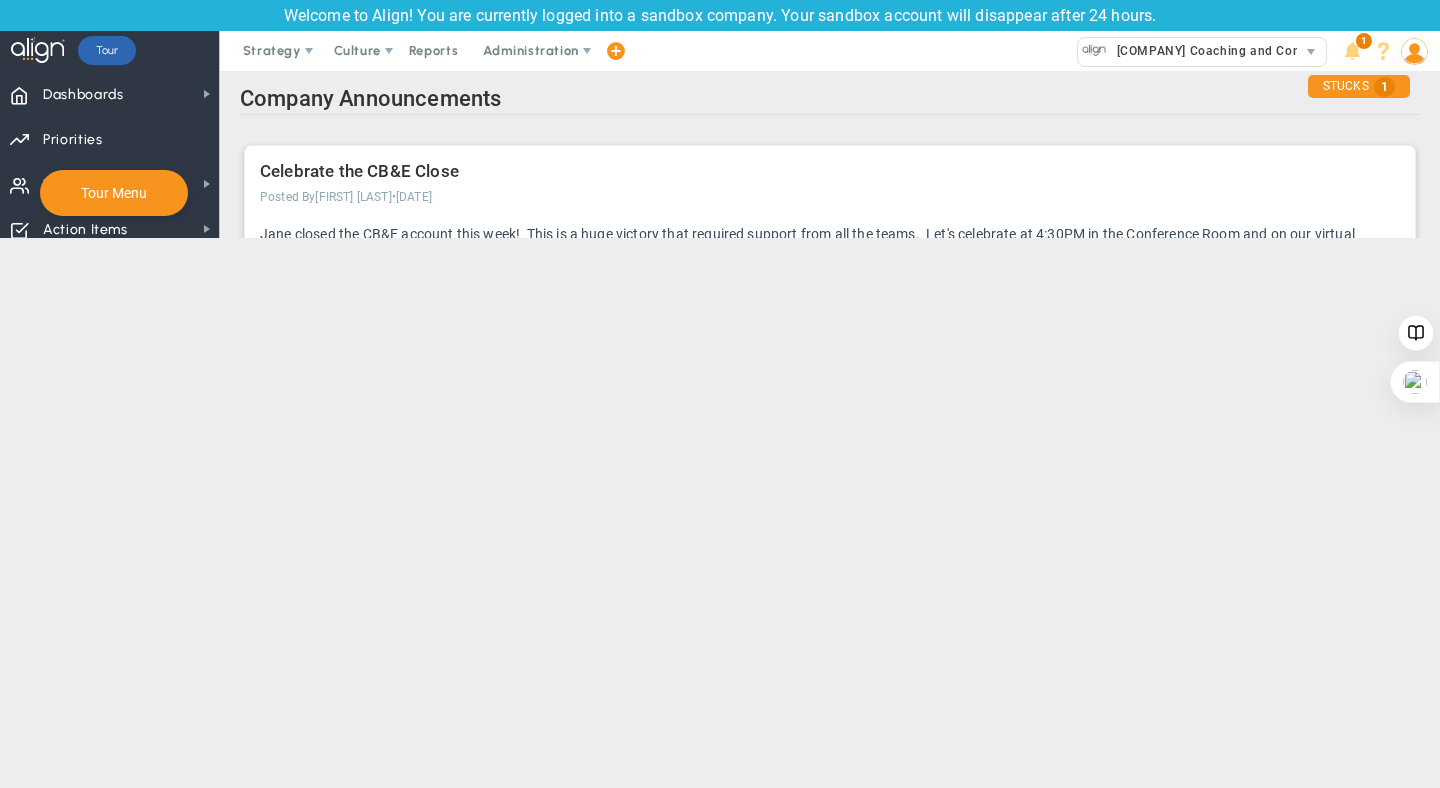 scroll, scrollTop: 0, scrollLeft: 0, axis: both 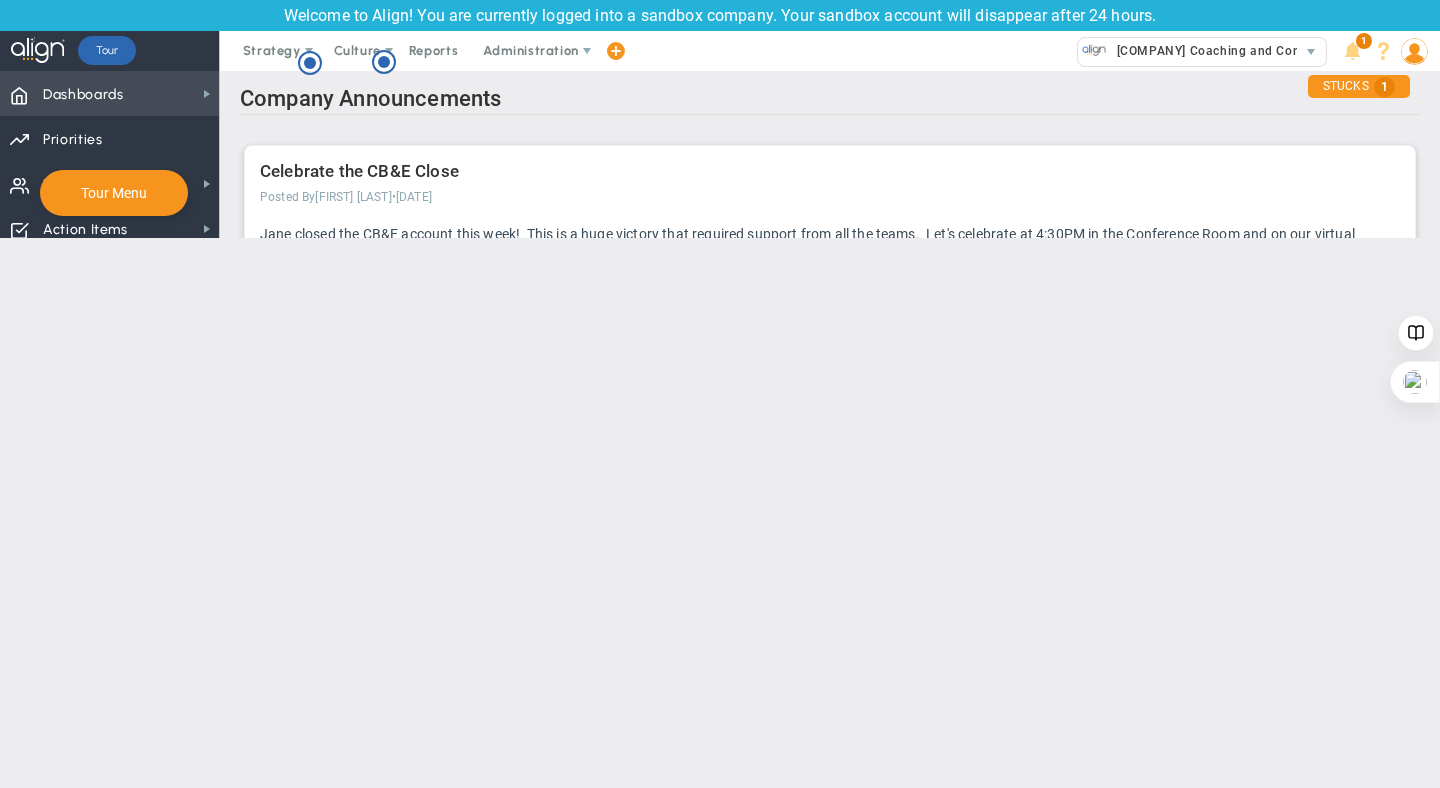 click on "Dashboards Dashboards" at bounding box center (109, 93) 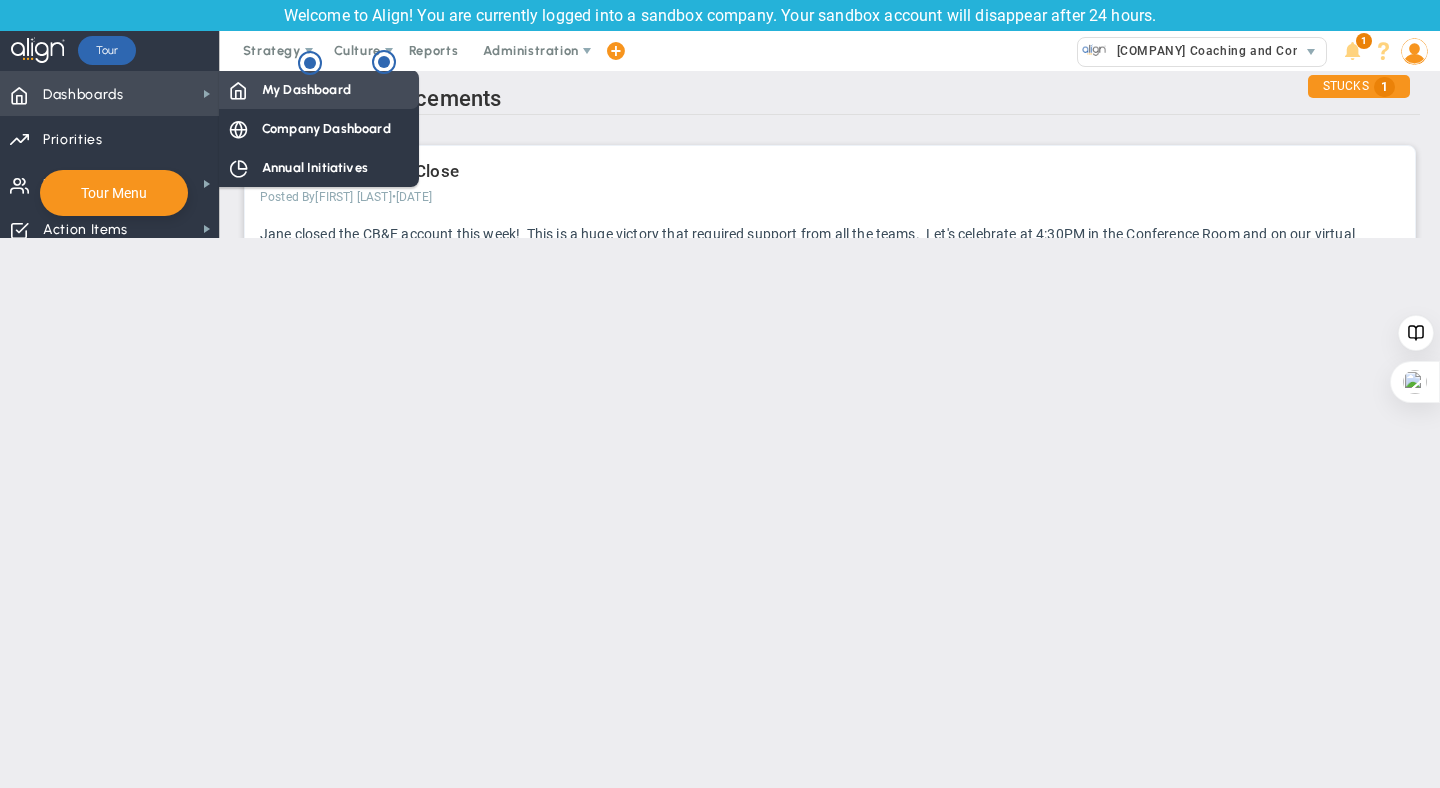 click on "My Dashboard" at bounding box center (306, 89) 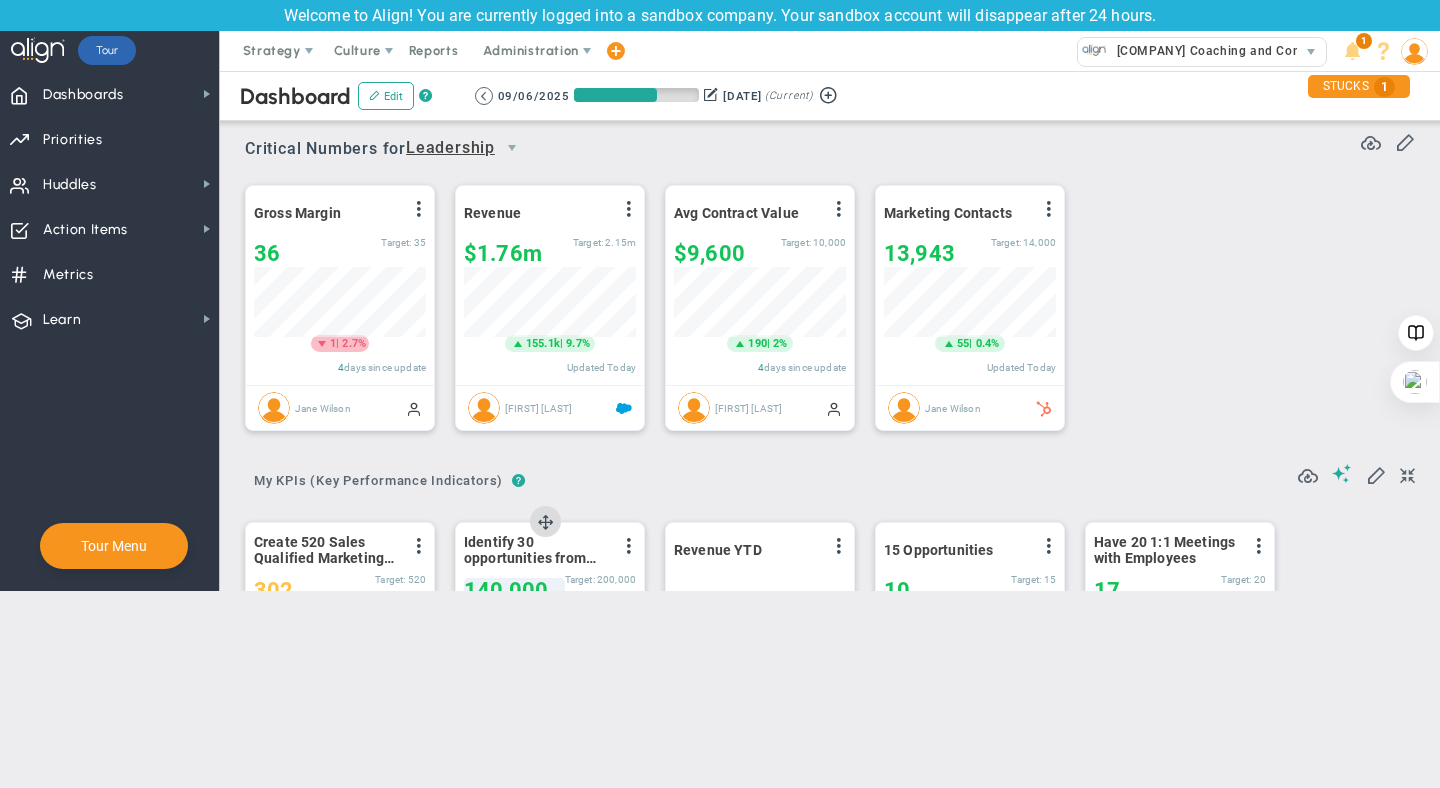scroll, scrollTop: 999930, scrollLeft: 999828, axis: both 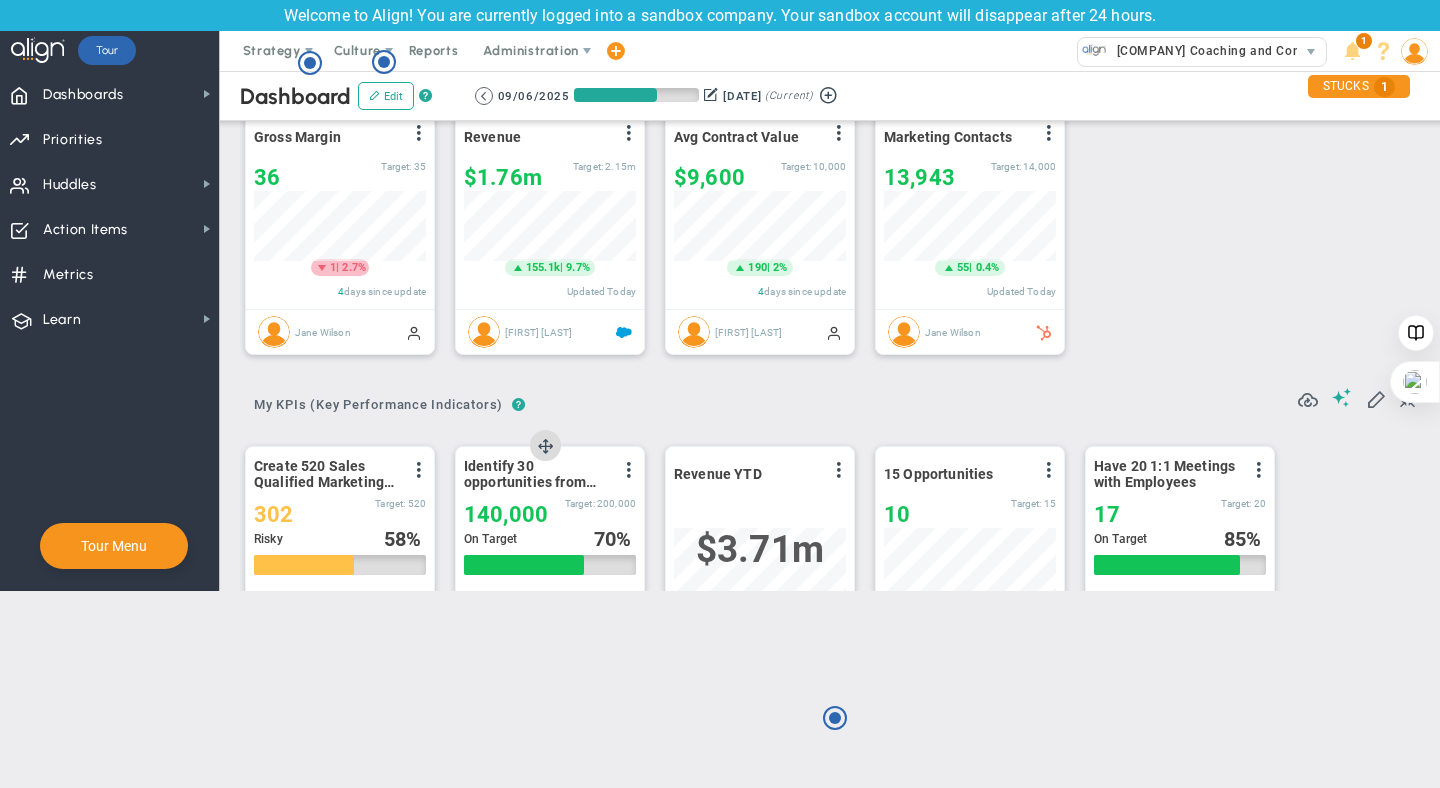 click on "Identify 30 opportunities from SmithCo resulting in $200K new sales
View Historical Graph
Edit
Make "No Change" Update
Add Past Update" at bounding box center [550, 546] 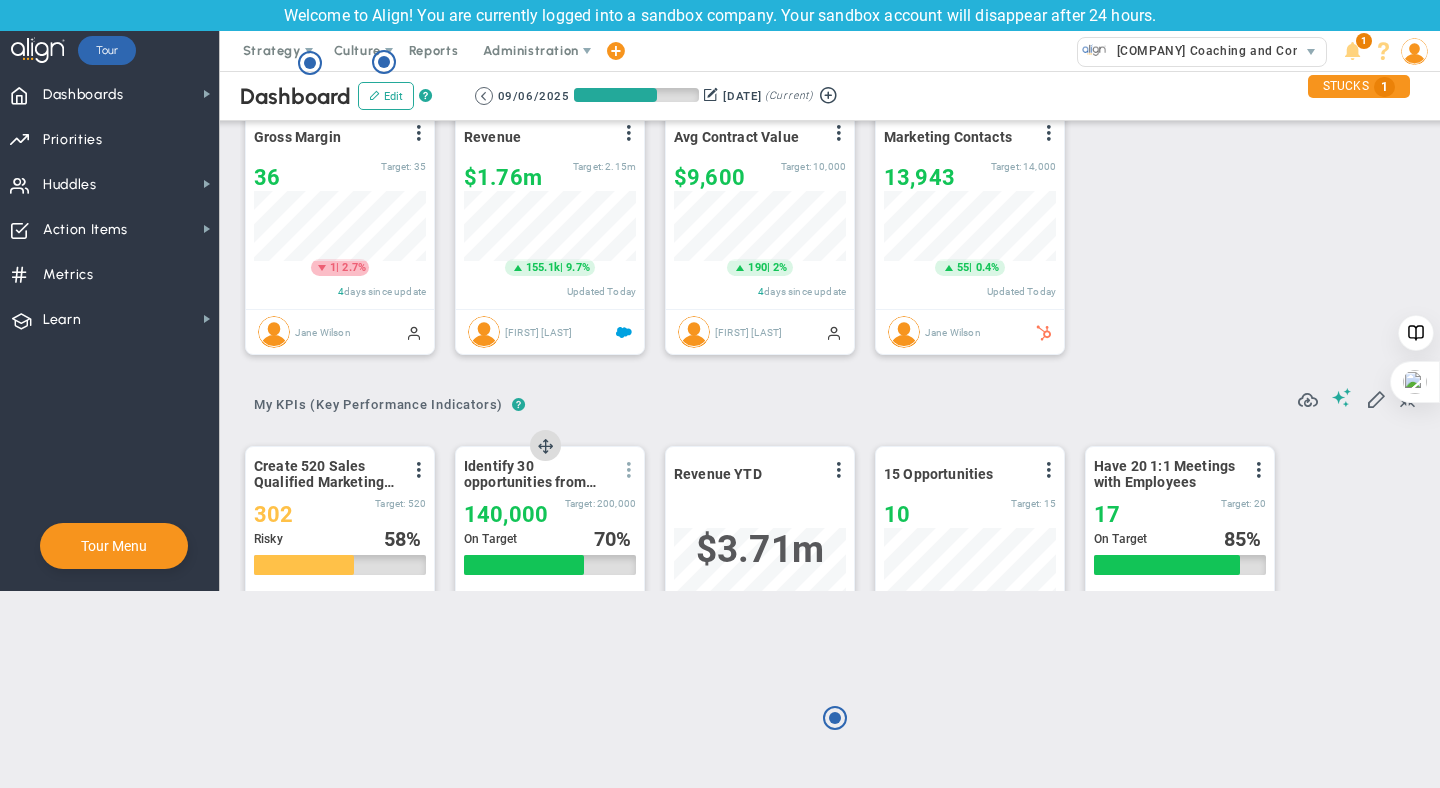 click at bounding box center [629, 470] 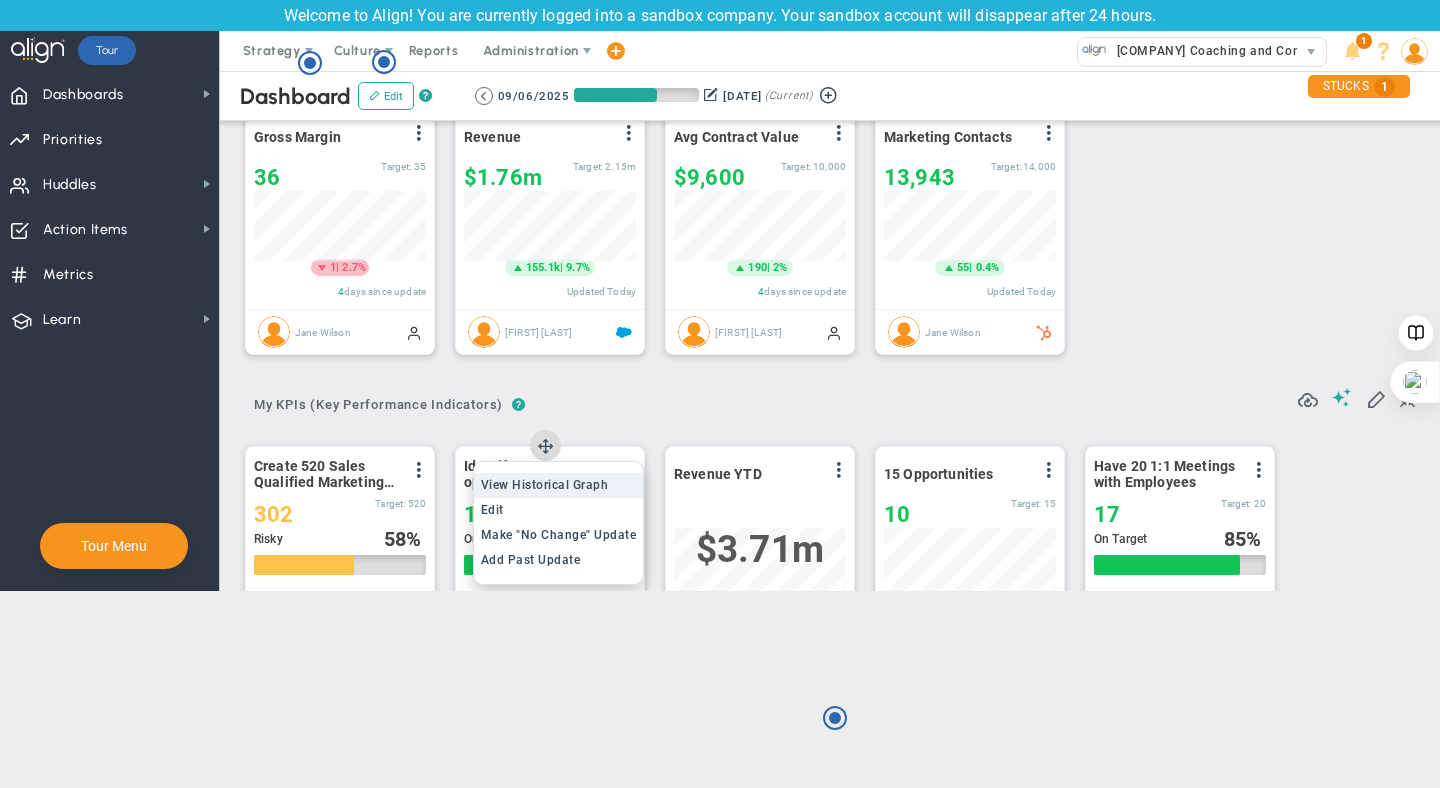 click on "View Historical Graph" at bounding box center [545, 485] 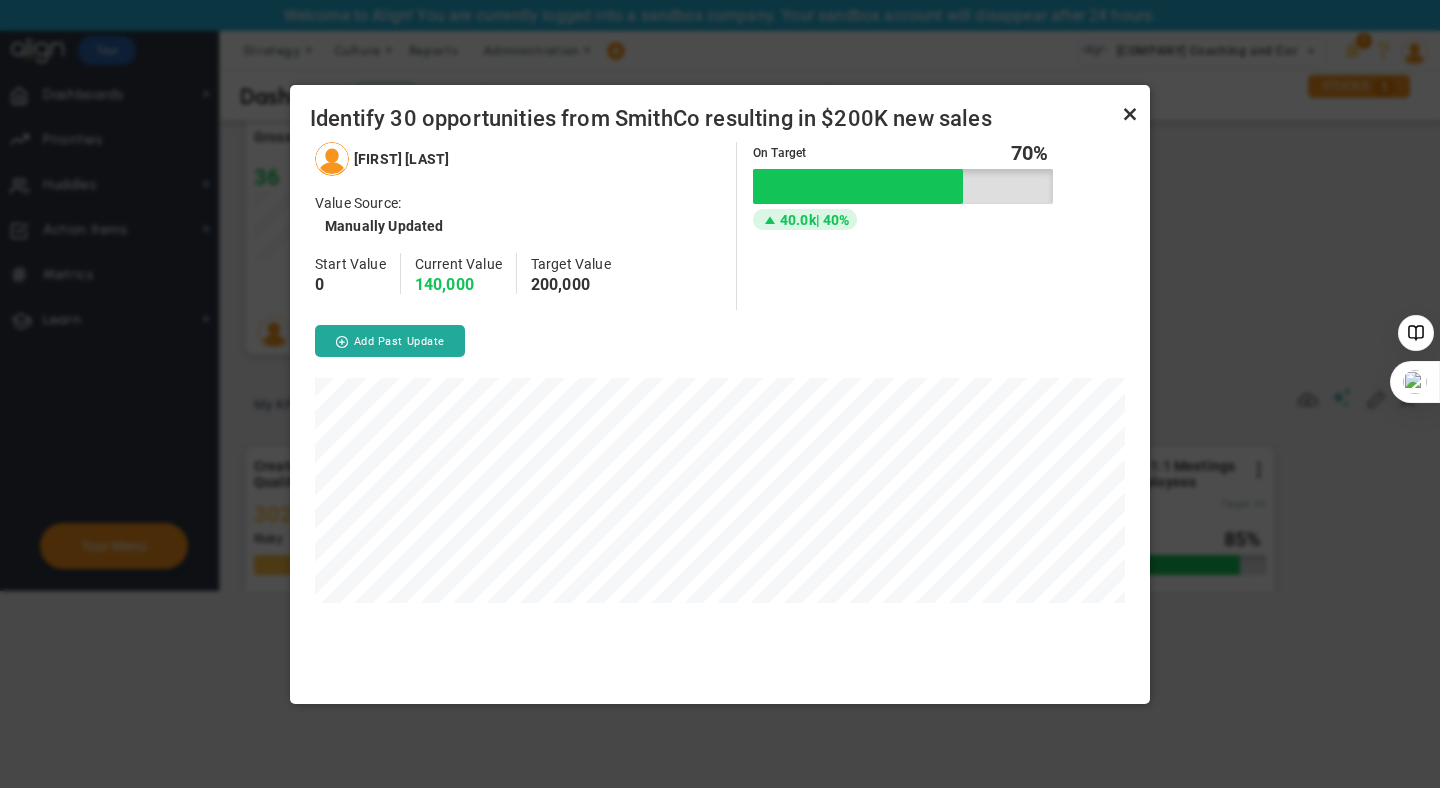 click at bounding box center (1130, 115) 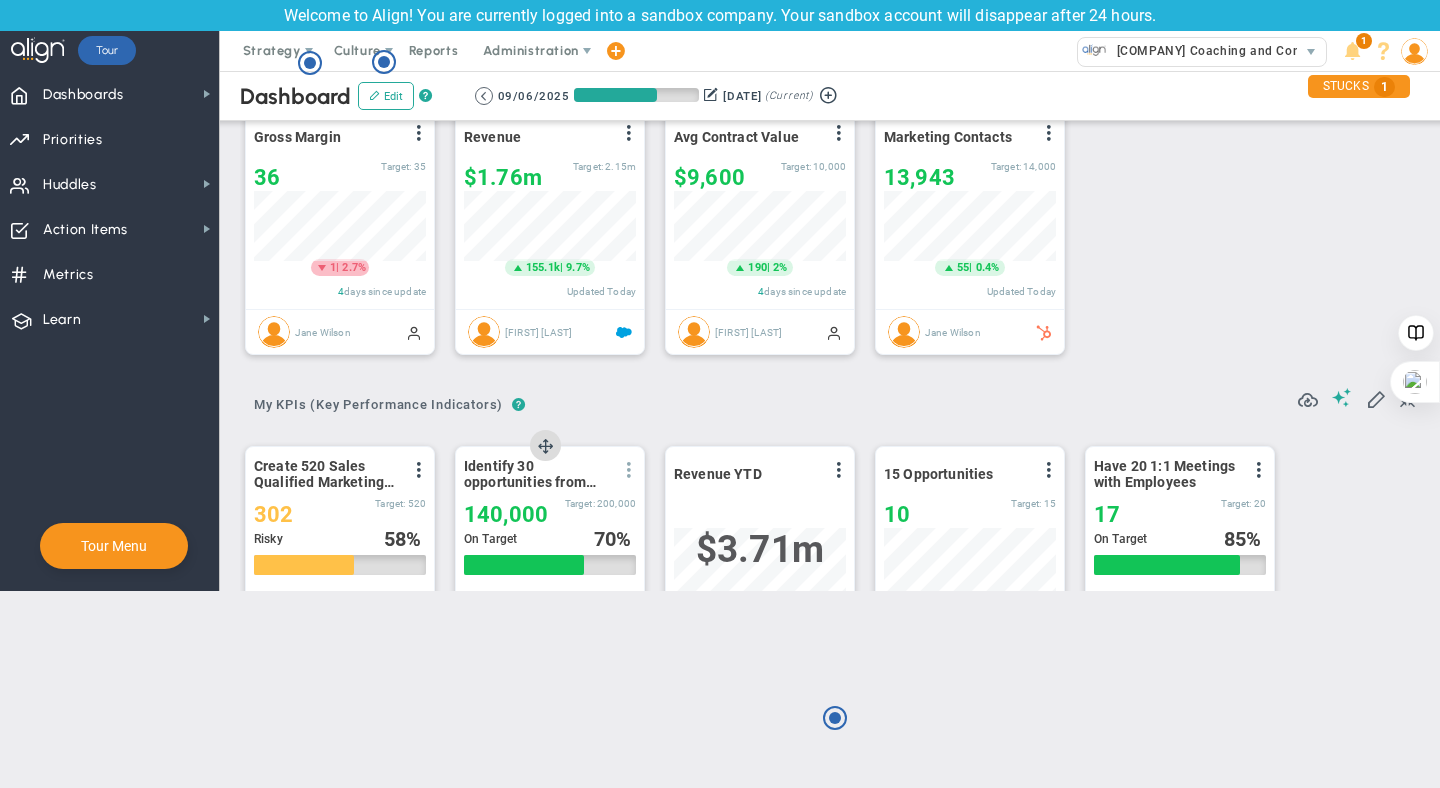 click at bounding box center [629, 470] 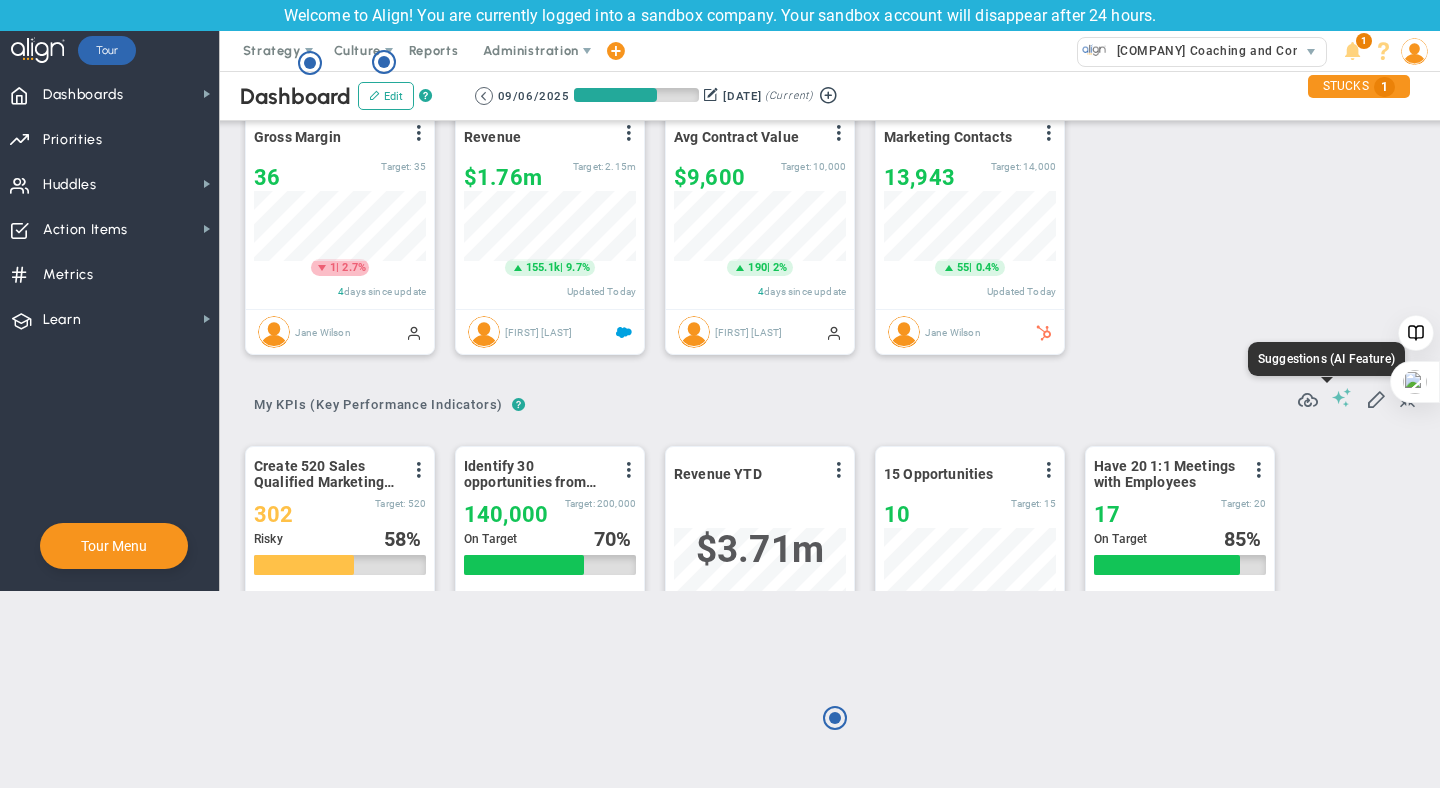 click at bounding box center (1342, 397) 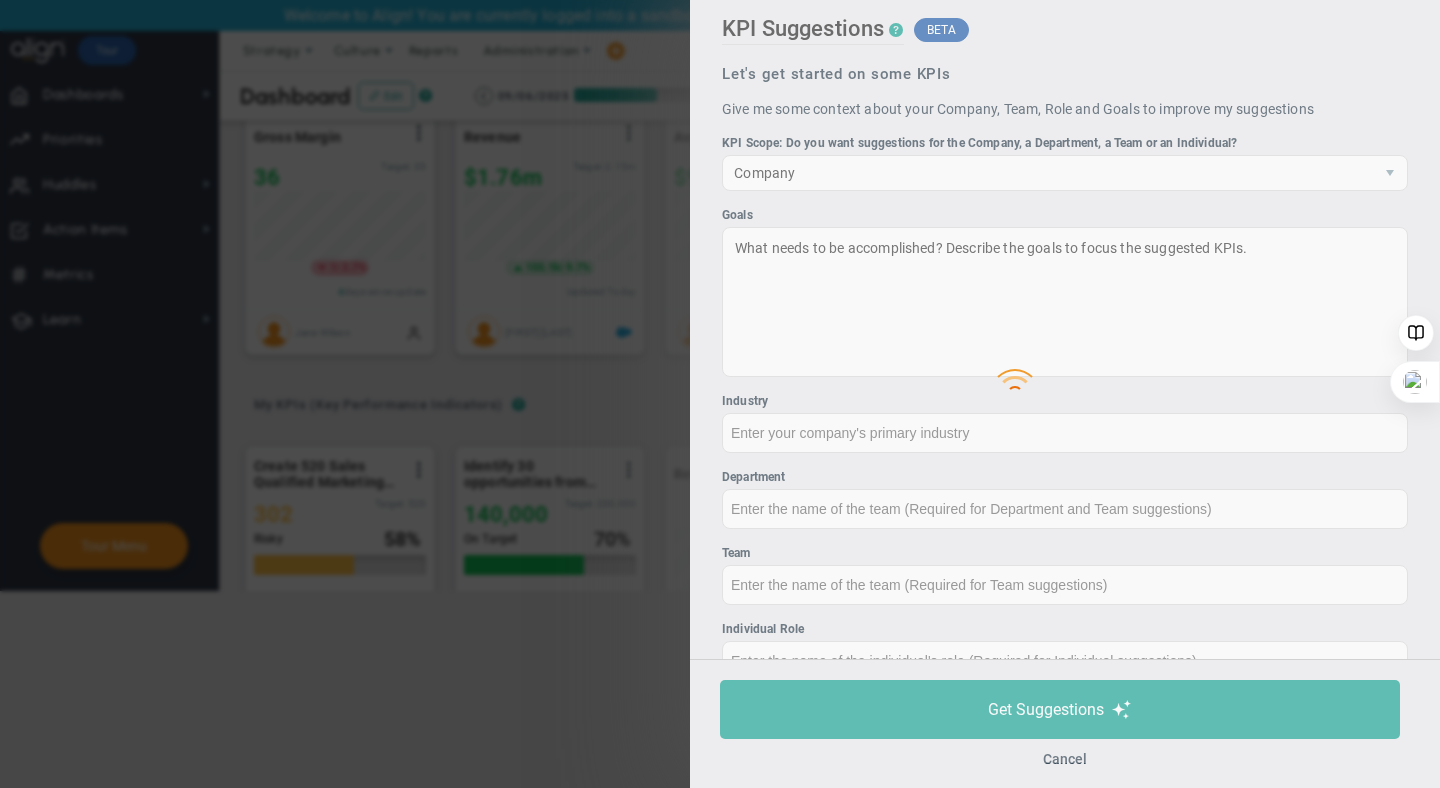 type on "None" 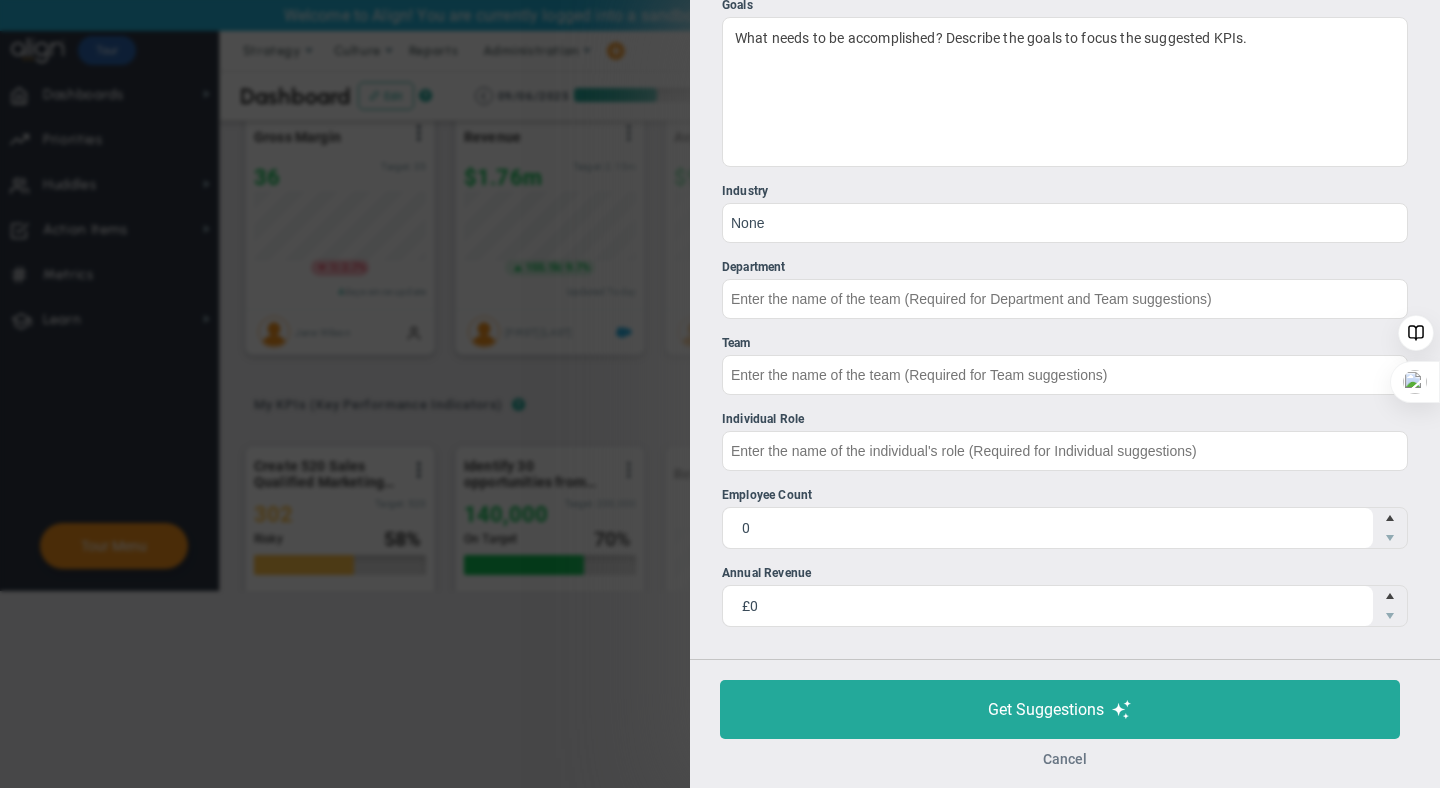 click on "Cancel" at bounding box center [1065, 759] 